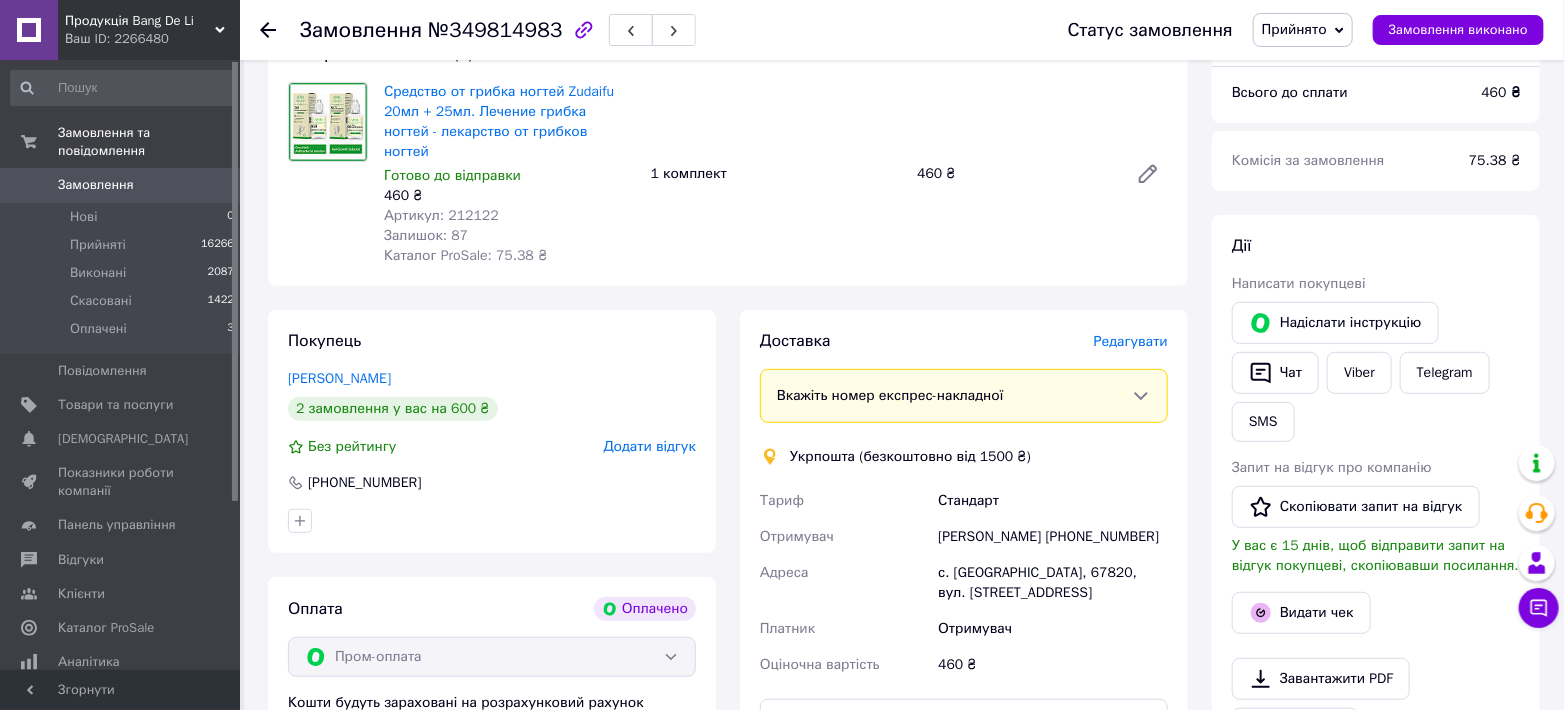 scroll, scrollTop: 222, scrollLeft: 0, axis: vertical 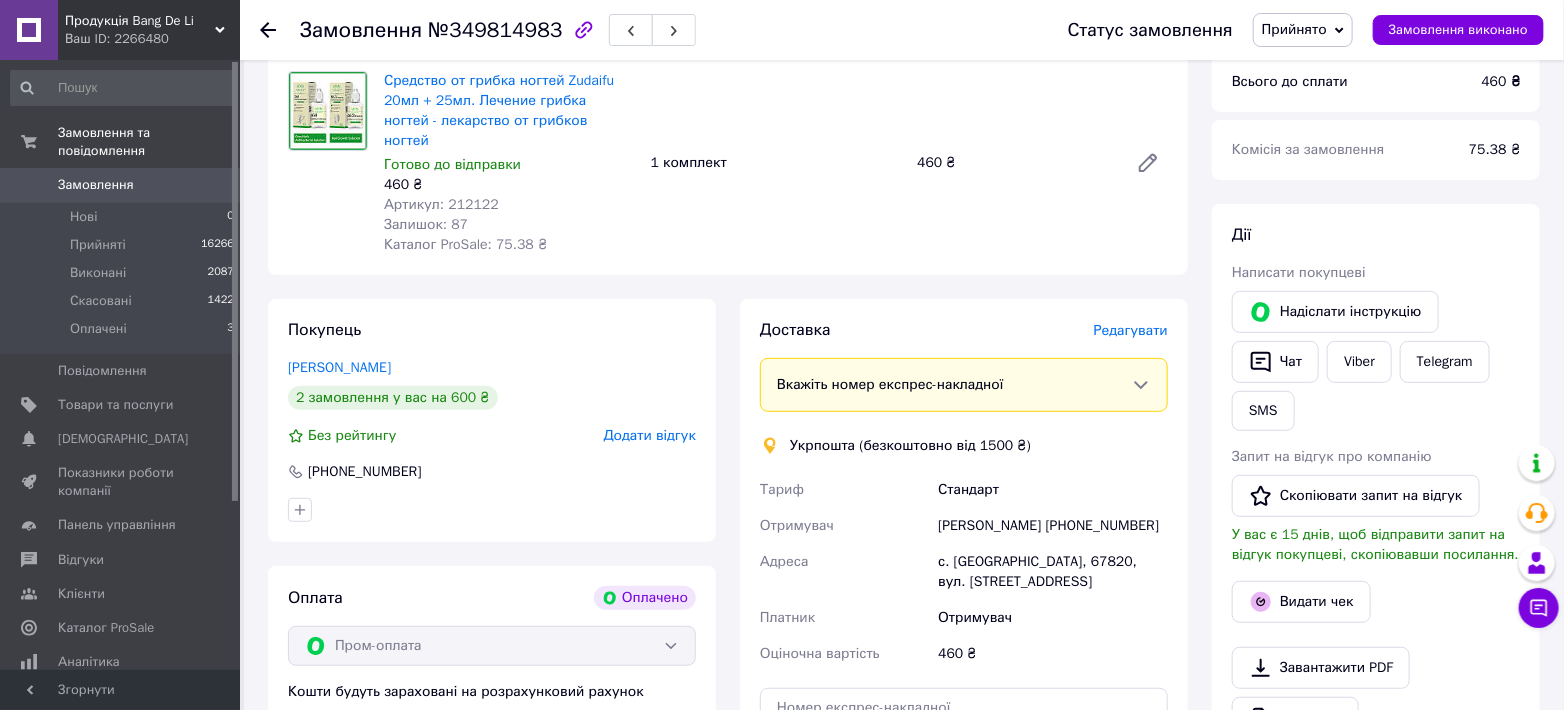 drag, startPoint x: 961, startPoint y: 524, endPoint x: 1045, endPoint y: 521, distance: 84.05355 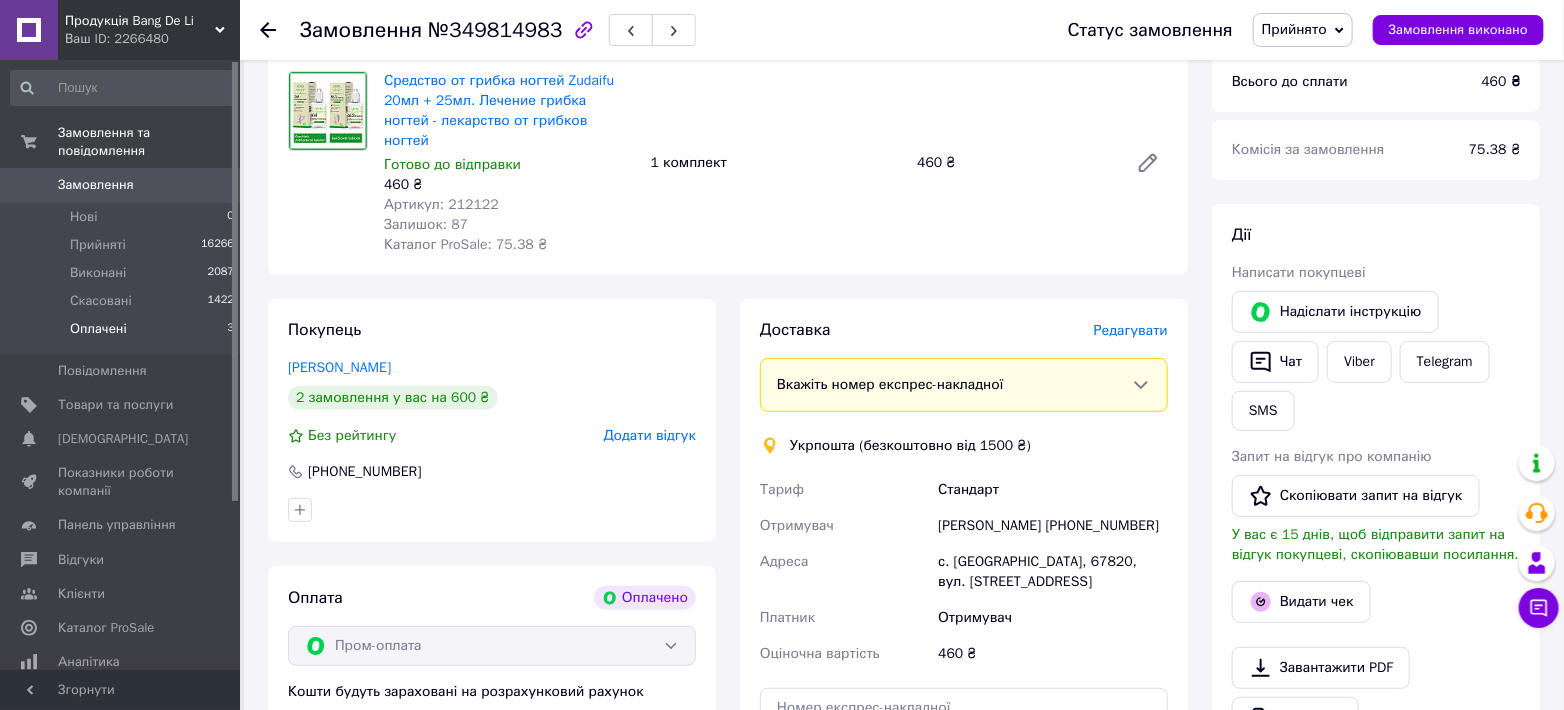 copy on "0968302080" 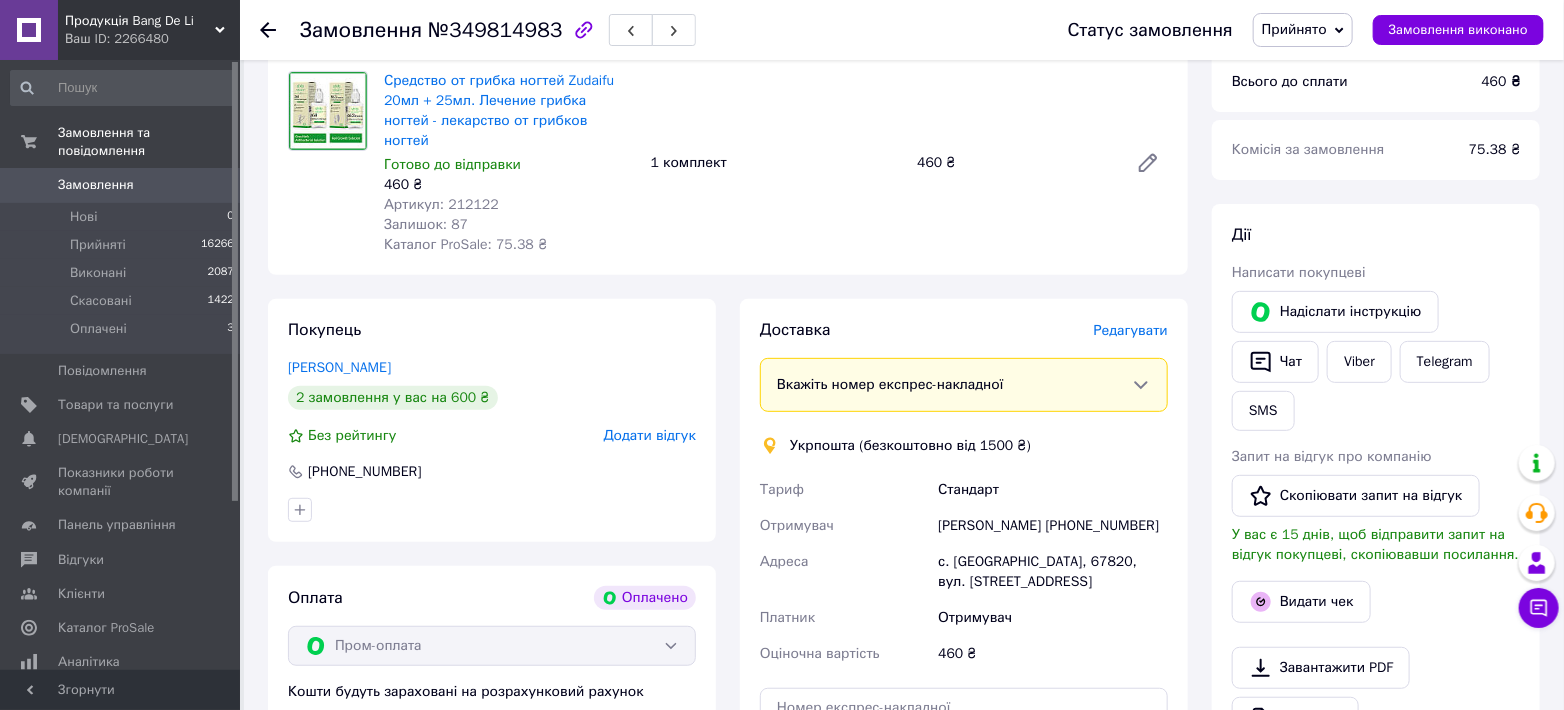 click on "Замовлення" at bounding box center [96, 185] 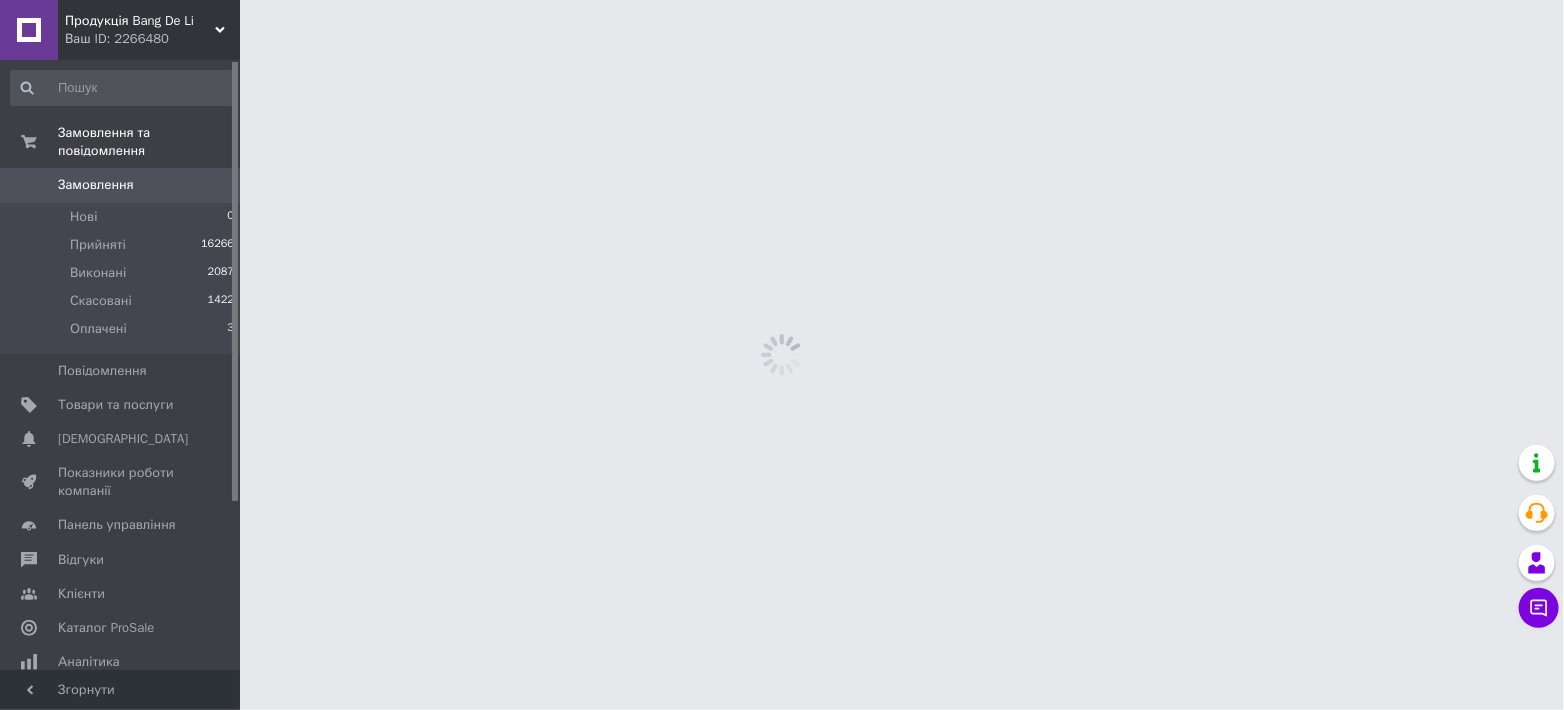 scroll, scrollTop: 0, scrollLeft: 0, axis: both 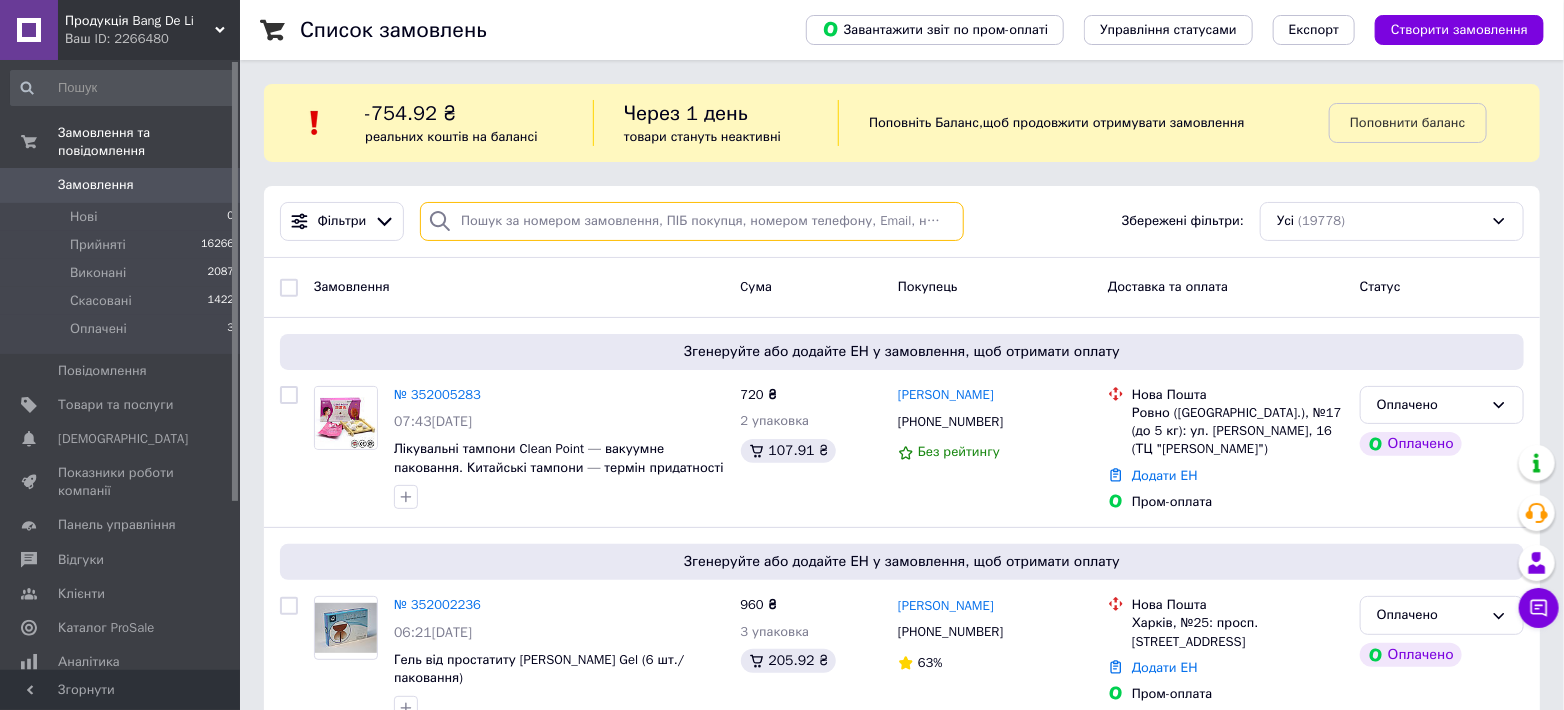 click at bounding box center (692, 221) 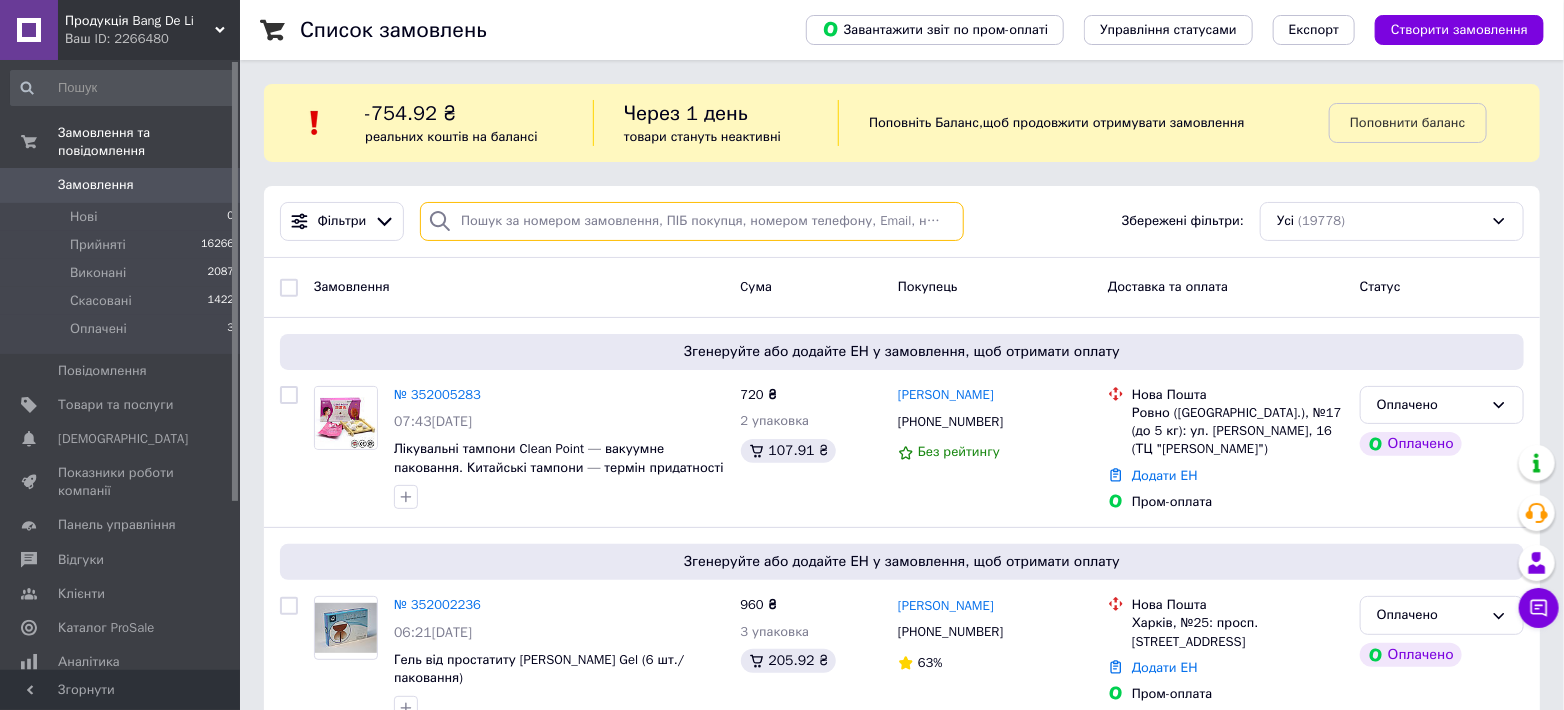 paste on "0968302080" 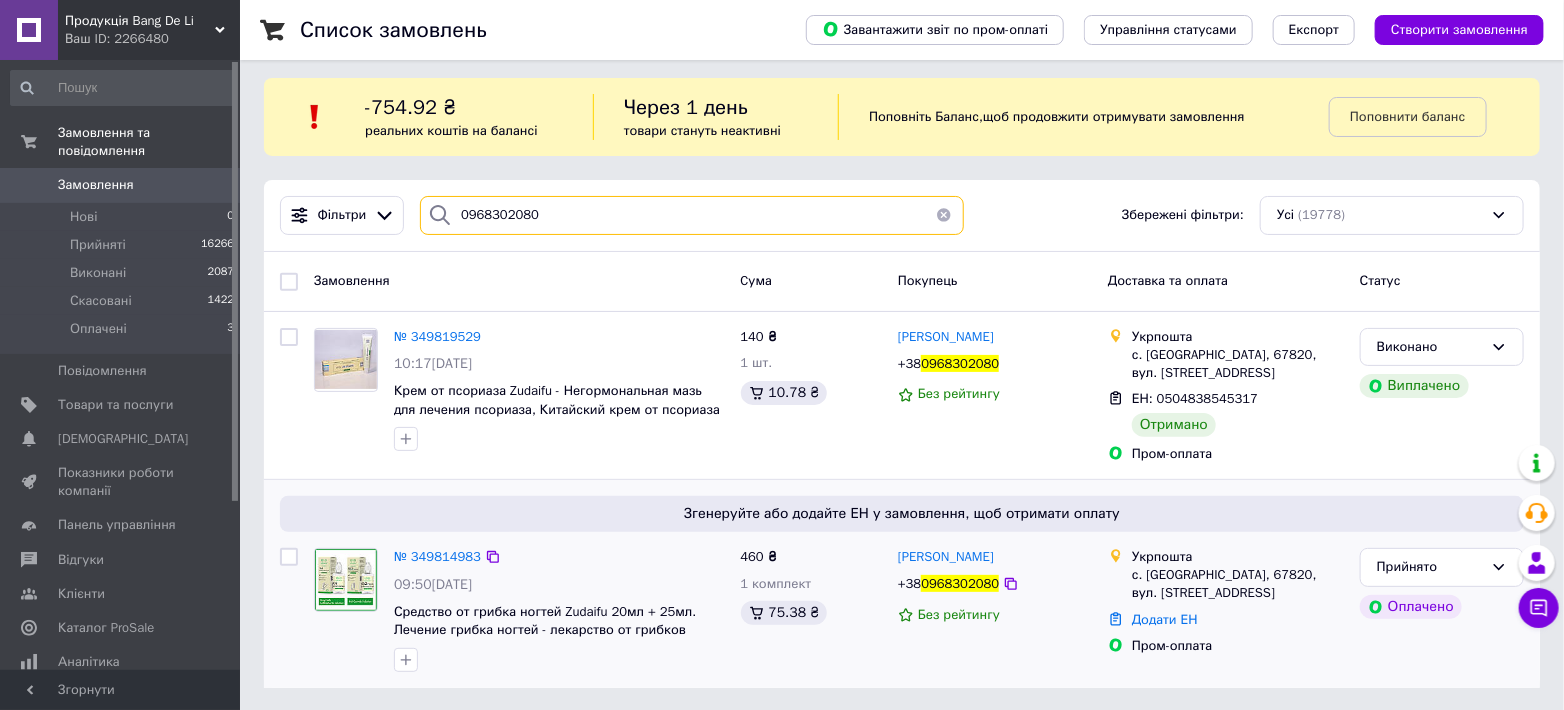 scroll, scrollTop: 7, scrollLeft: 0, axis: vertical 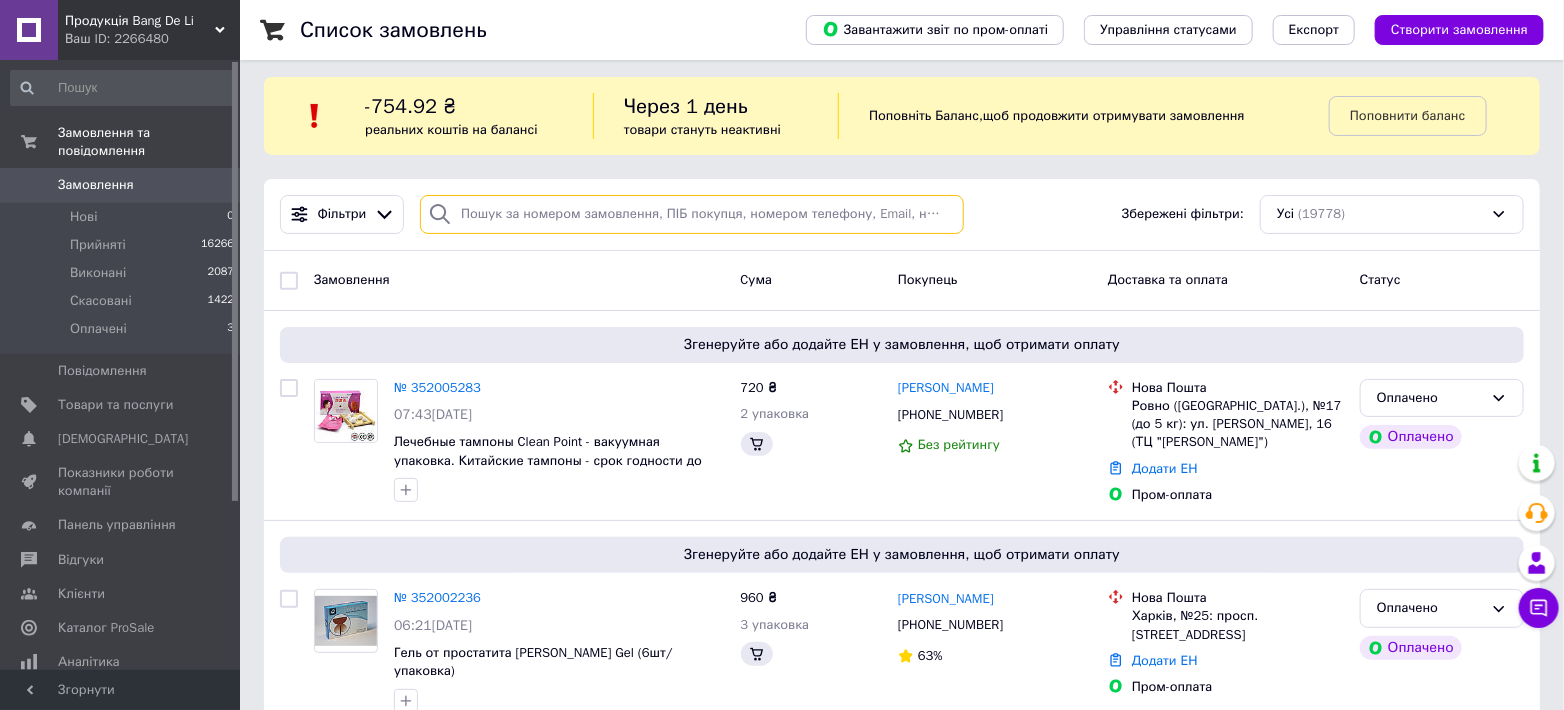 click at bounding box center [692, 214] 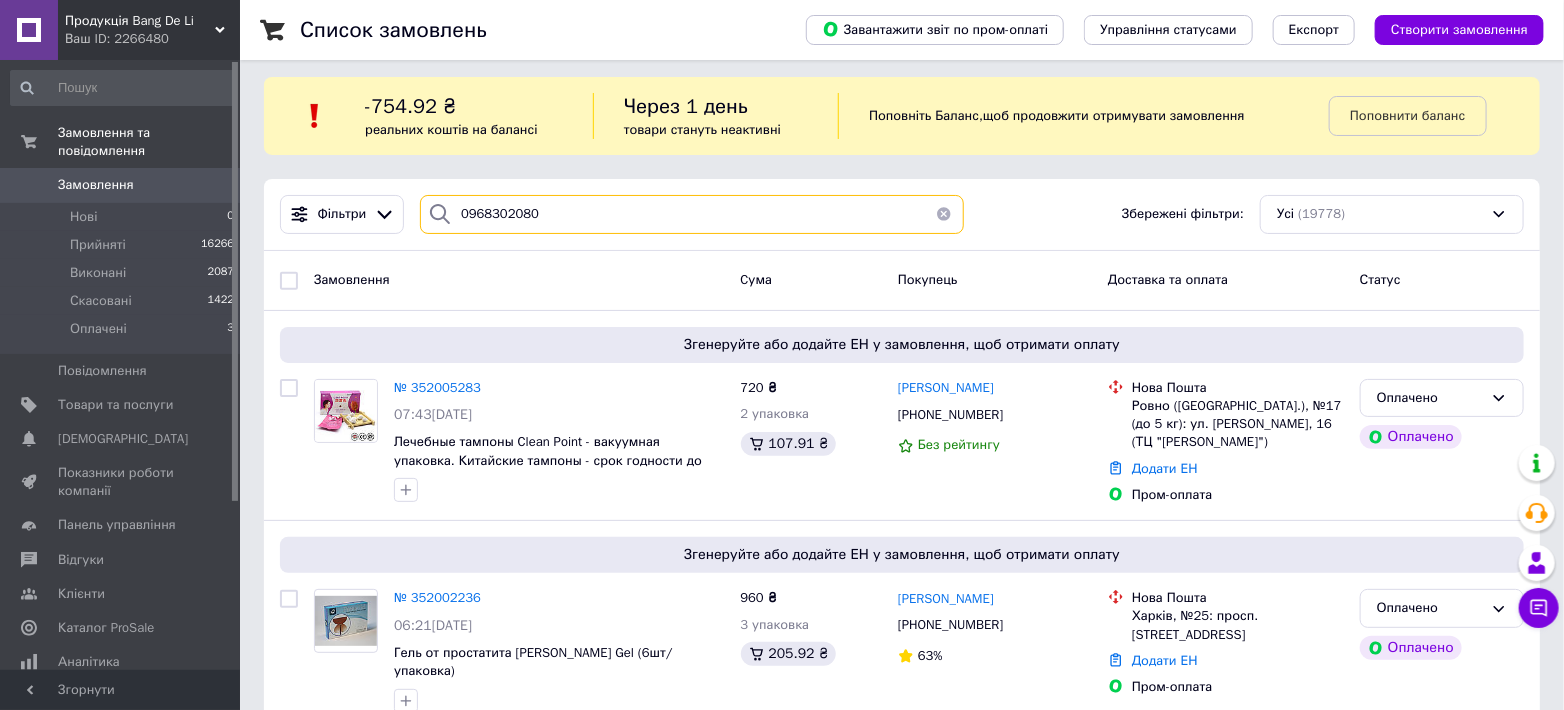 scroll, scrollTop: 0, scrollLeft: 0, axis: both 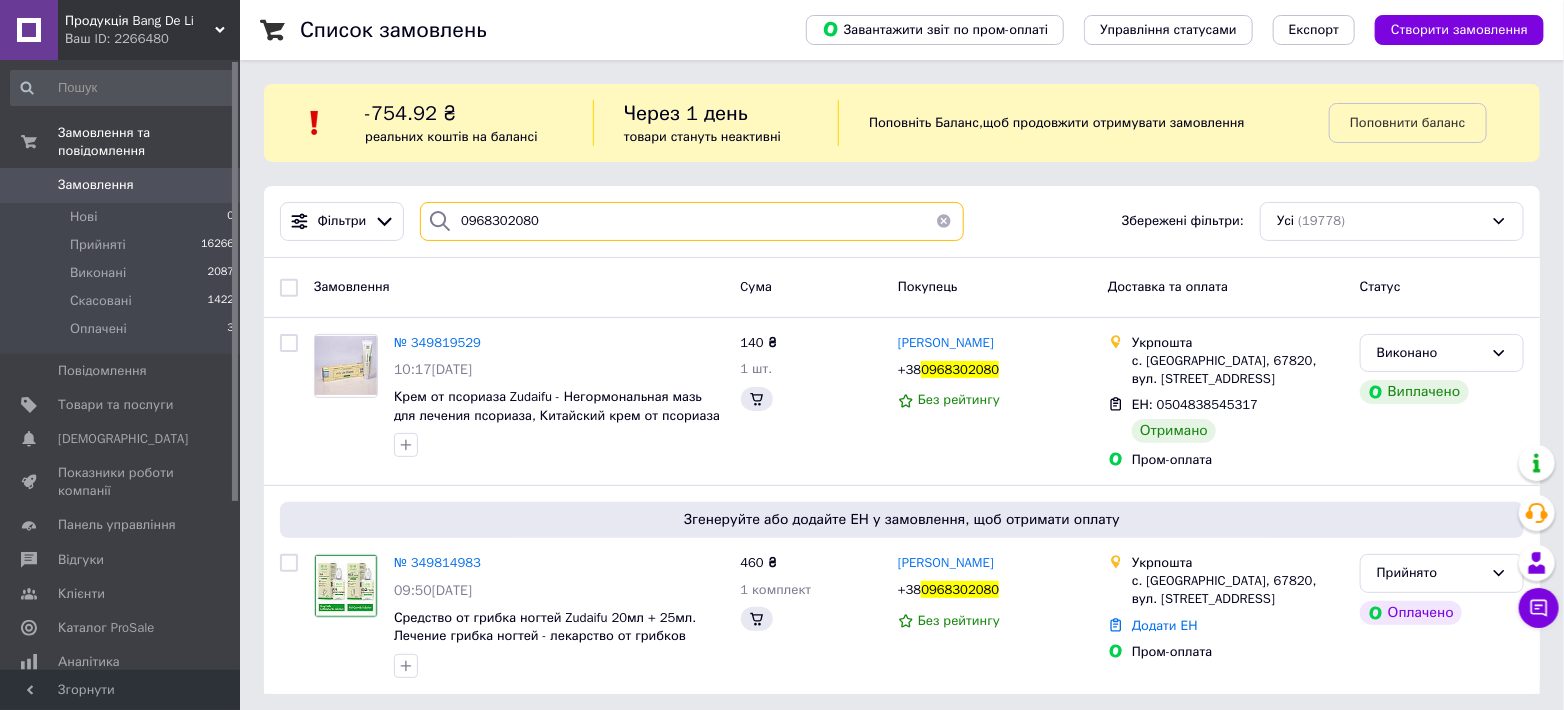 type on "0968302080" 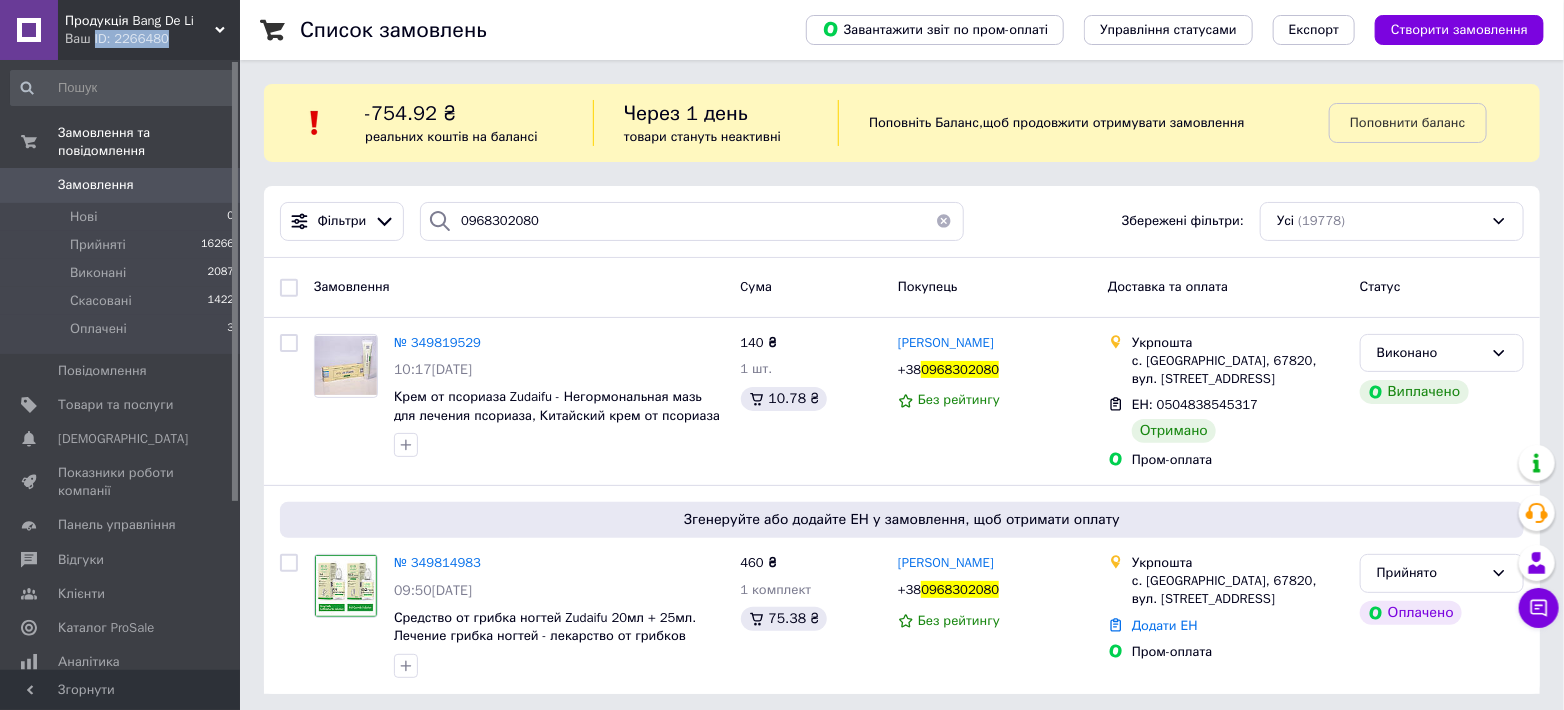 copy on "ID: 2266480" 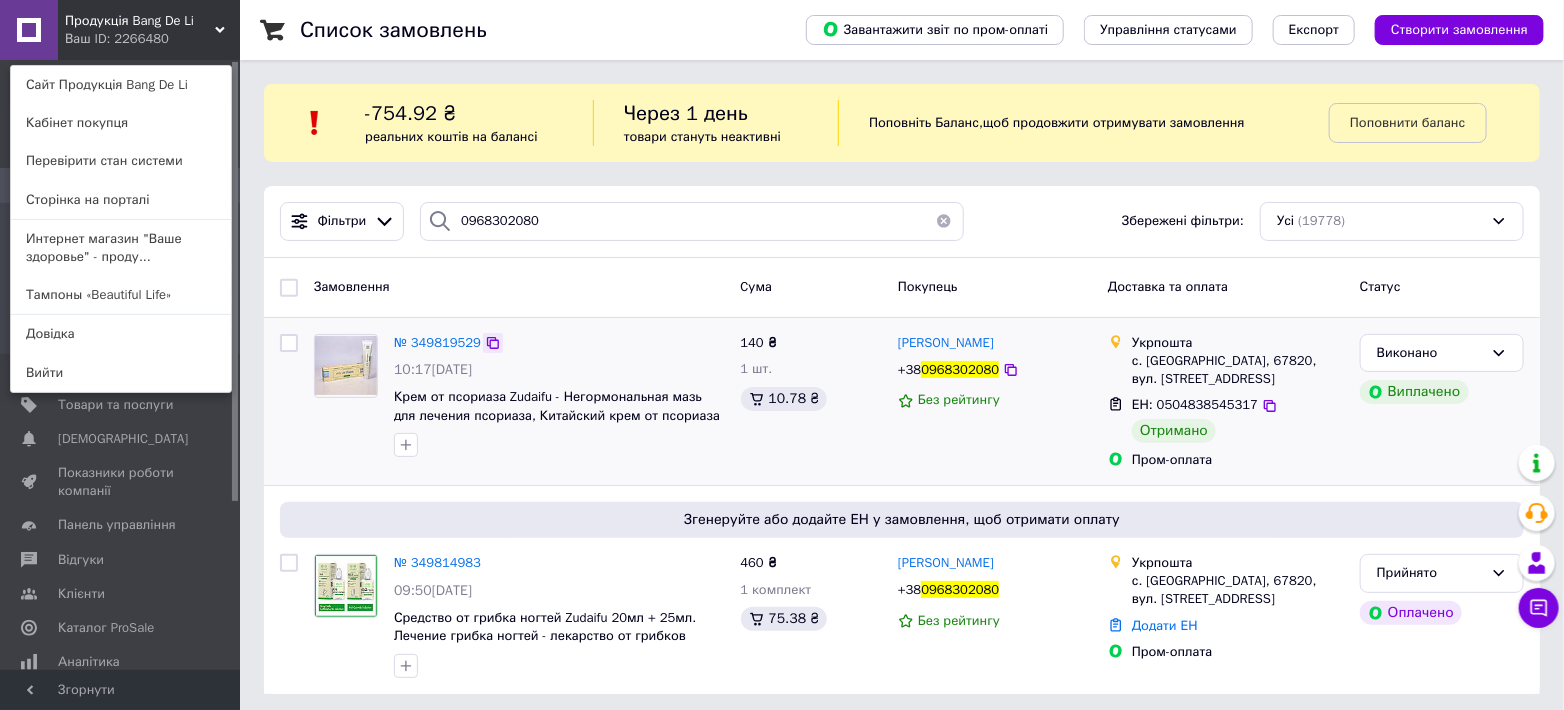 click 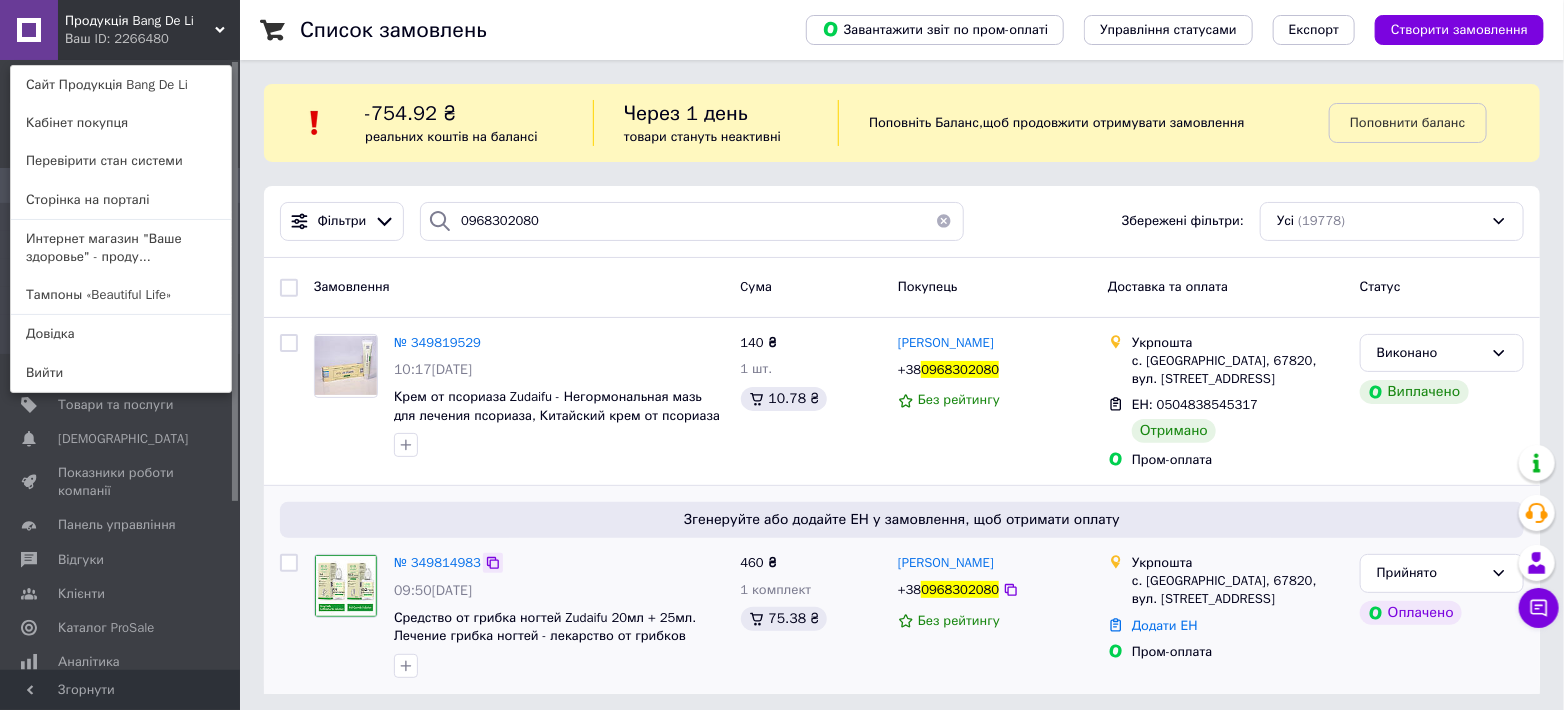 click 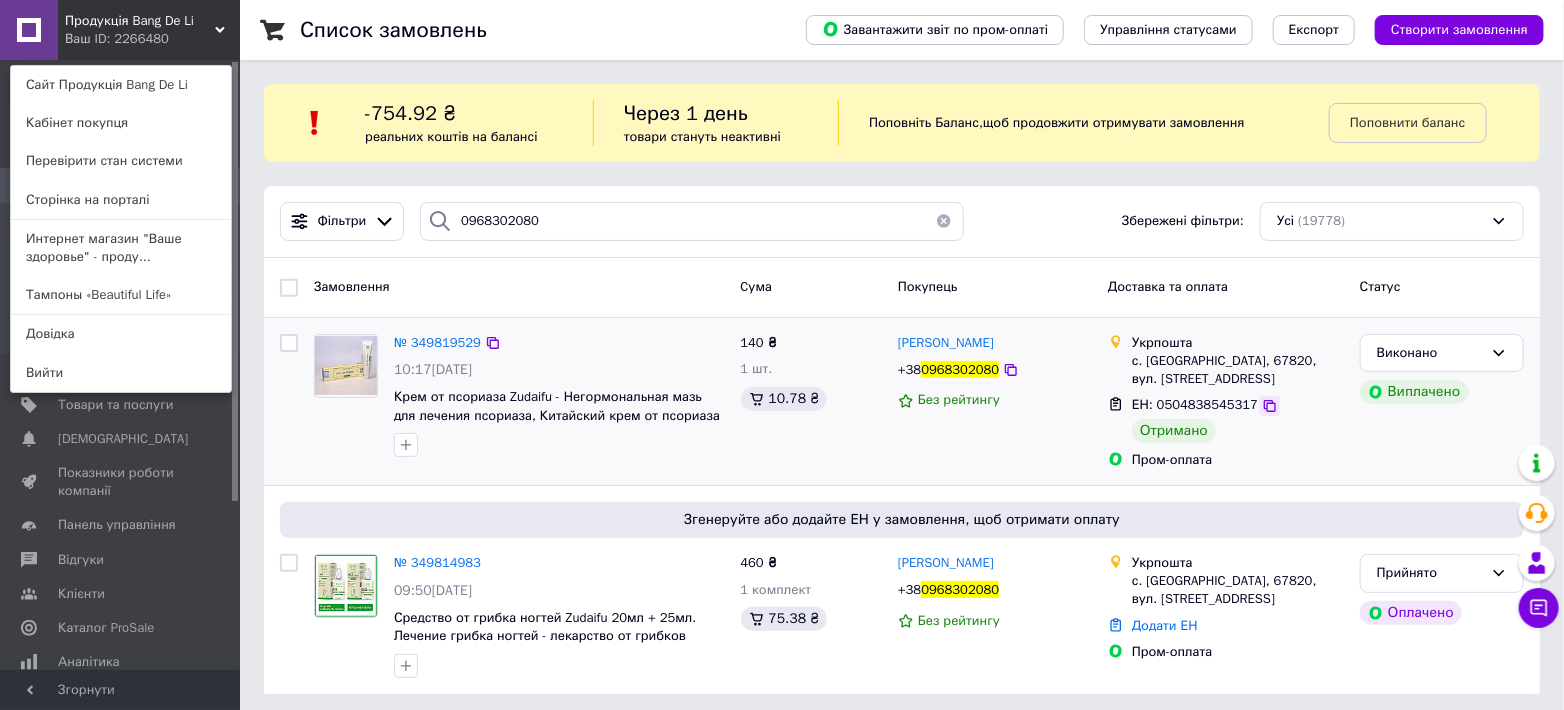 click 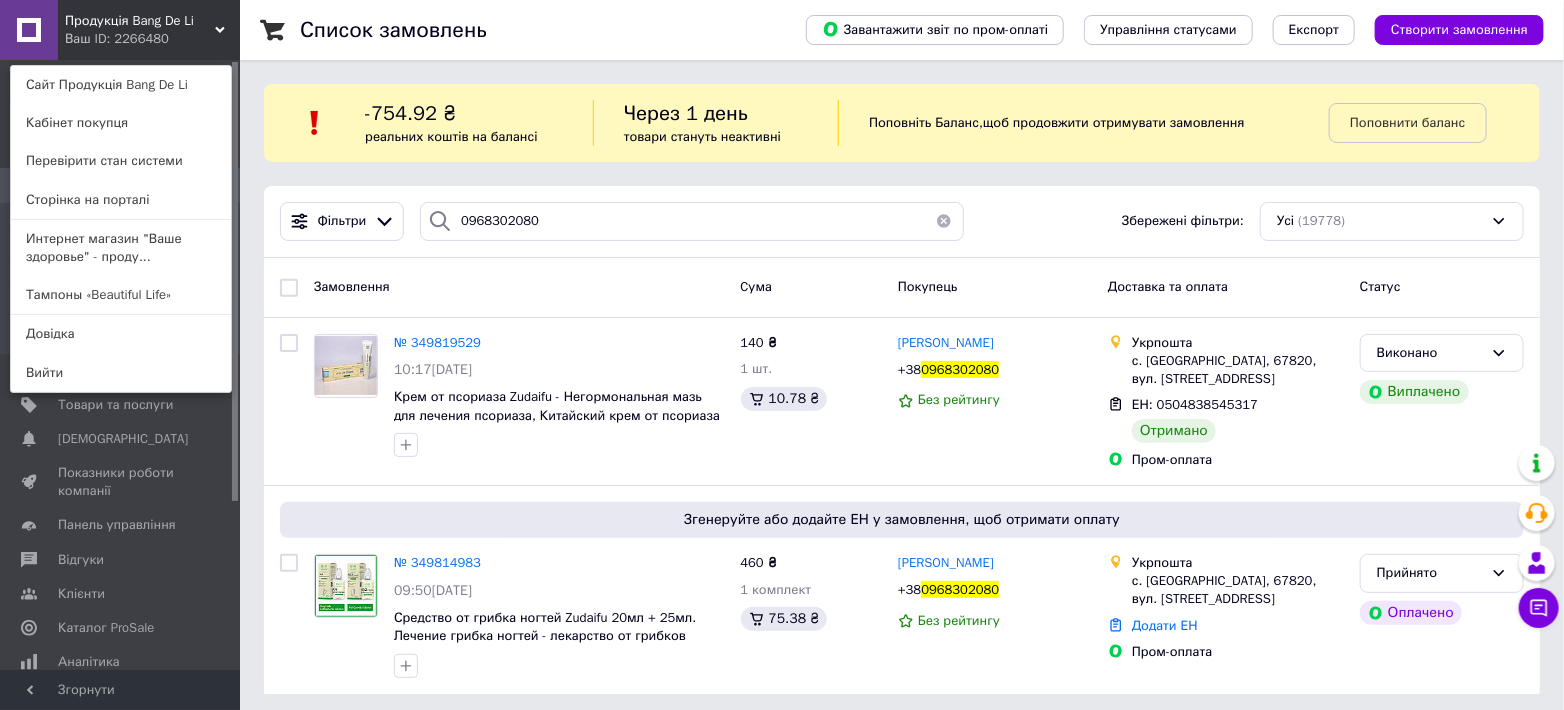 click on "Продукція Bang De Li" at bounding box center (140, 21) 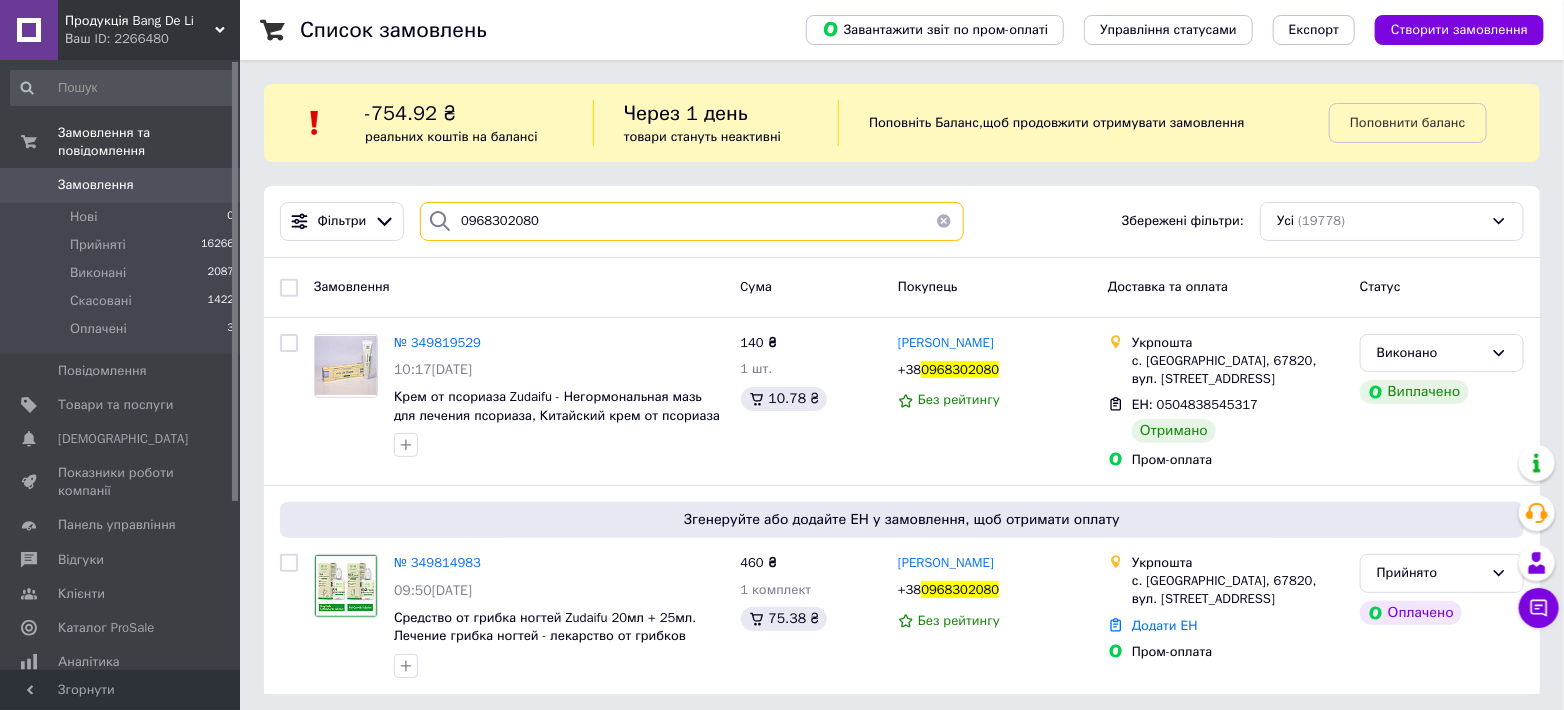 drag, startPoint x: 540, startPoint y: 224, endPoint x: 409, endPoint y: 219, distance: 131.09538 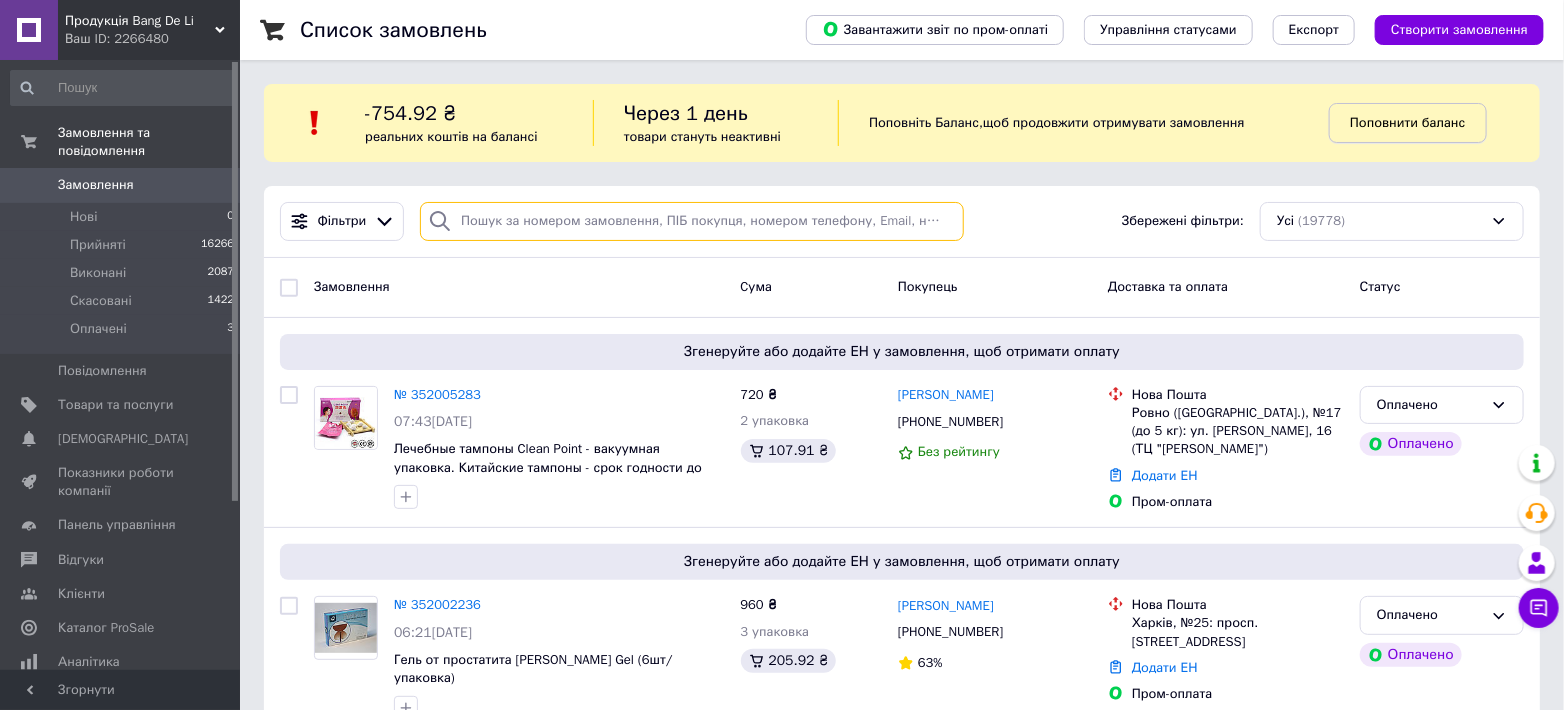 type 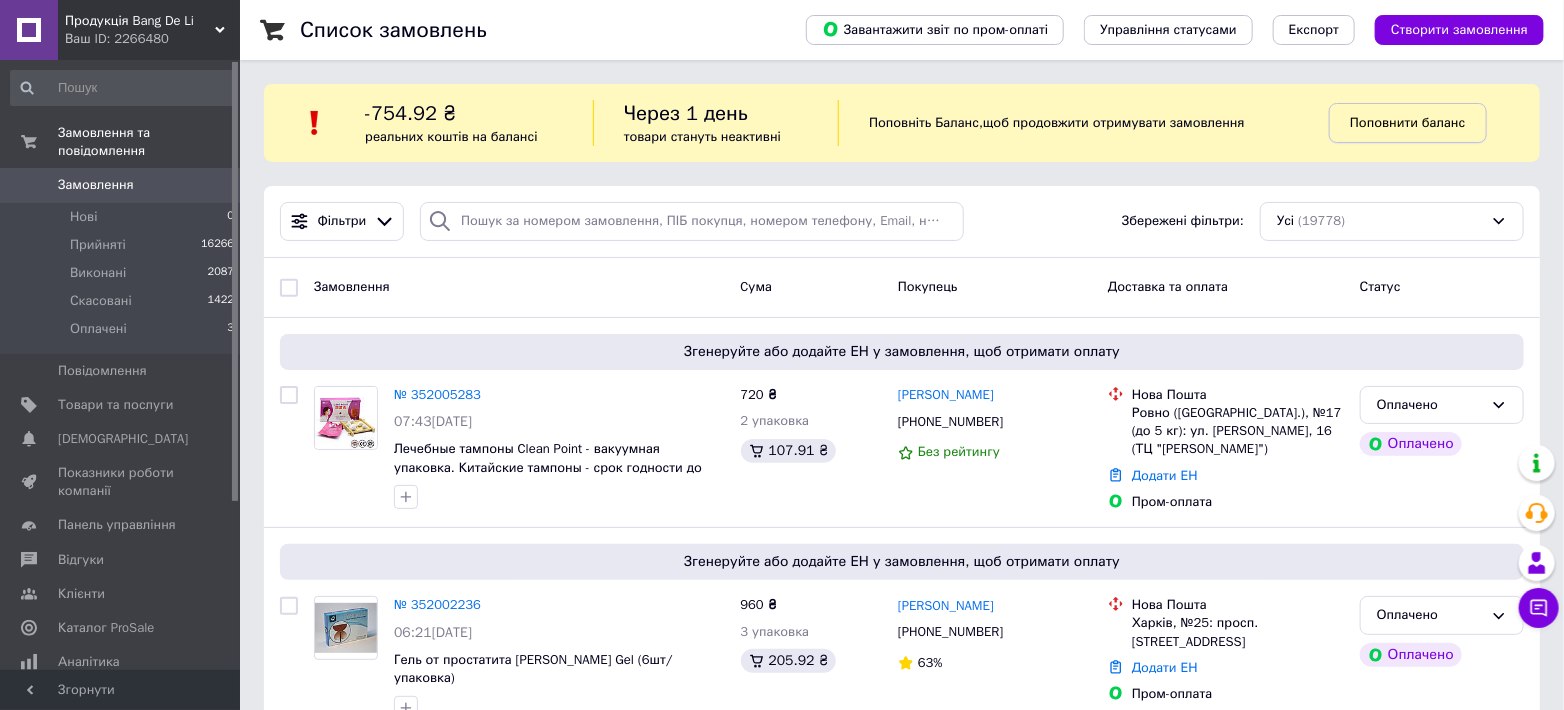 click on "Поповнити баланс" at bounding box center (1407, 122) 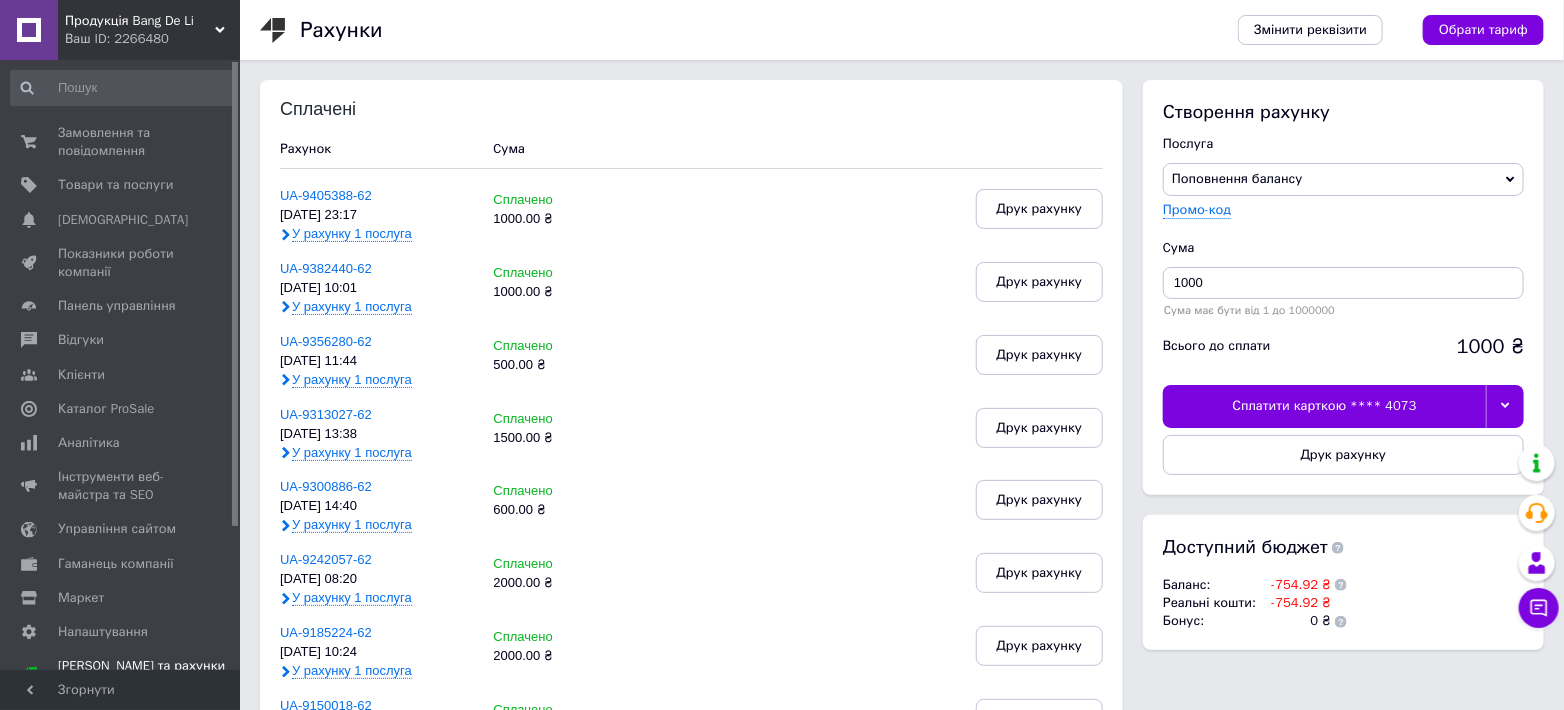 click 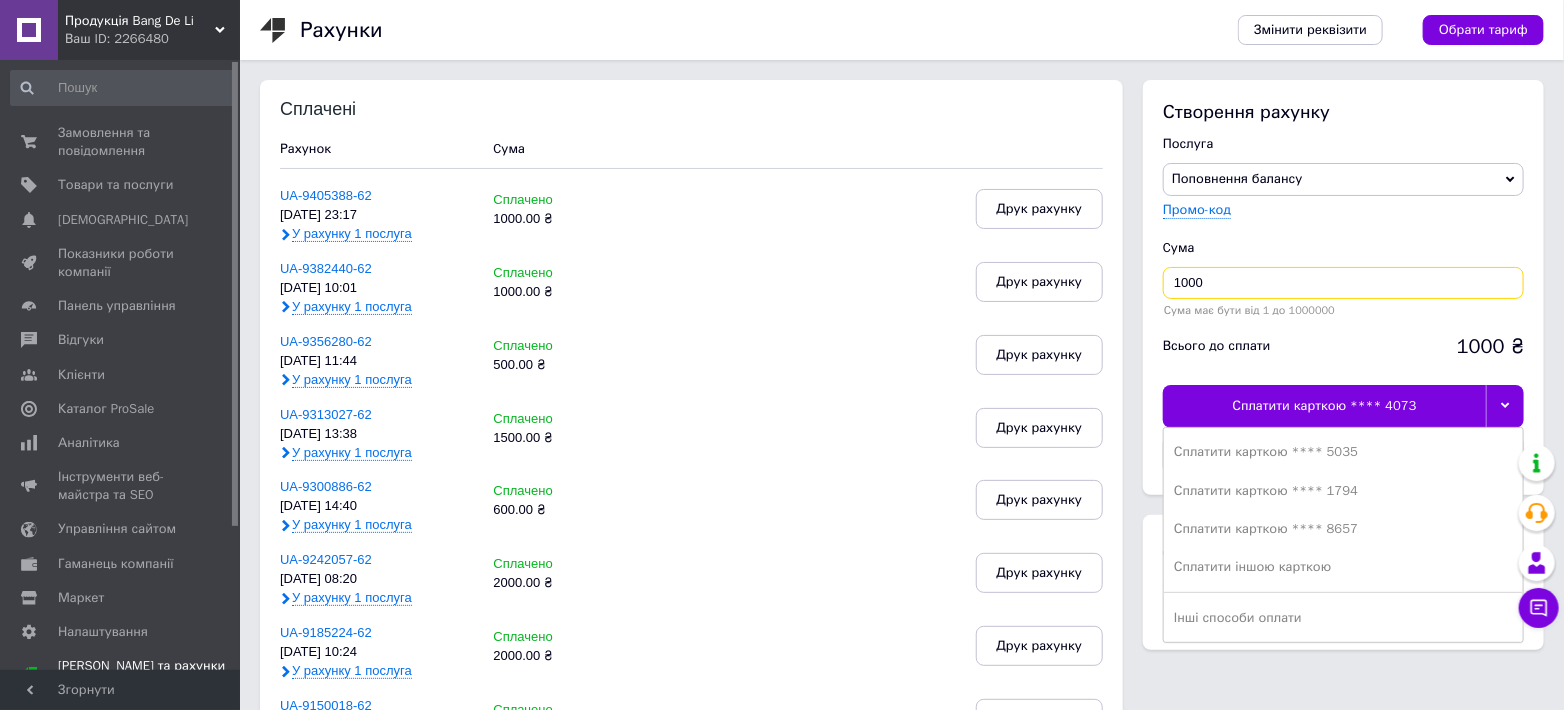 click on "1000" at bounding box center [1343, 283] 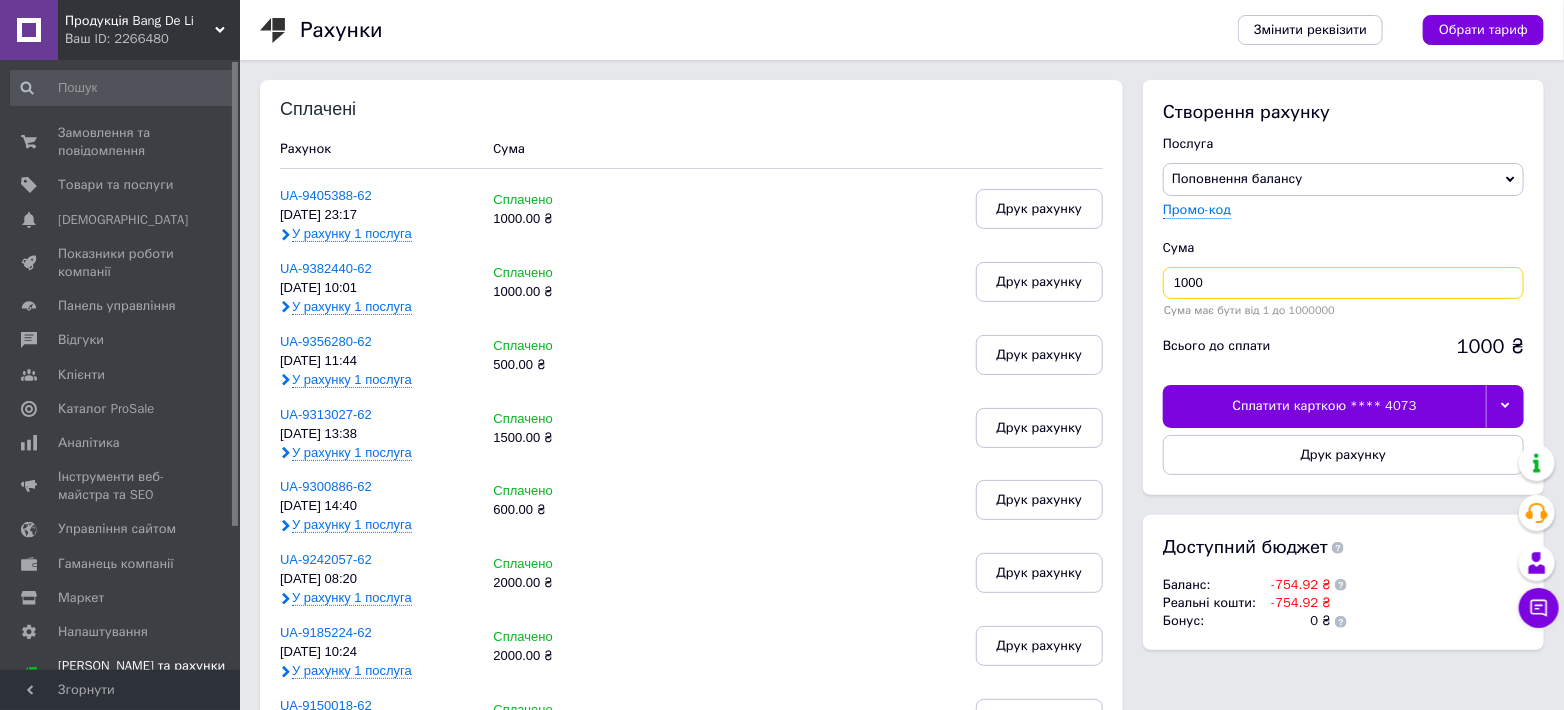 drag, startPoint x: 1205, startPoint y: 281, endPoint x: 1117, endPoint y: 276, distance: 88.14193 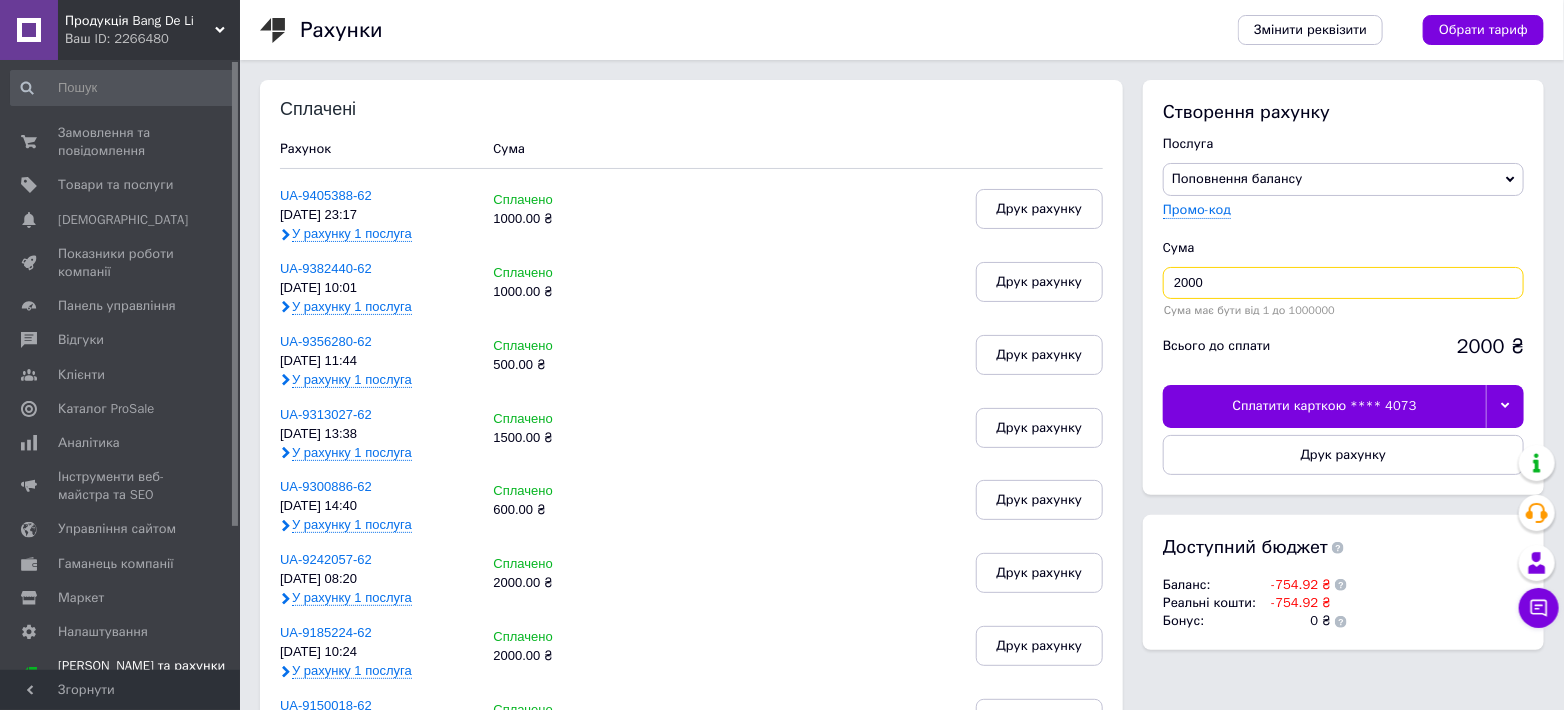 type on "2000" 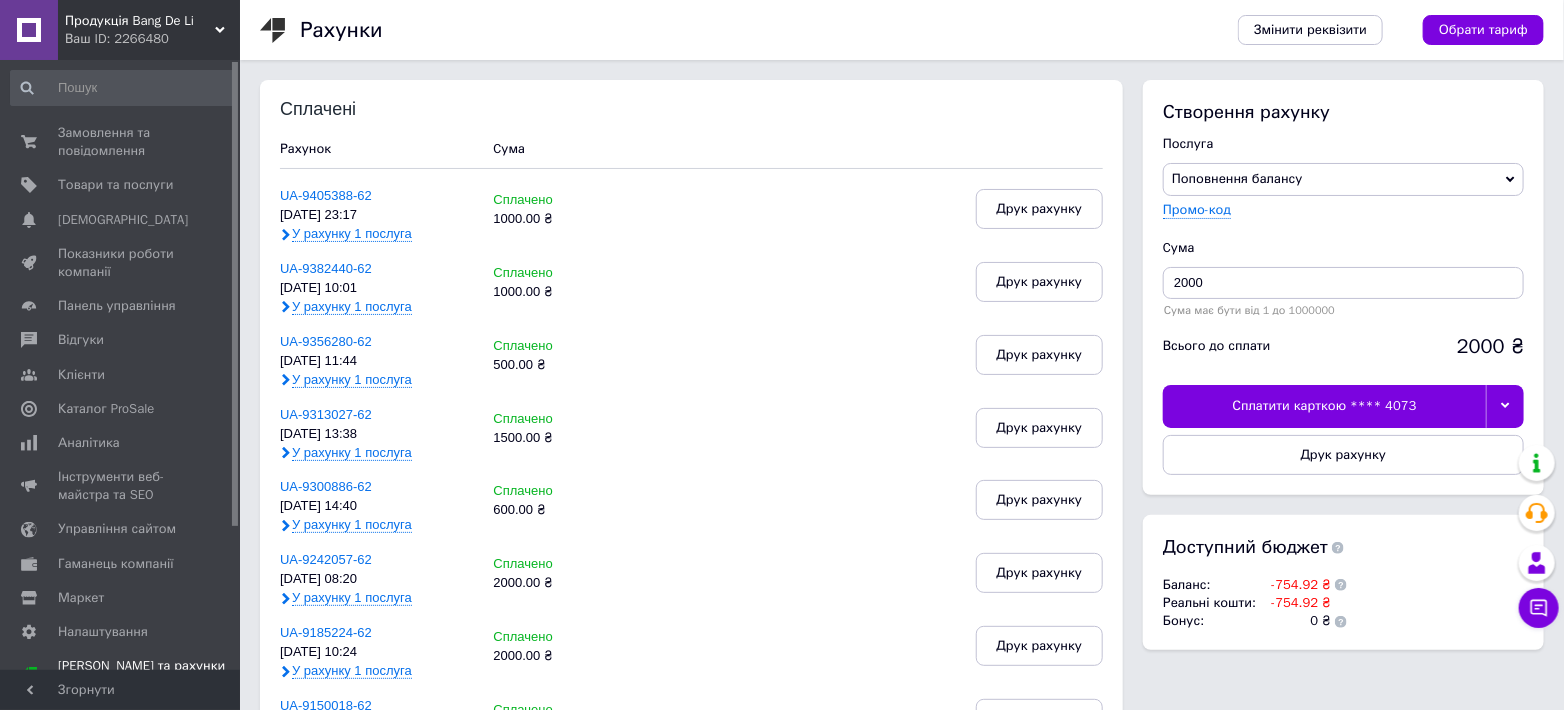 click 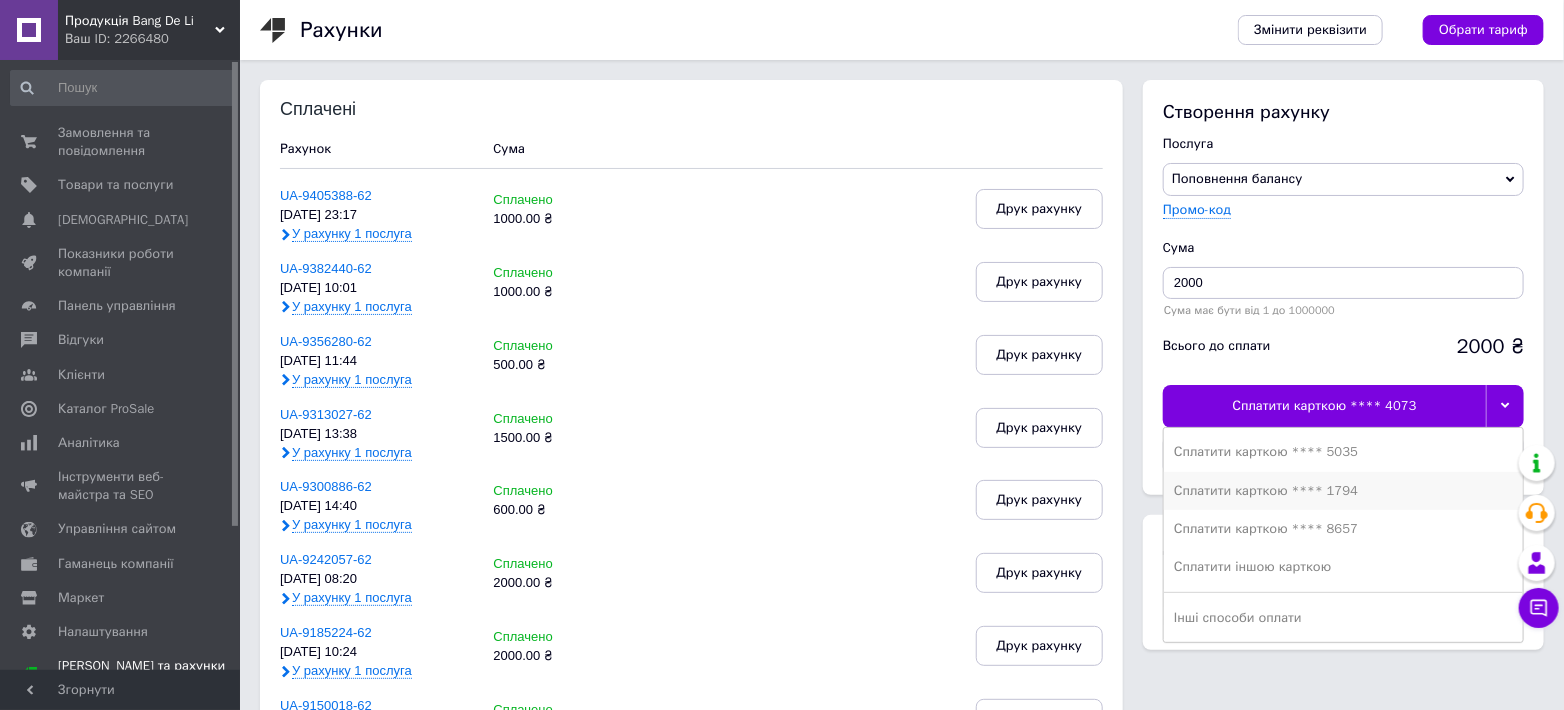 click on "Сплатити карткою  **** 1794" at bounding box center (1343, 491) 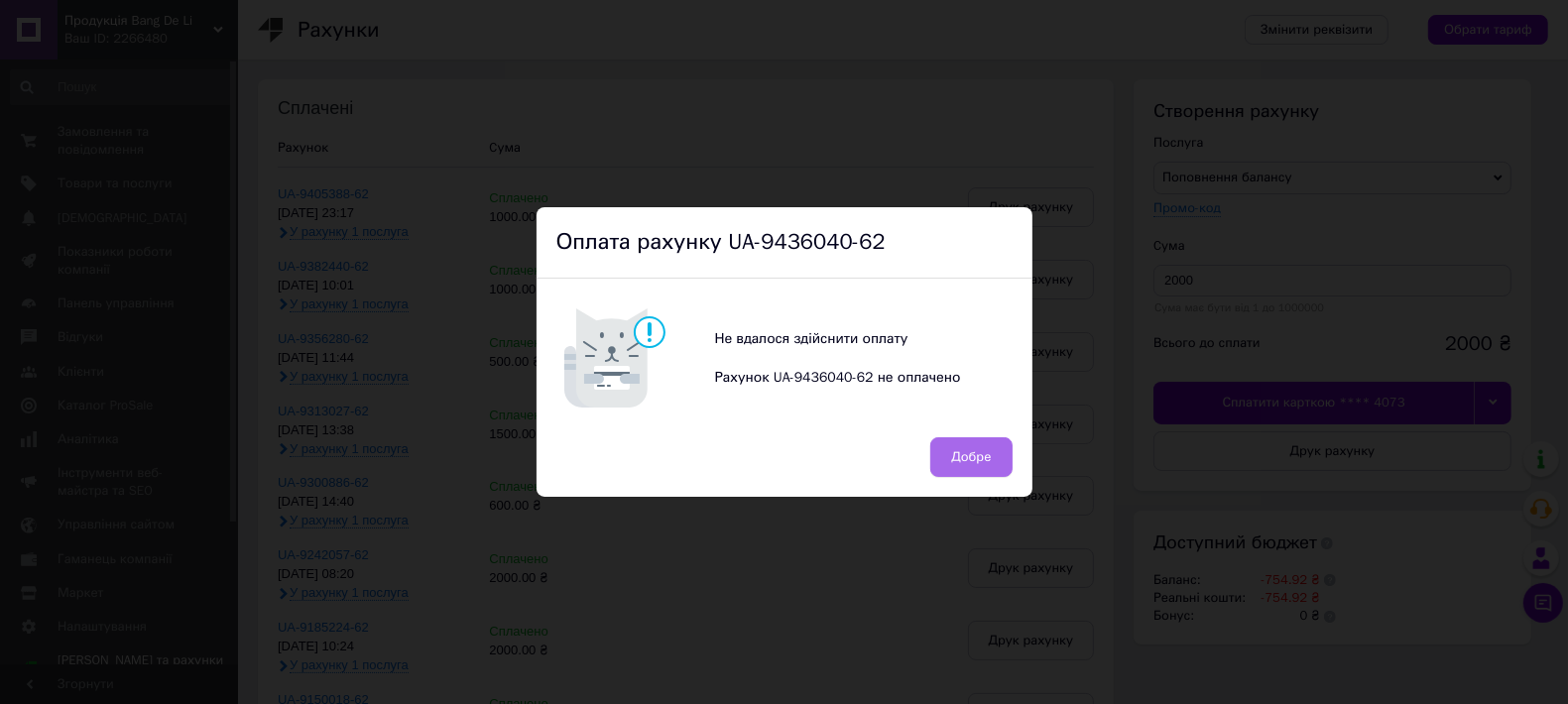 click on "Добре" at bounding box center [971, 457] 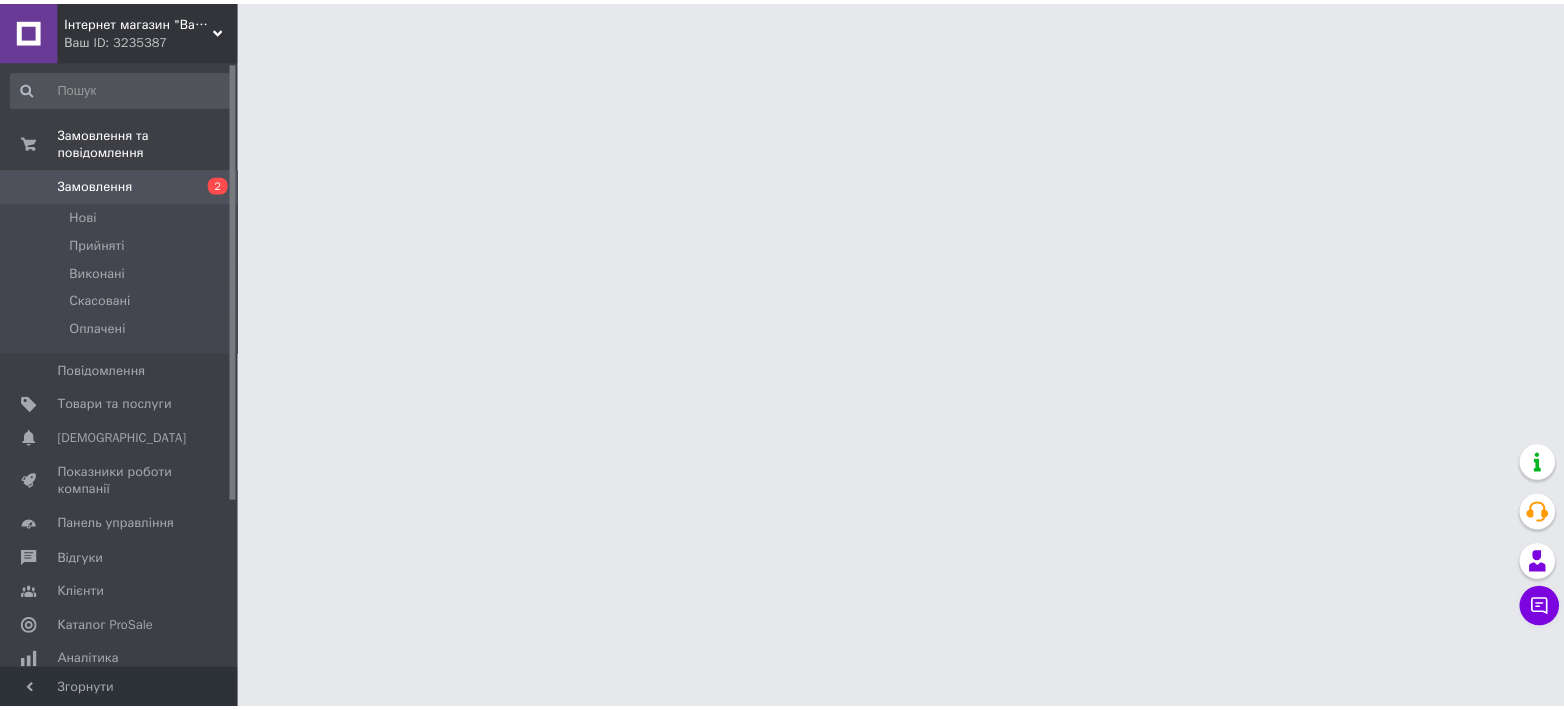 scroll, scrollTop: 0, scrollLeft: 0, axis: both 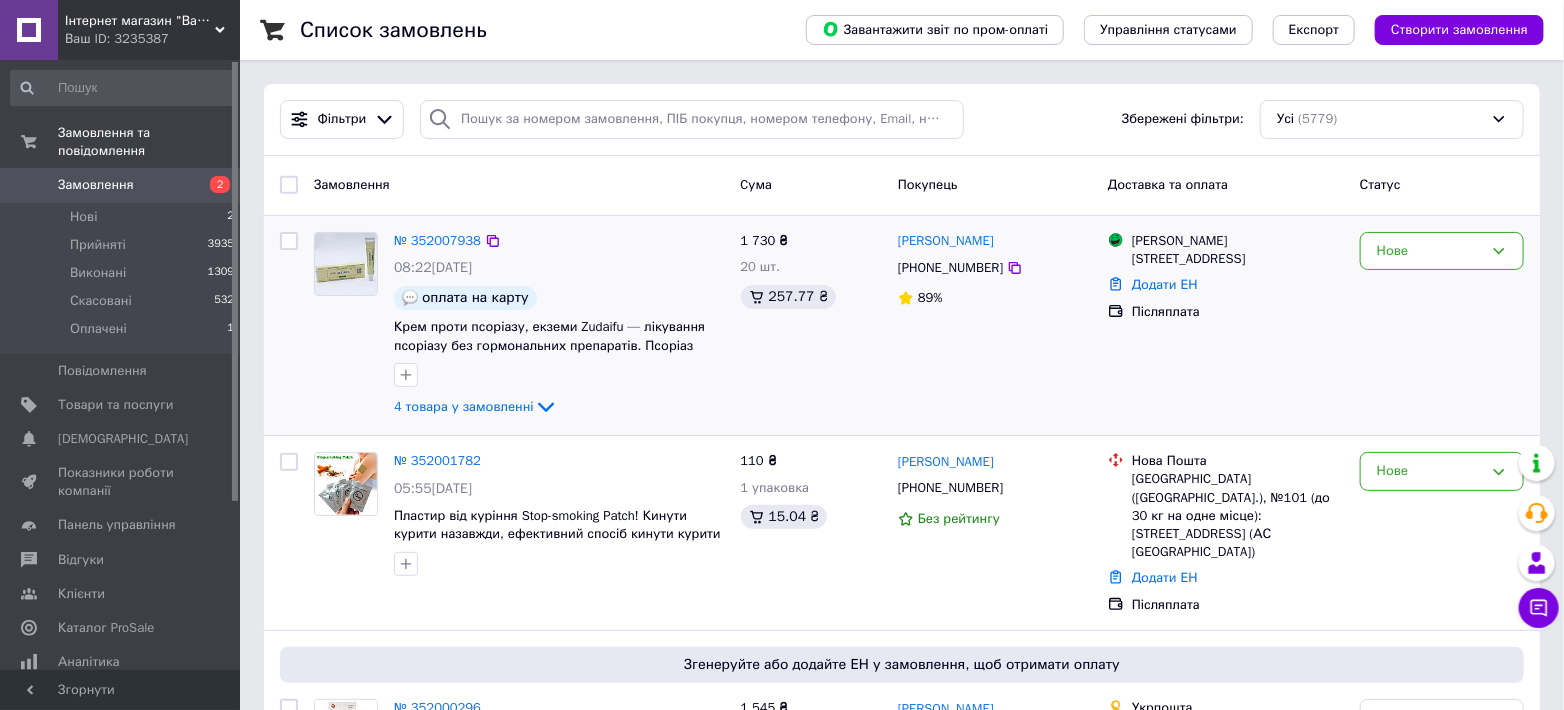 click at bounding box center [289, 241] 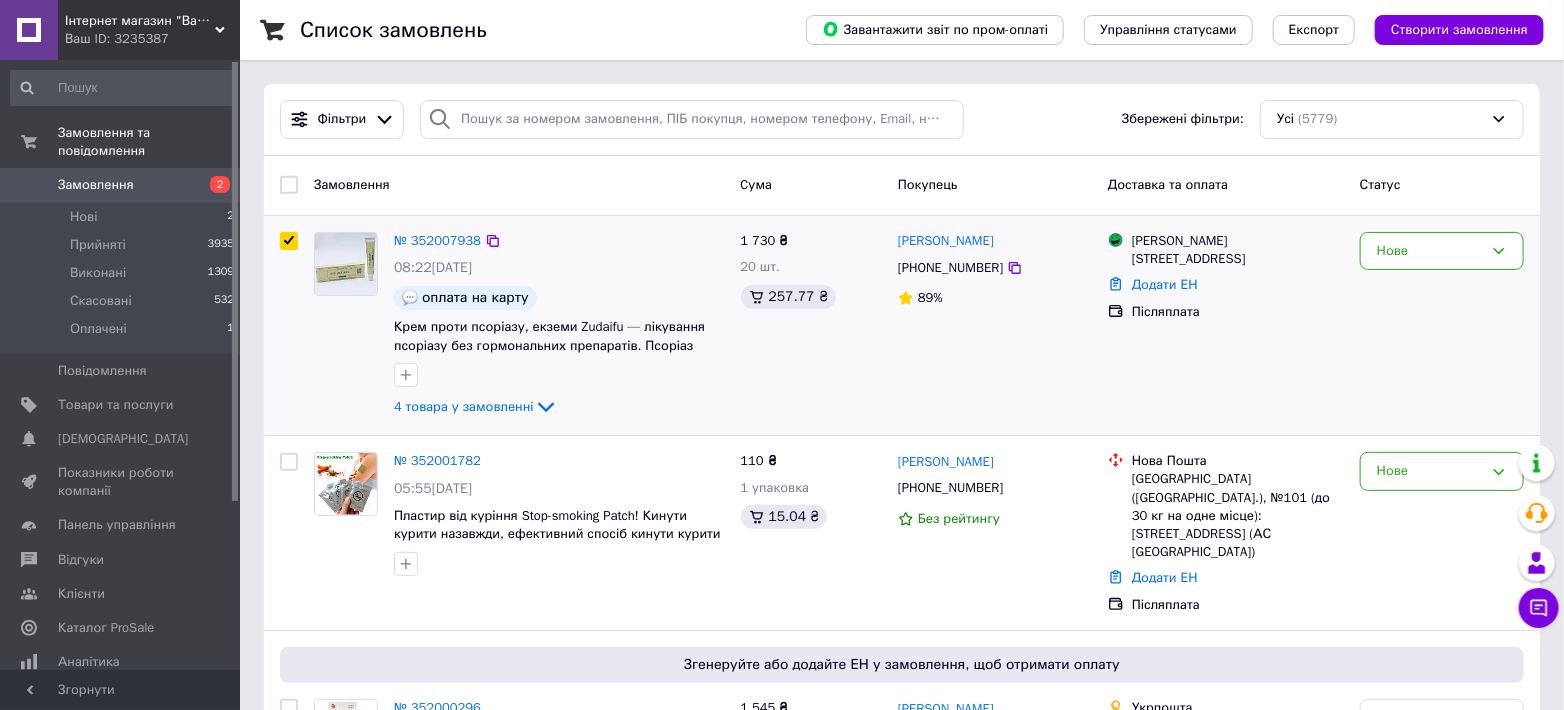 checkbox on "true" 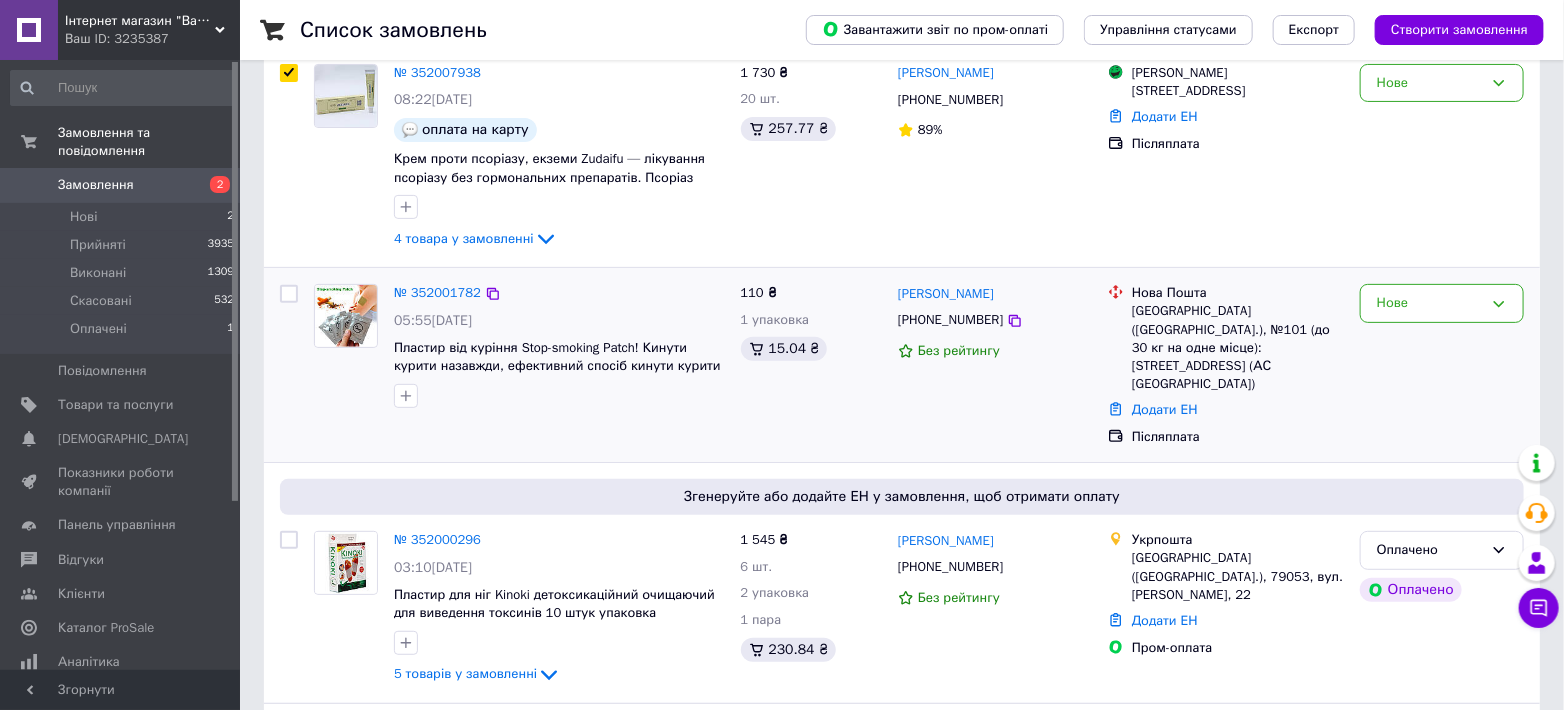 scroll, scrollTop: 222, scrollLeft: 0, axis: vertical 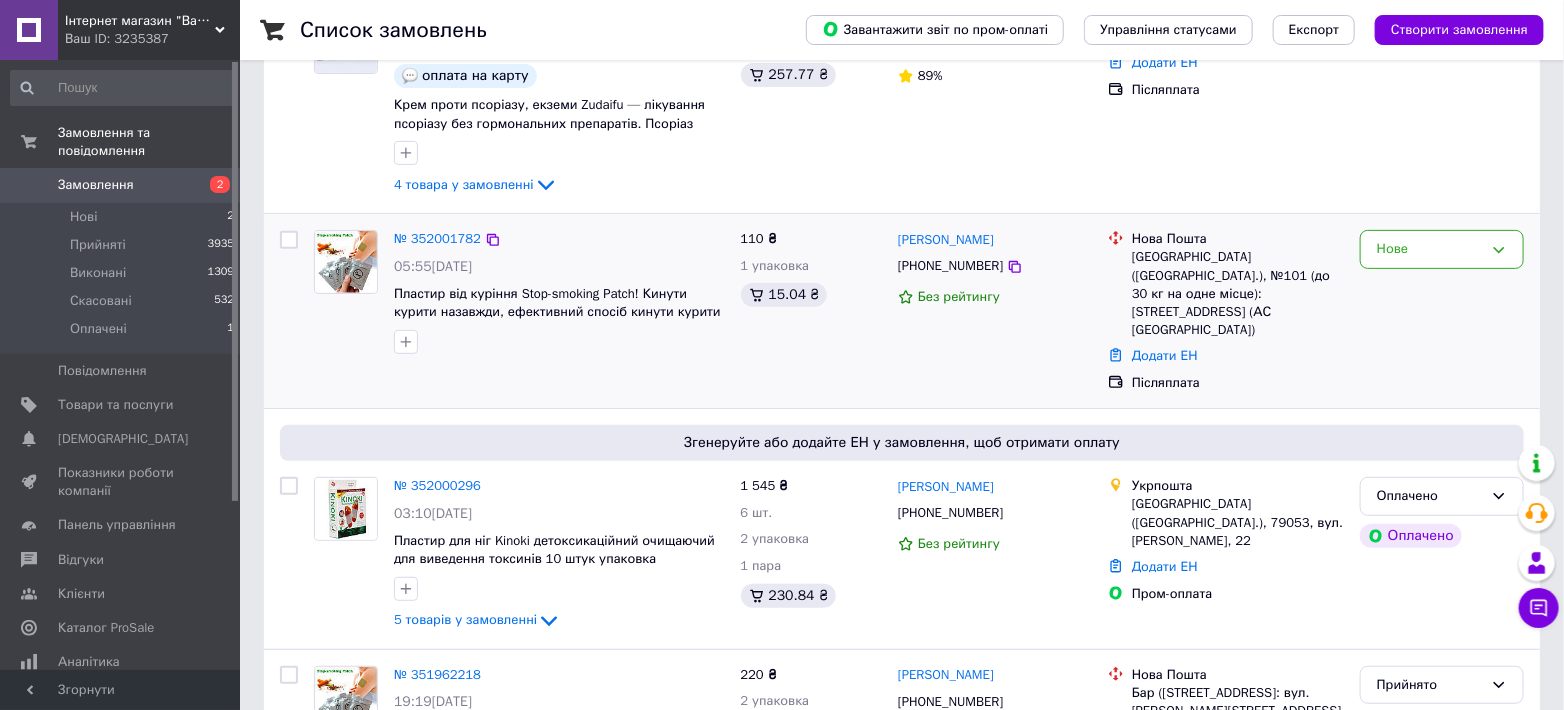 click at bounding box center [289, 240] 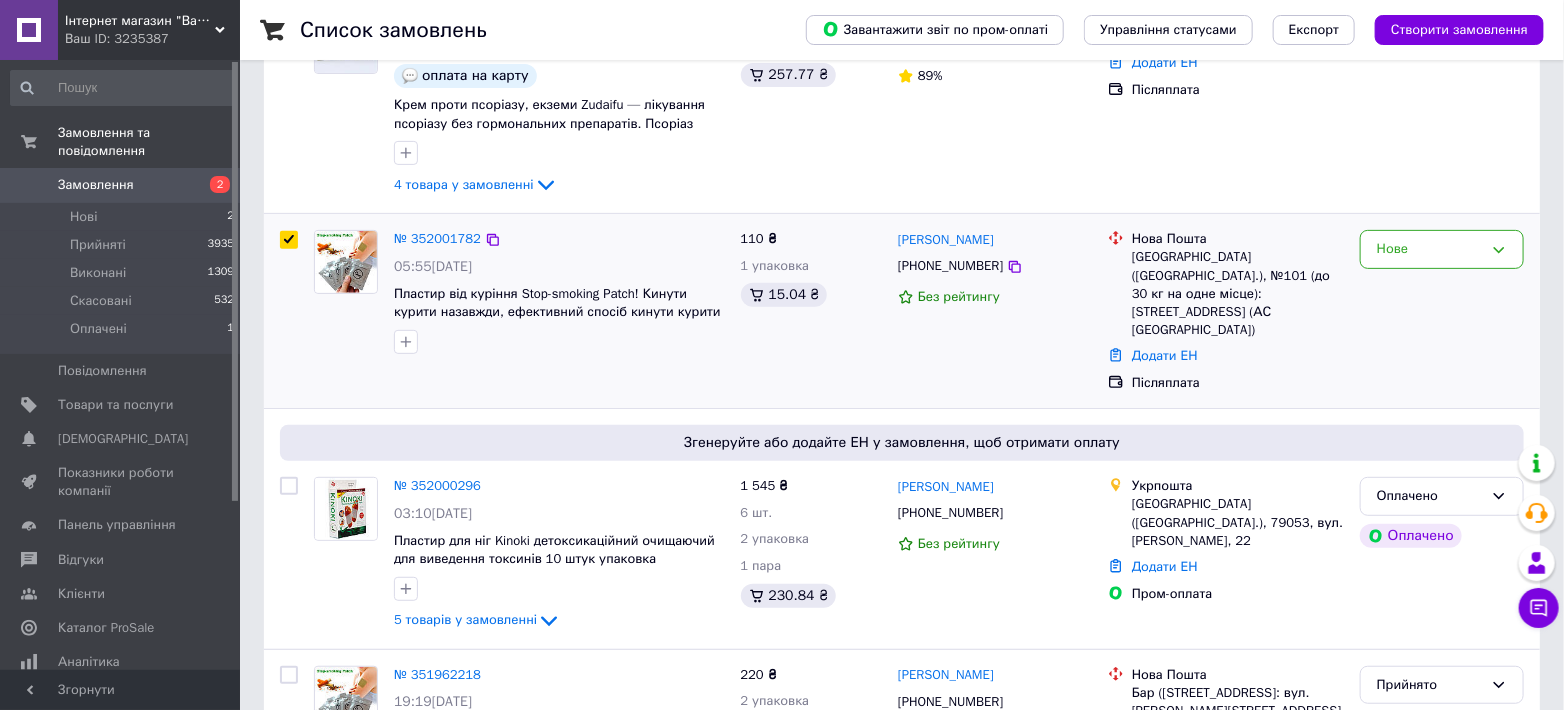 checkbox on "true" 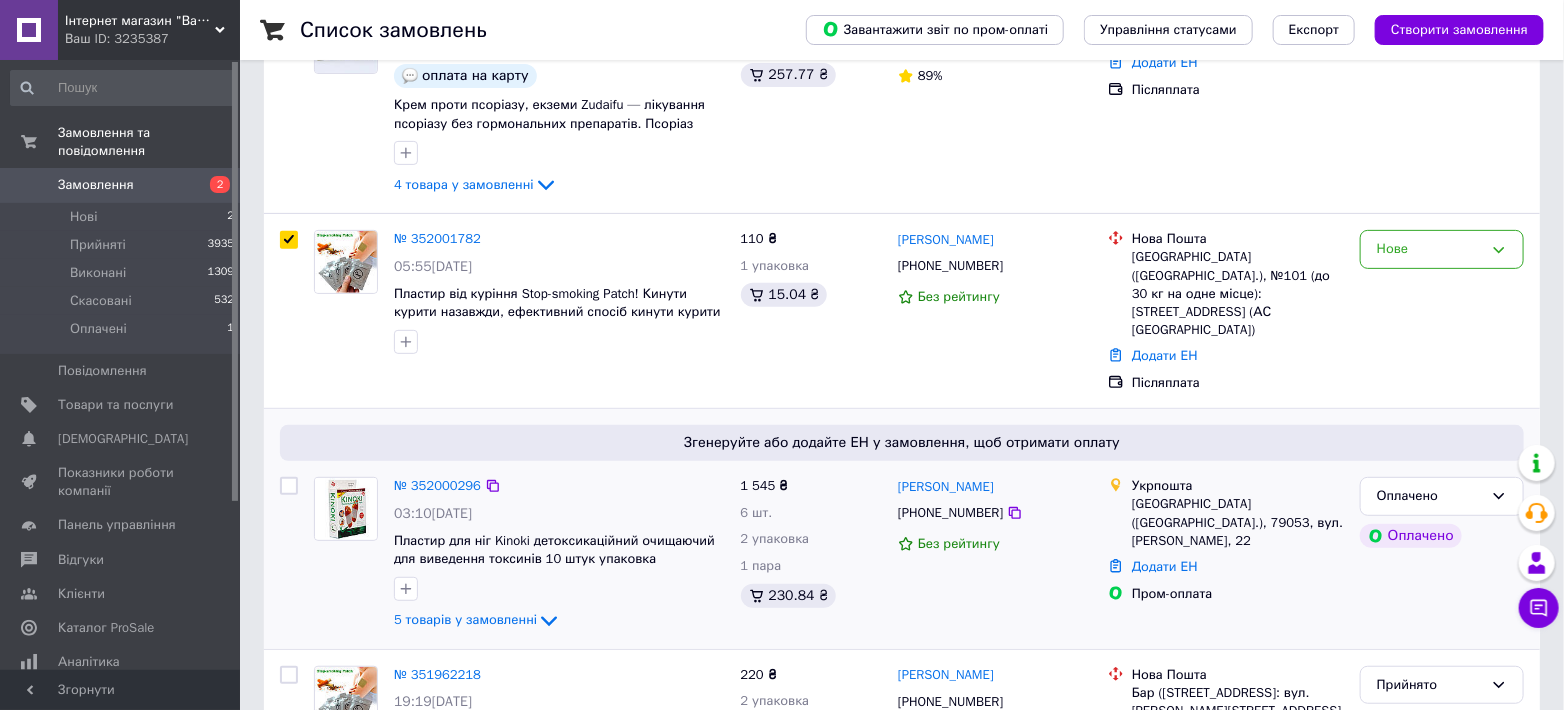 checkbox on "true" 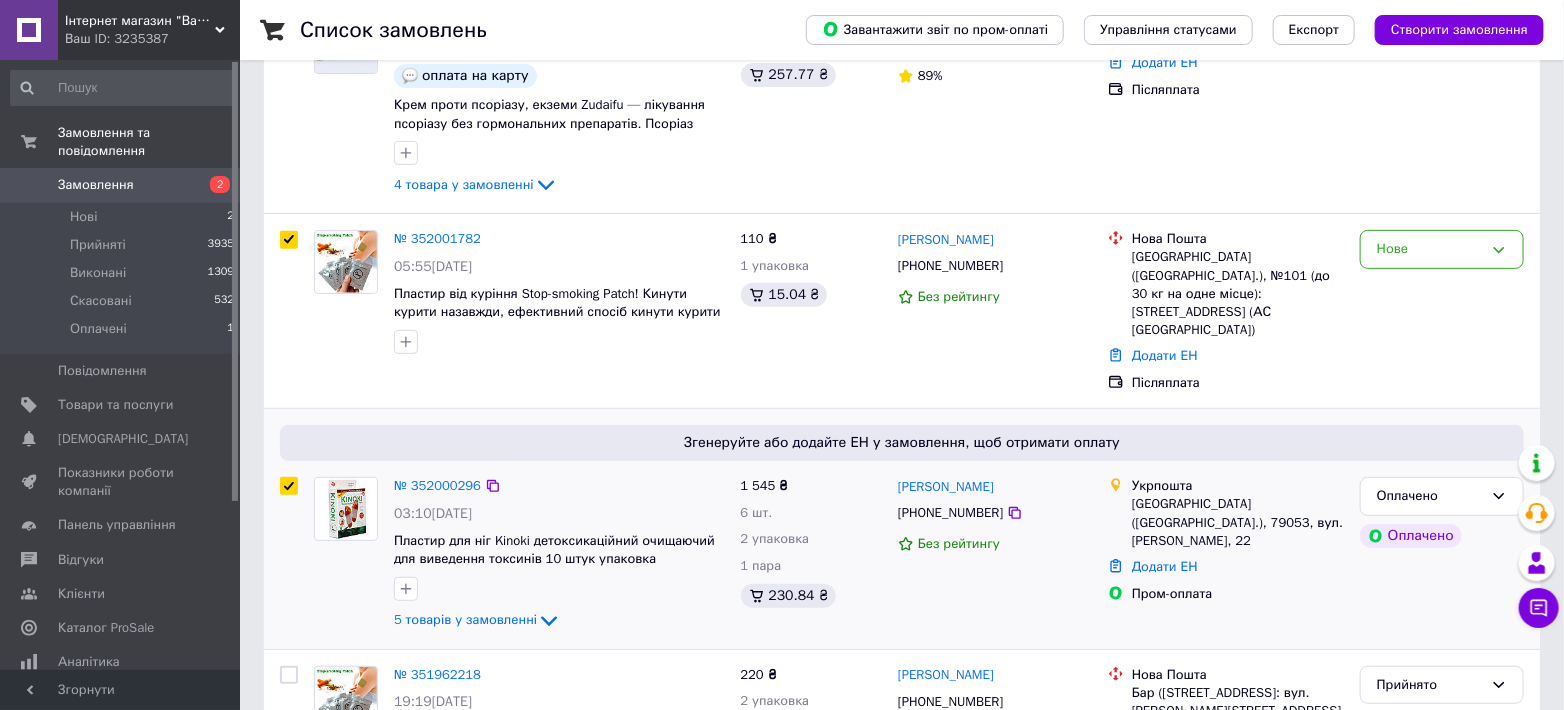 checkbox on "true" 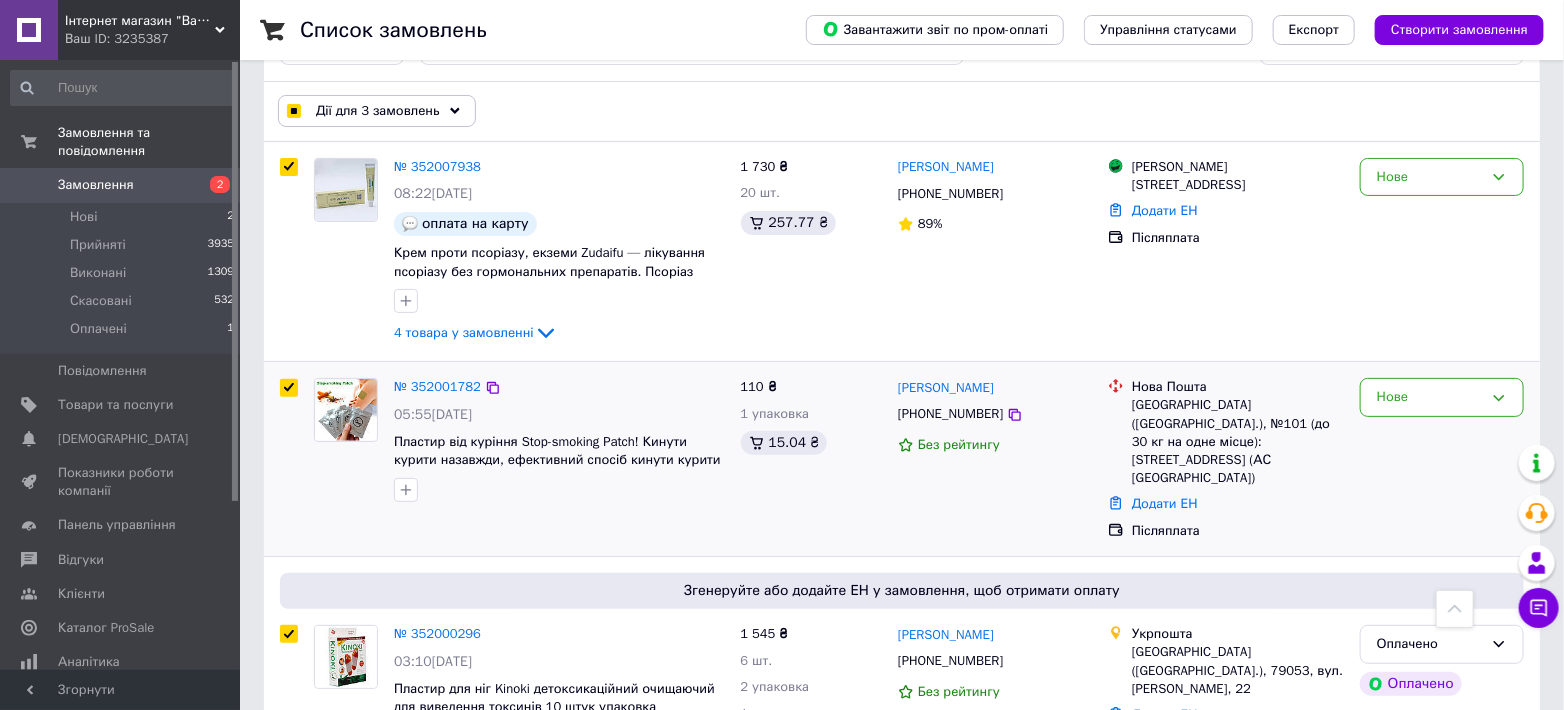 scroll, scrollTop: 0, scrollLeft: 0, axis: both 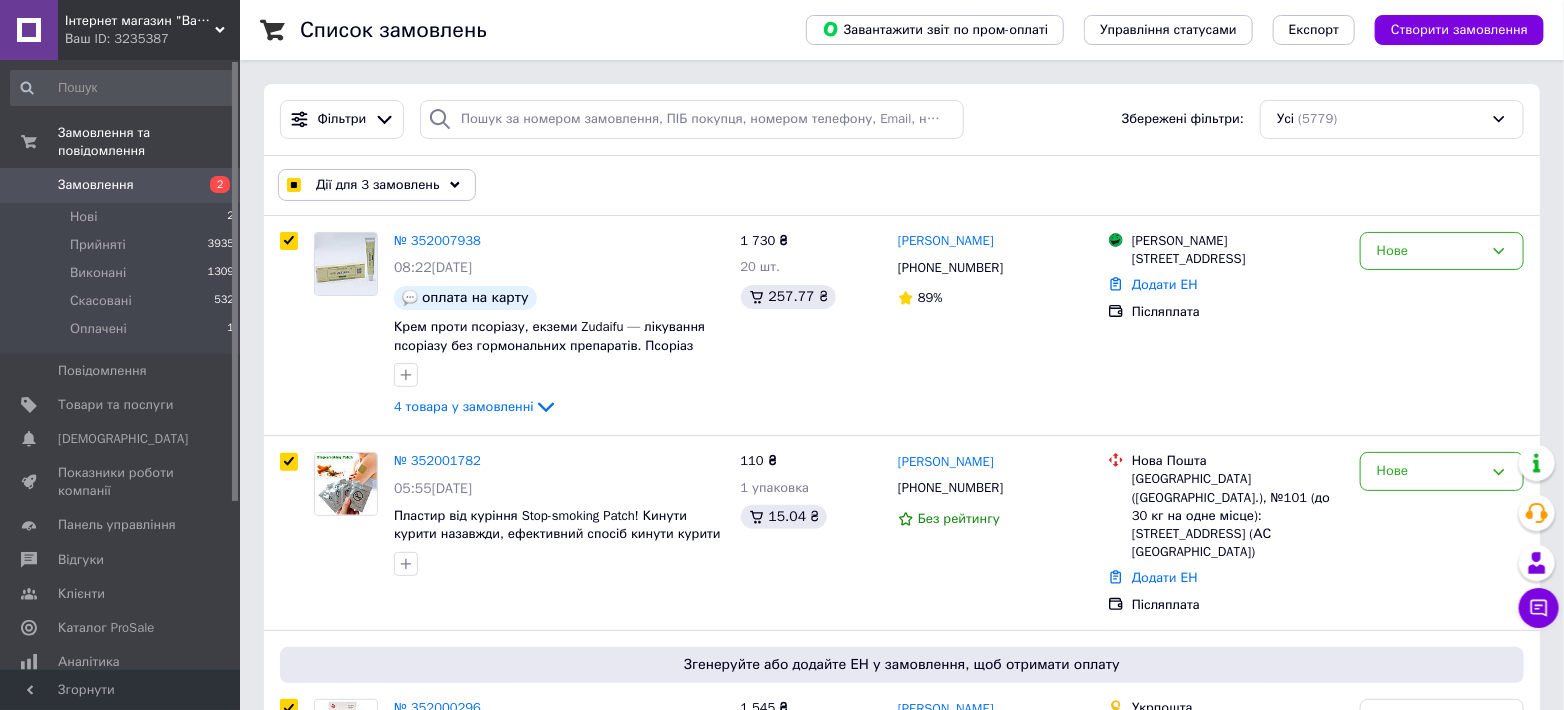 click on "Дії для 3 замовлень" at bounding box center [378, 185] 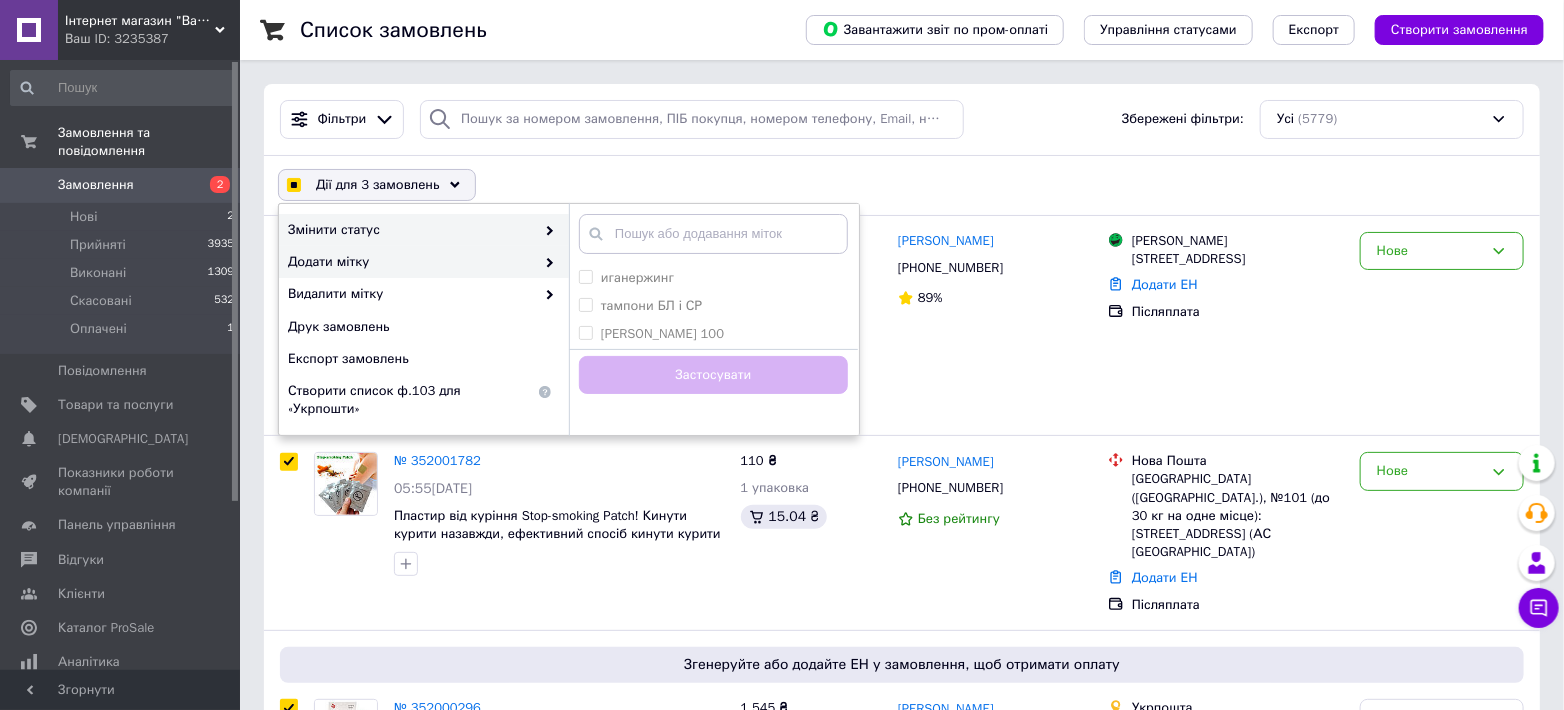 checkbox on "true" 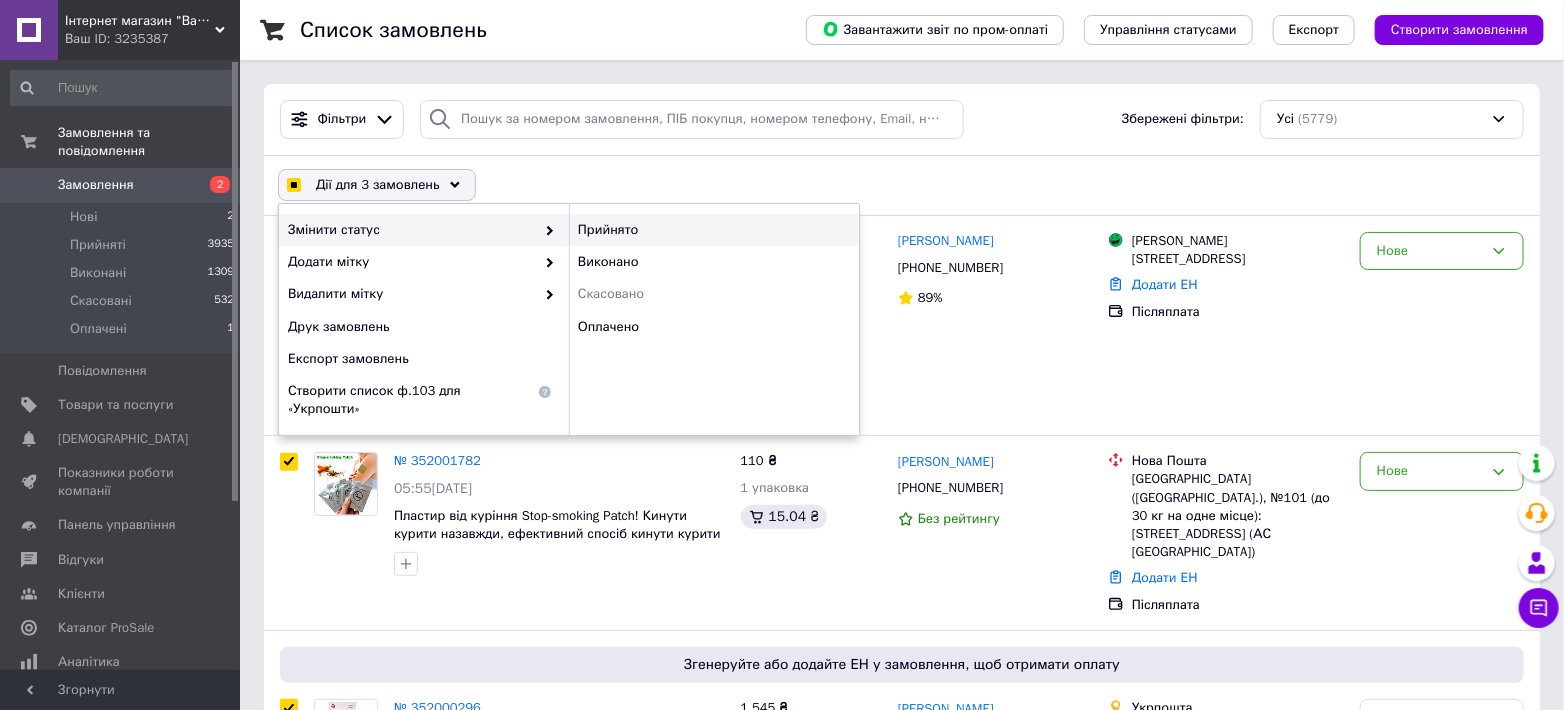 click on "Прийнято" at bounding box center (714, 230) 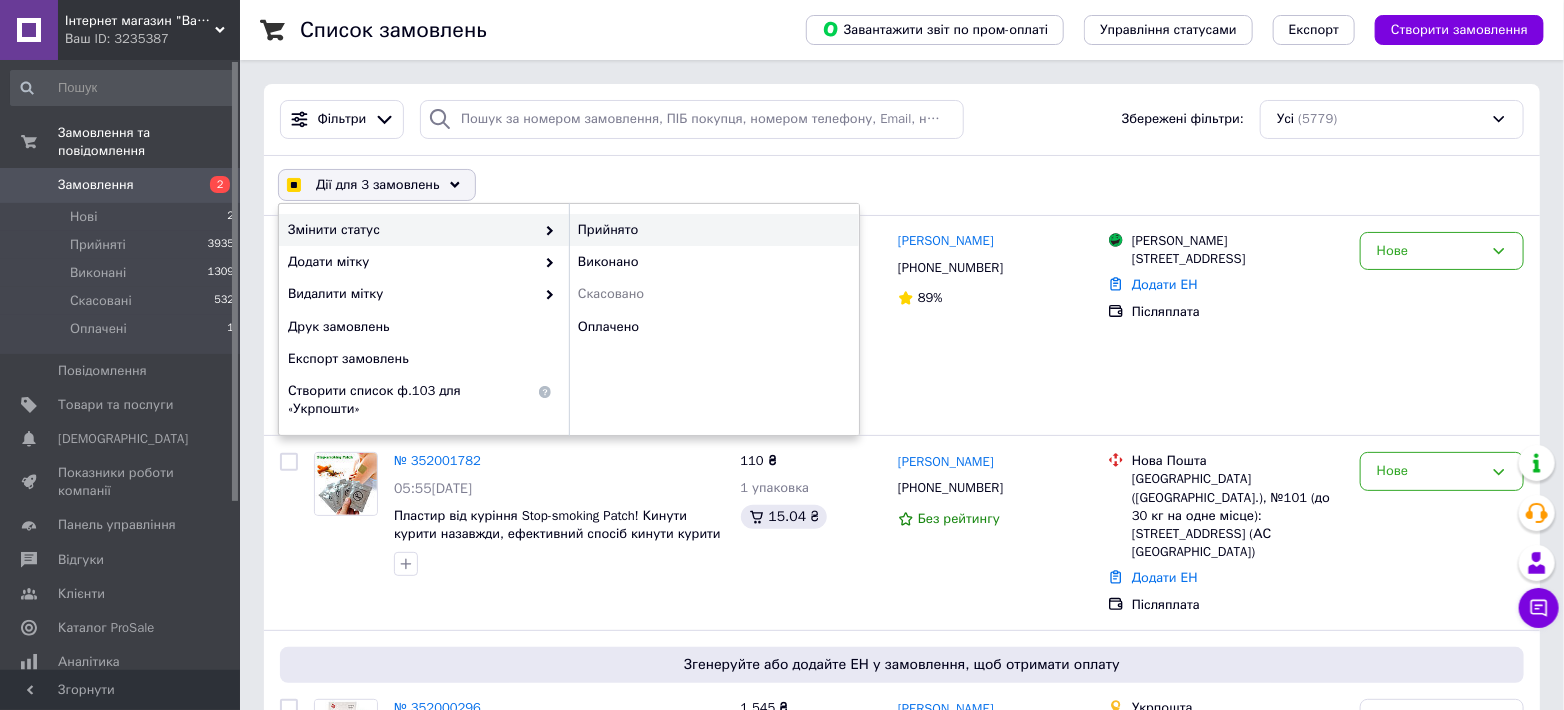 checkbox on "false" 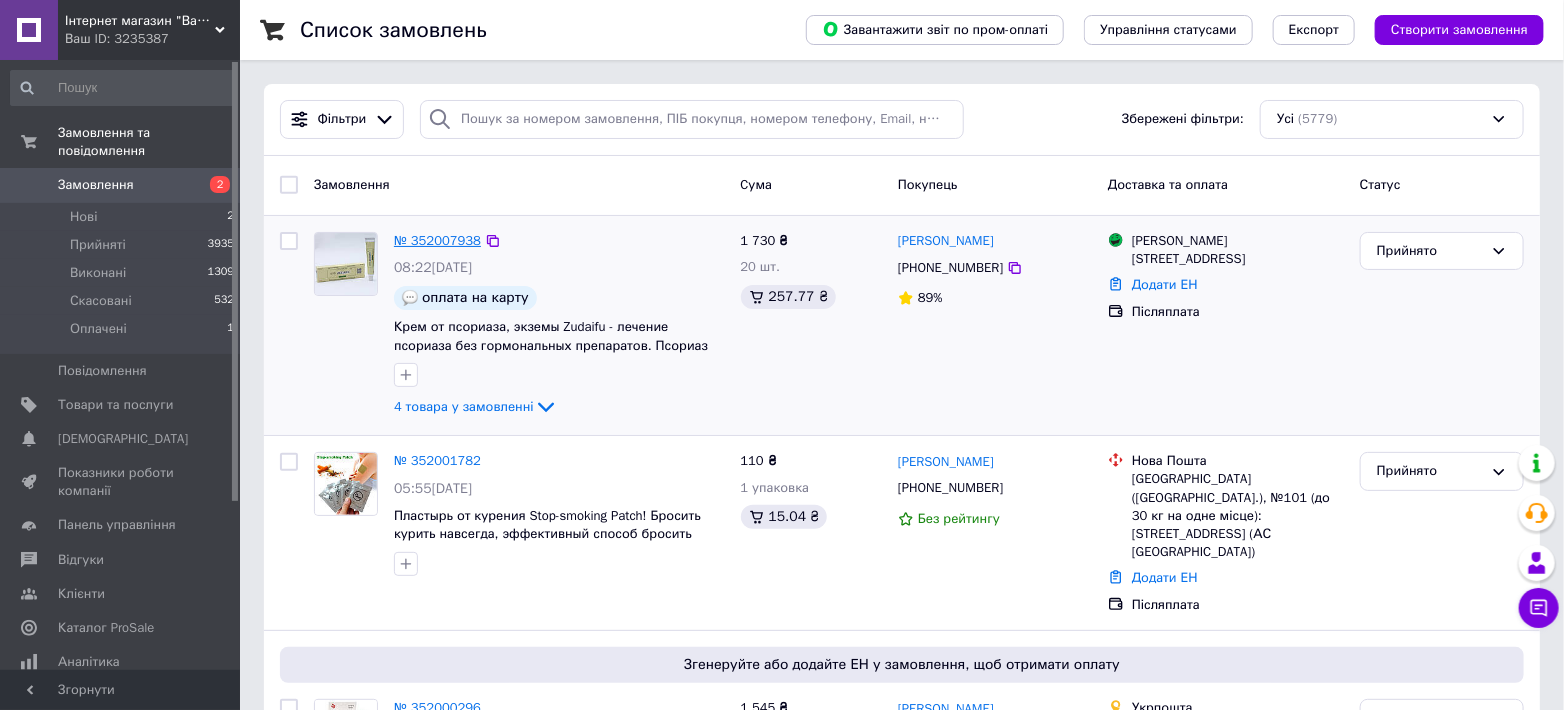 click on "№ 352007938" at bounding box center (437, 240) 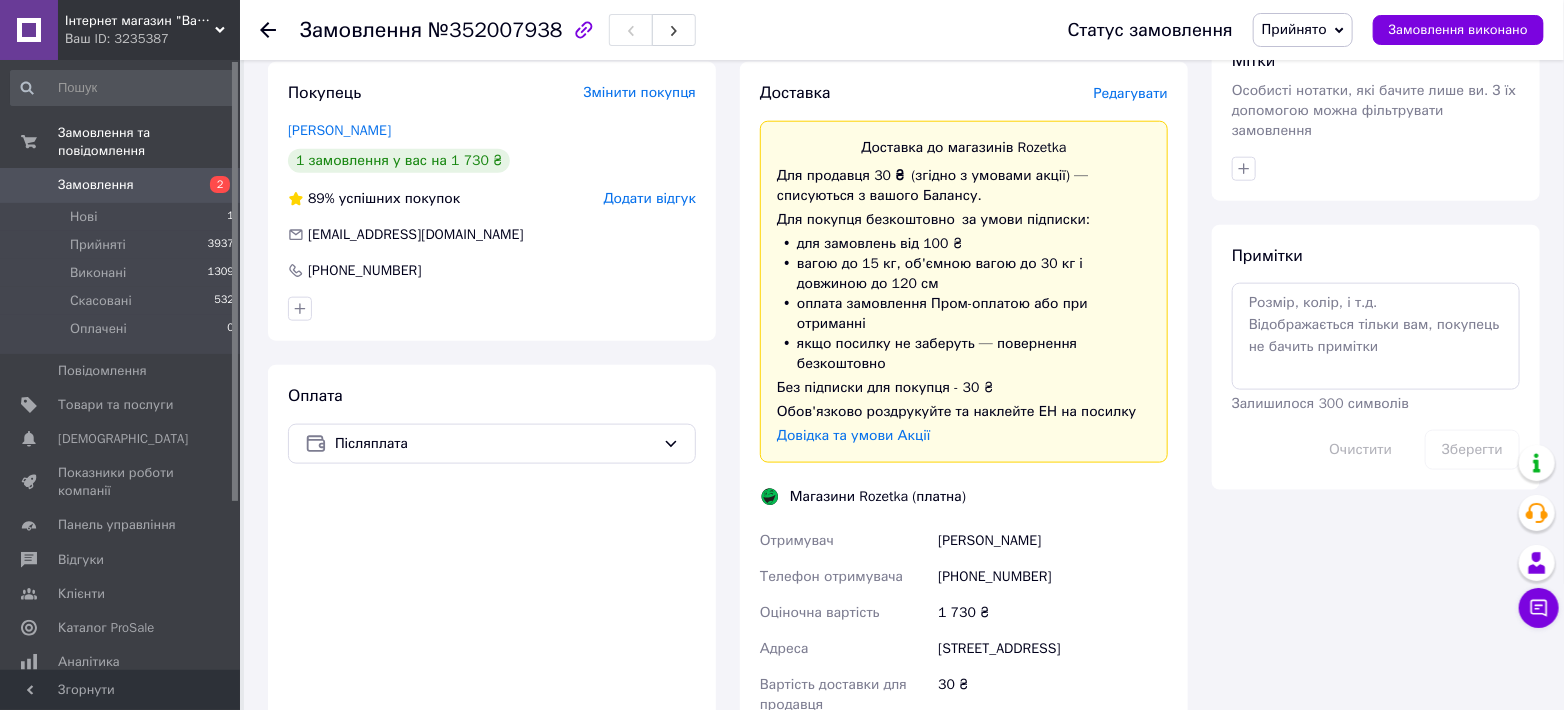 scroll, scrollTop: 1037, scrollLeft: 0, axis: vertical 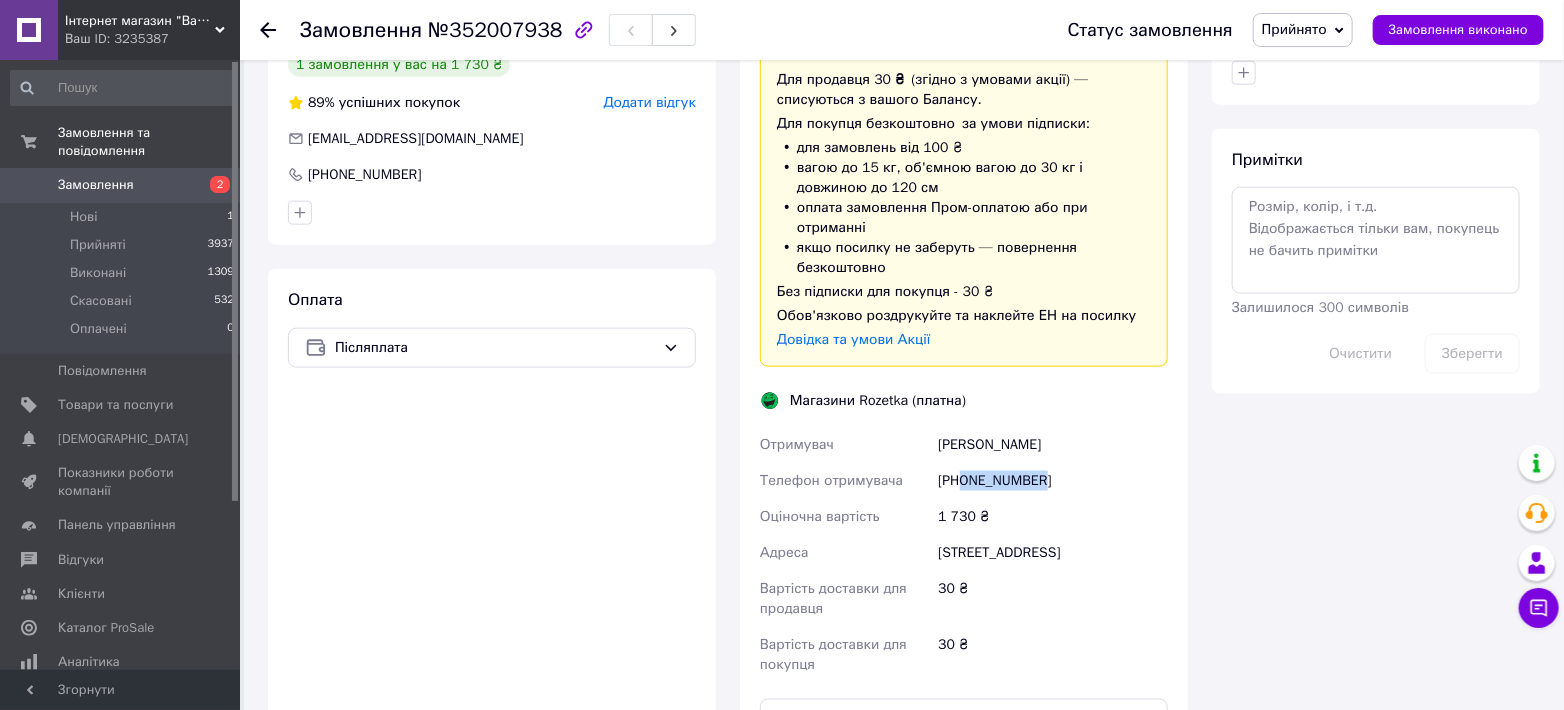 drag, startPoint x: 965, startPoint y: 458, endPoint x: 1041, endPoint y: 457, distance: 76.00658 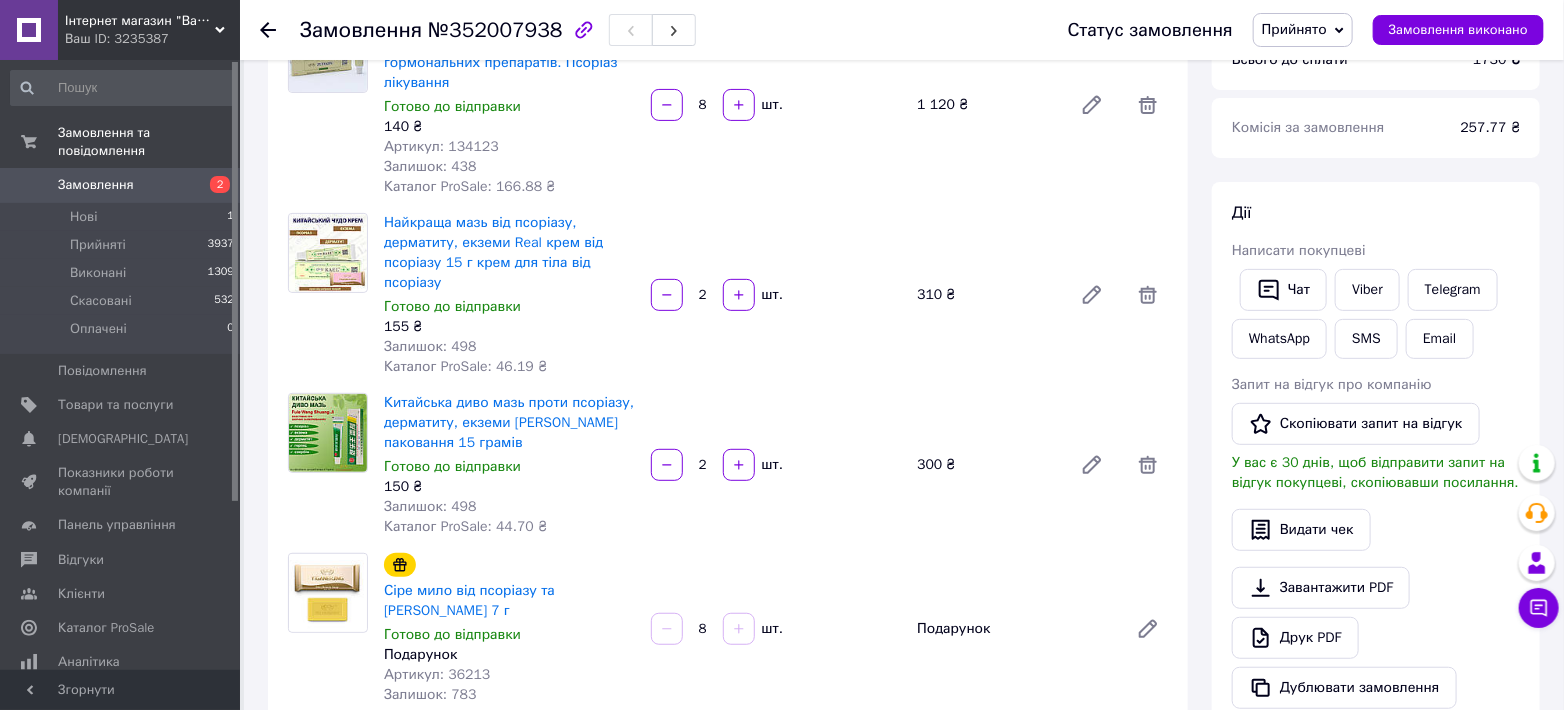 scroll, scrollTop: 222, scrollLeft: 0, axis: vertical 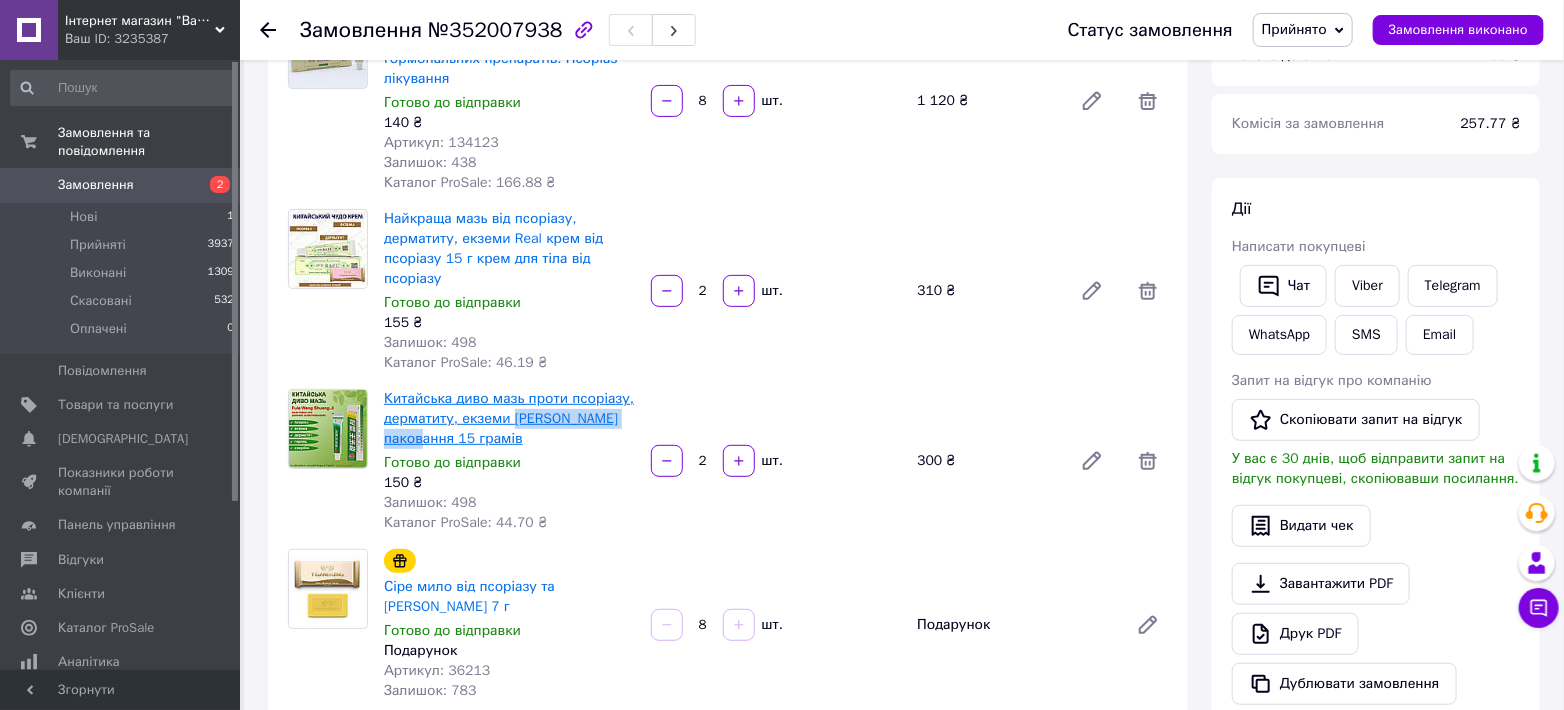 drag, startPoint x: 600, startPoint y: 423, endPoint x: 507, endPoint y: 420, distance: 93.04838 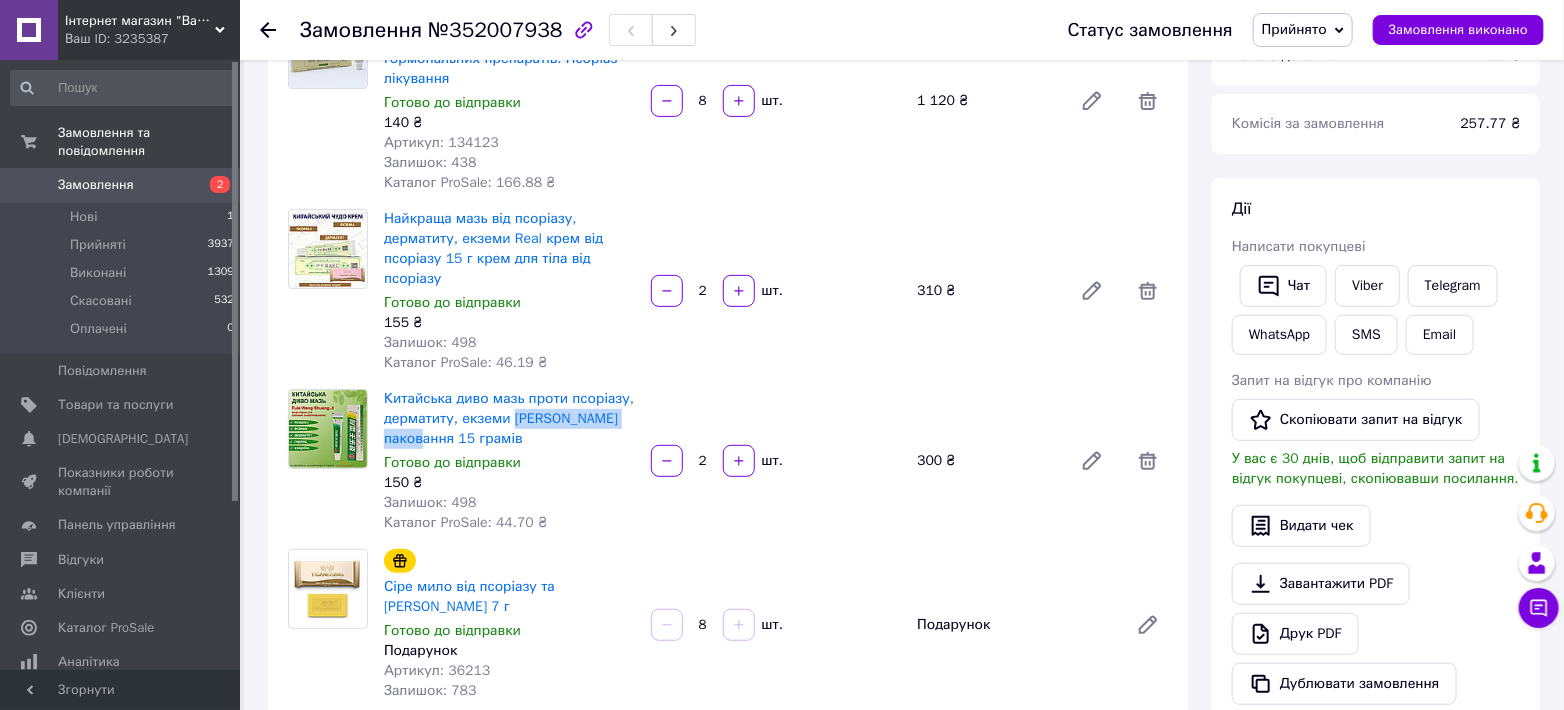 copy on "Fule Wang Shuang Ji" 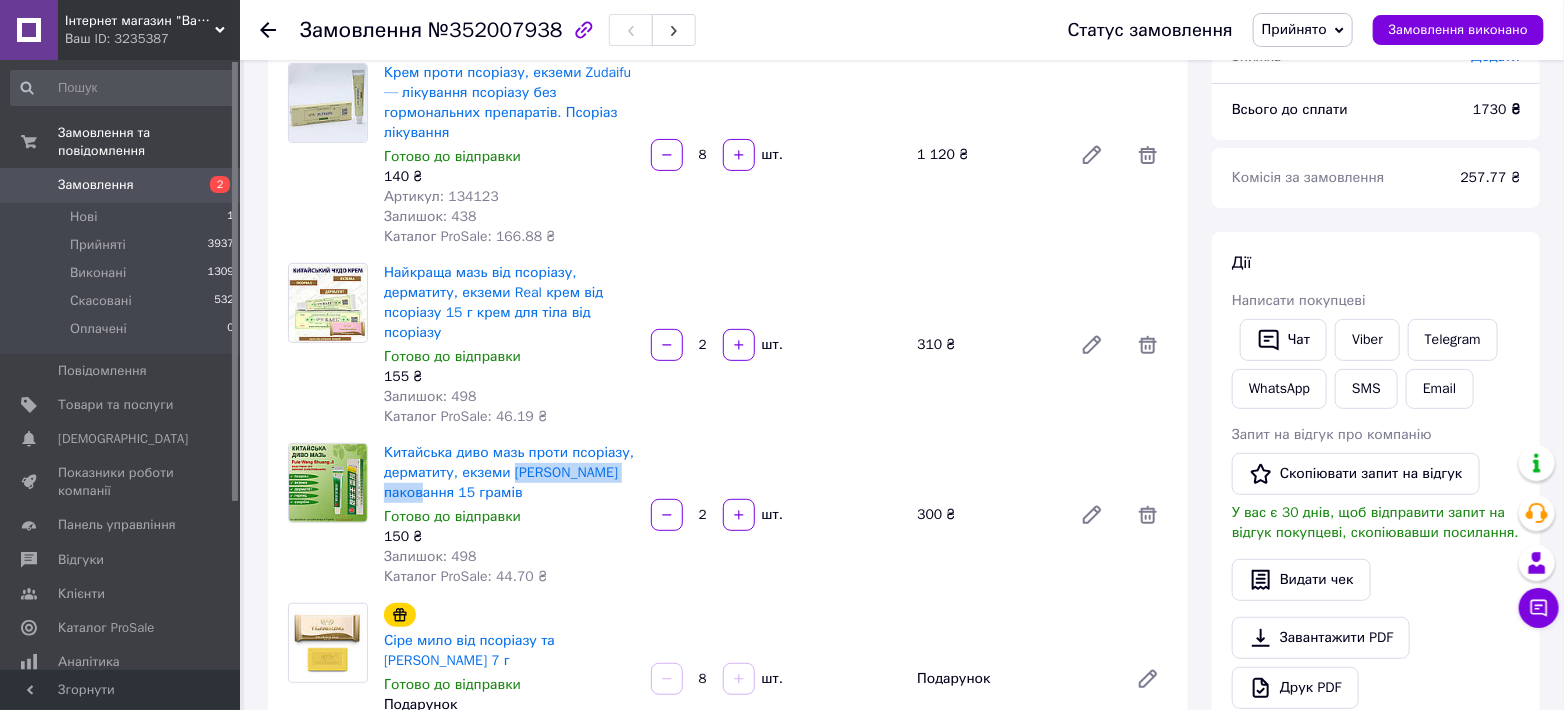 scroll, scrollTop: 148, scrollLeft: 0, axis: vertical 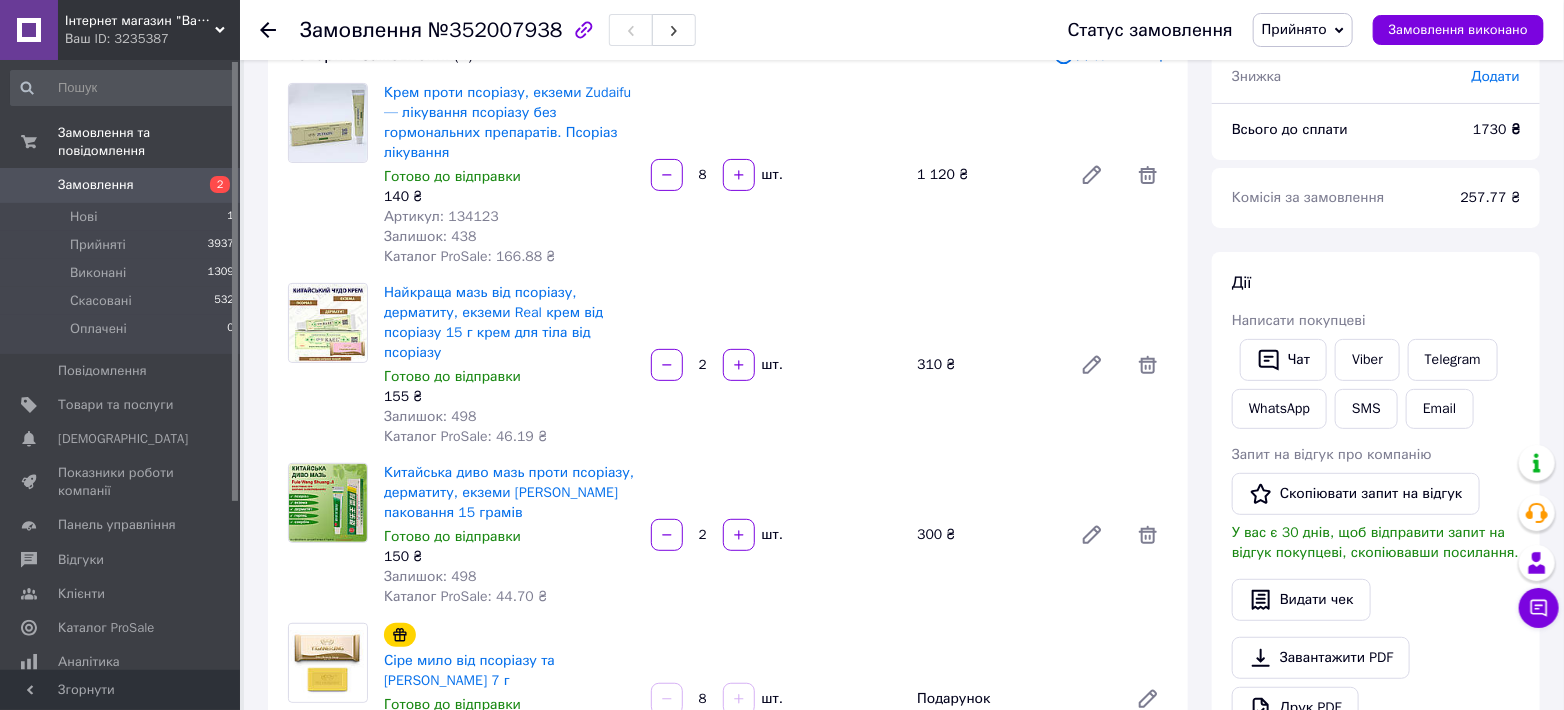 click on "Найкраща мазь від псоріазу, дерматиту, екземи Real крем від псоріазу 15 г крем для тіла від псоріазу Готово до відправки 155 ₴ Залишок: 498 Каталог ProSale: 46.19 ₴  2   шт. 310 ₴" at bounding box center [776, 365] 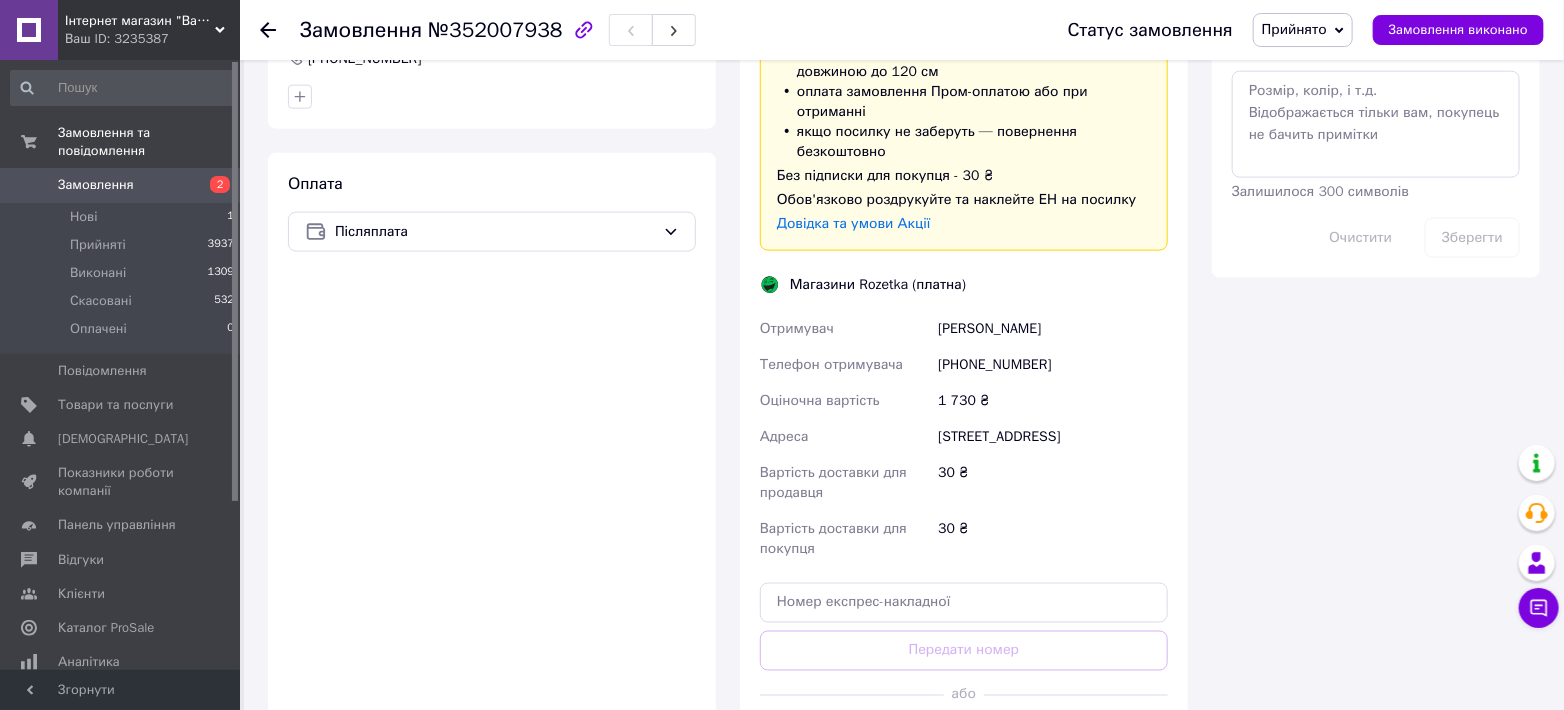 scroll, scrollTop: 1333, scrollLeft: 0, axis: vertical 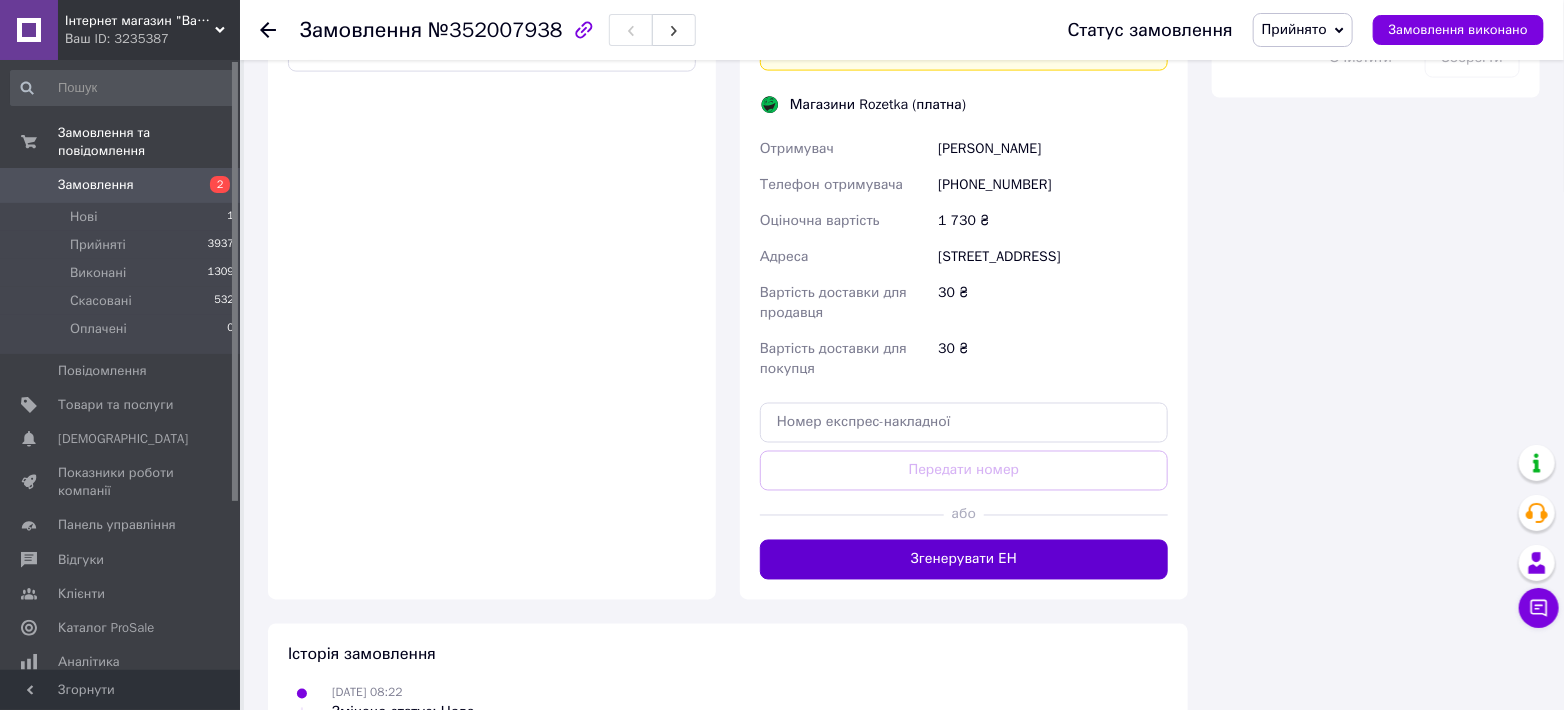 click on "Згенерувати ЕН" at bounding box center [964, 560] 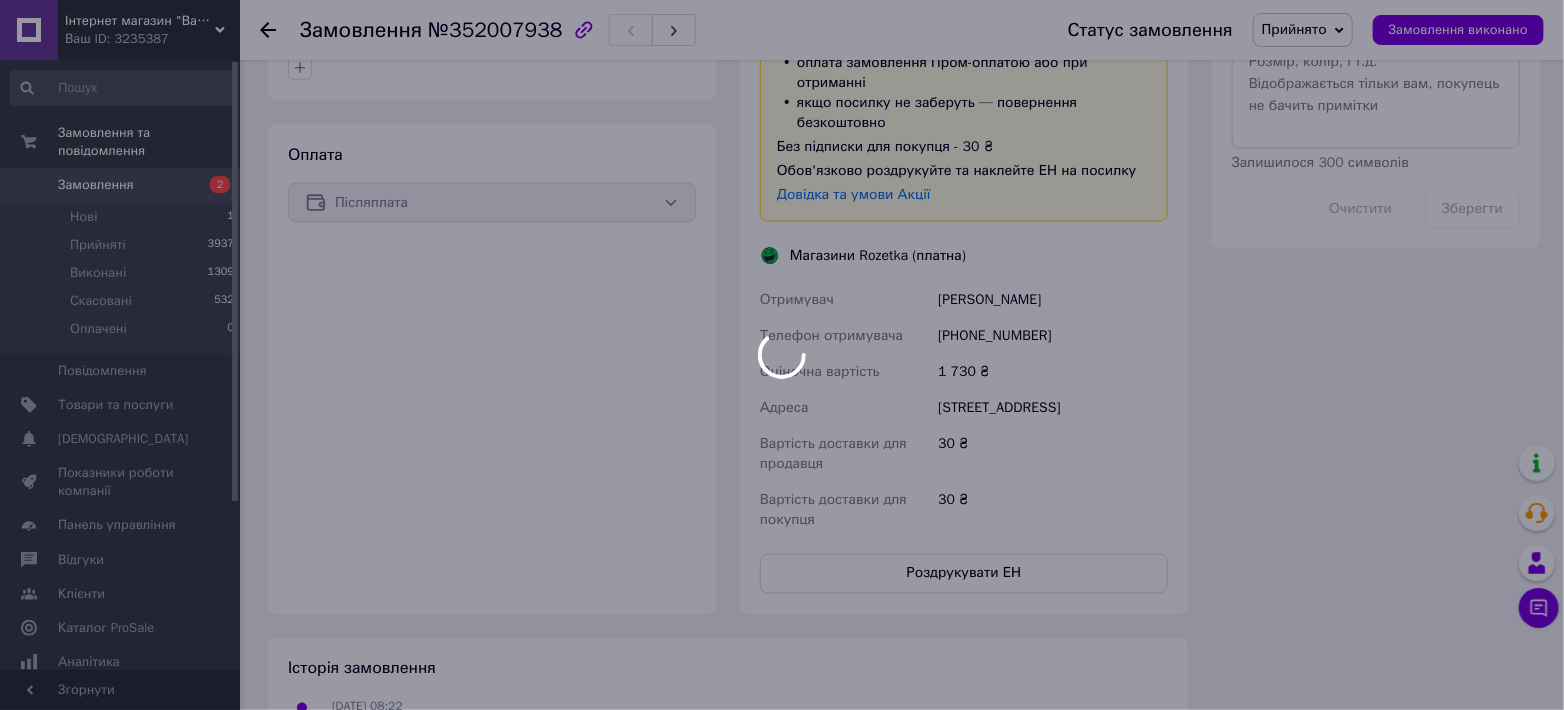 scroll, scrollTop: 1058, scrollLeft: 0, axis: vertical 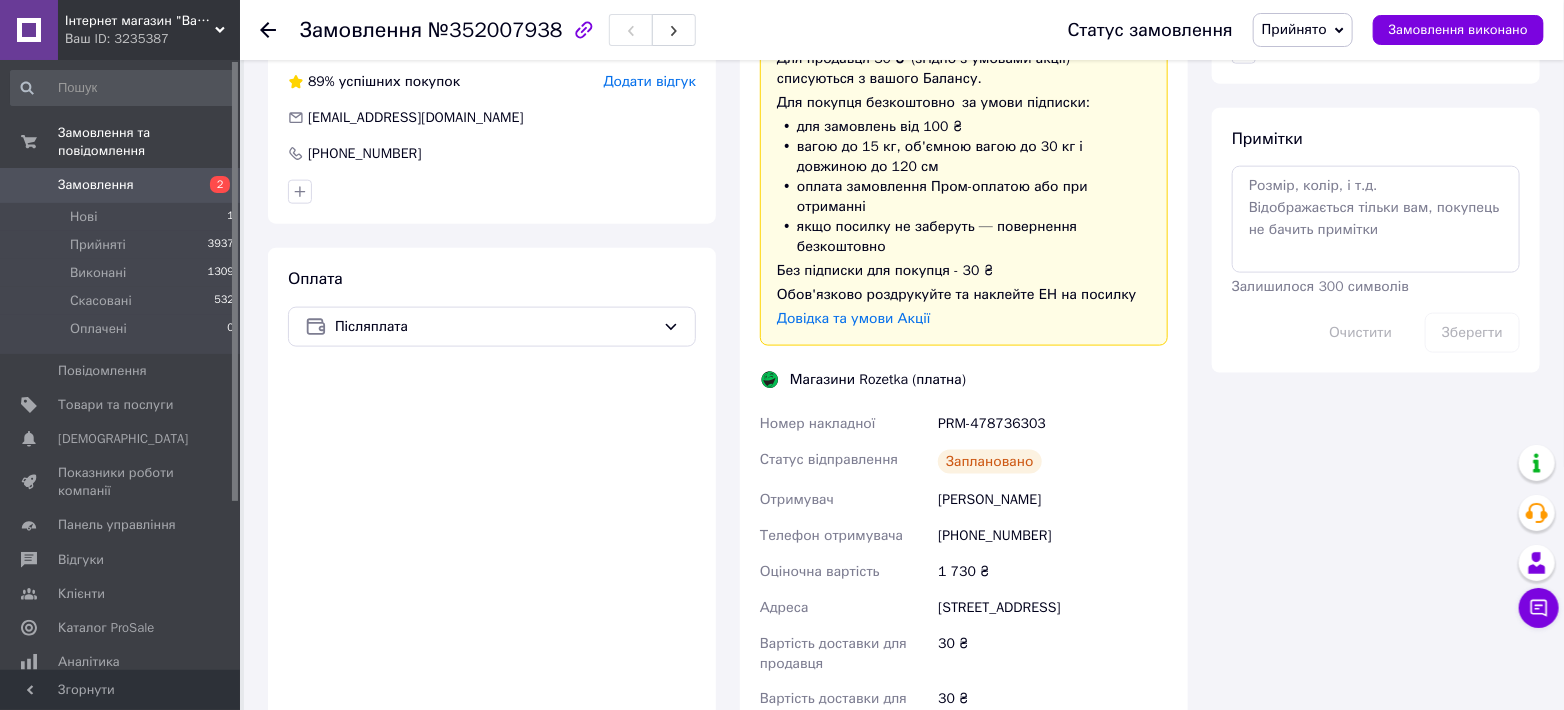 click on "PRM-478736303" at bounding box center [1053, 424] 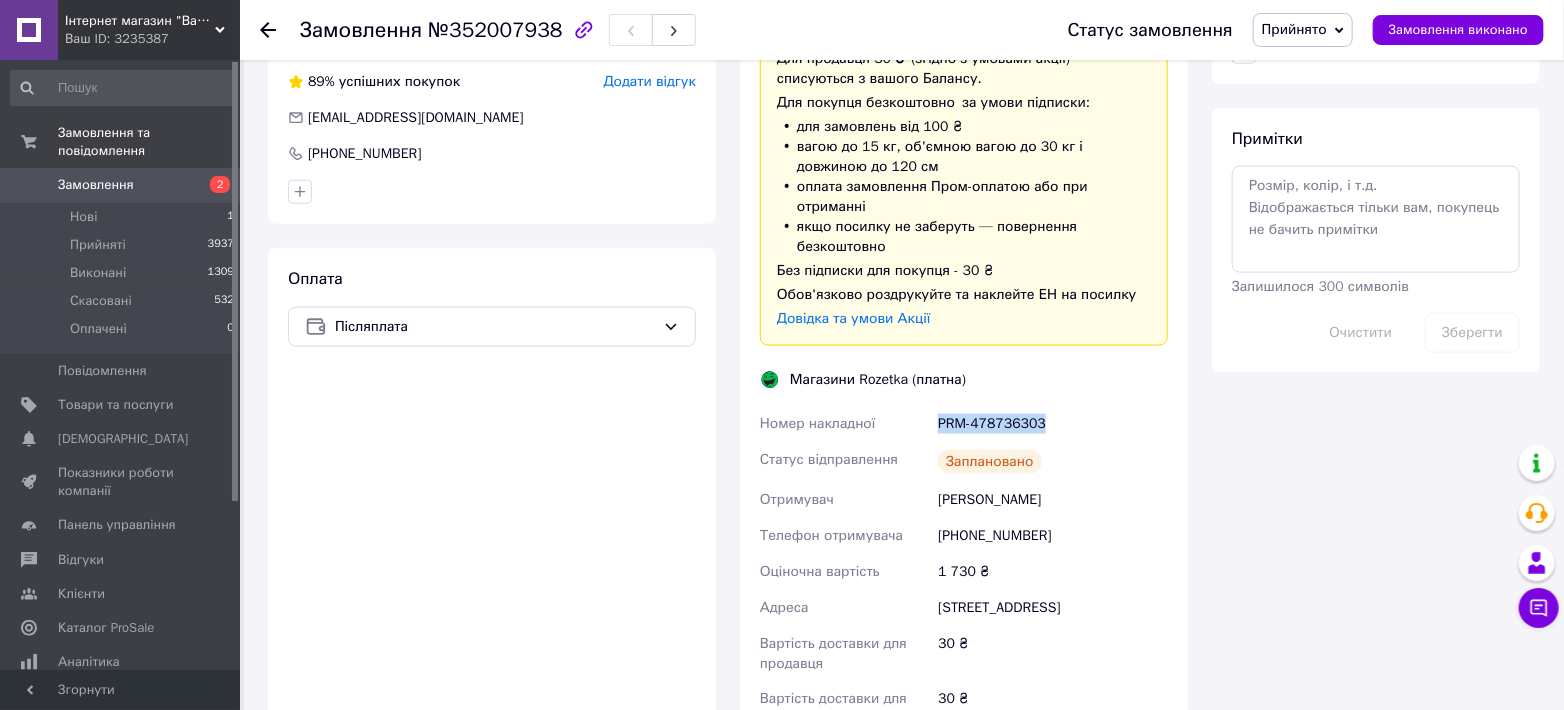 drag, startPoint x: 951, startPoint y: 405, endPoint x: 994, endPoint y: 401, distance: 43.185646 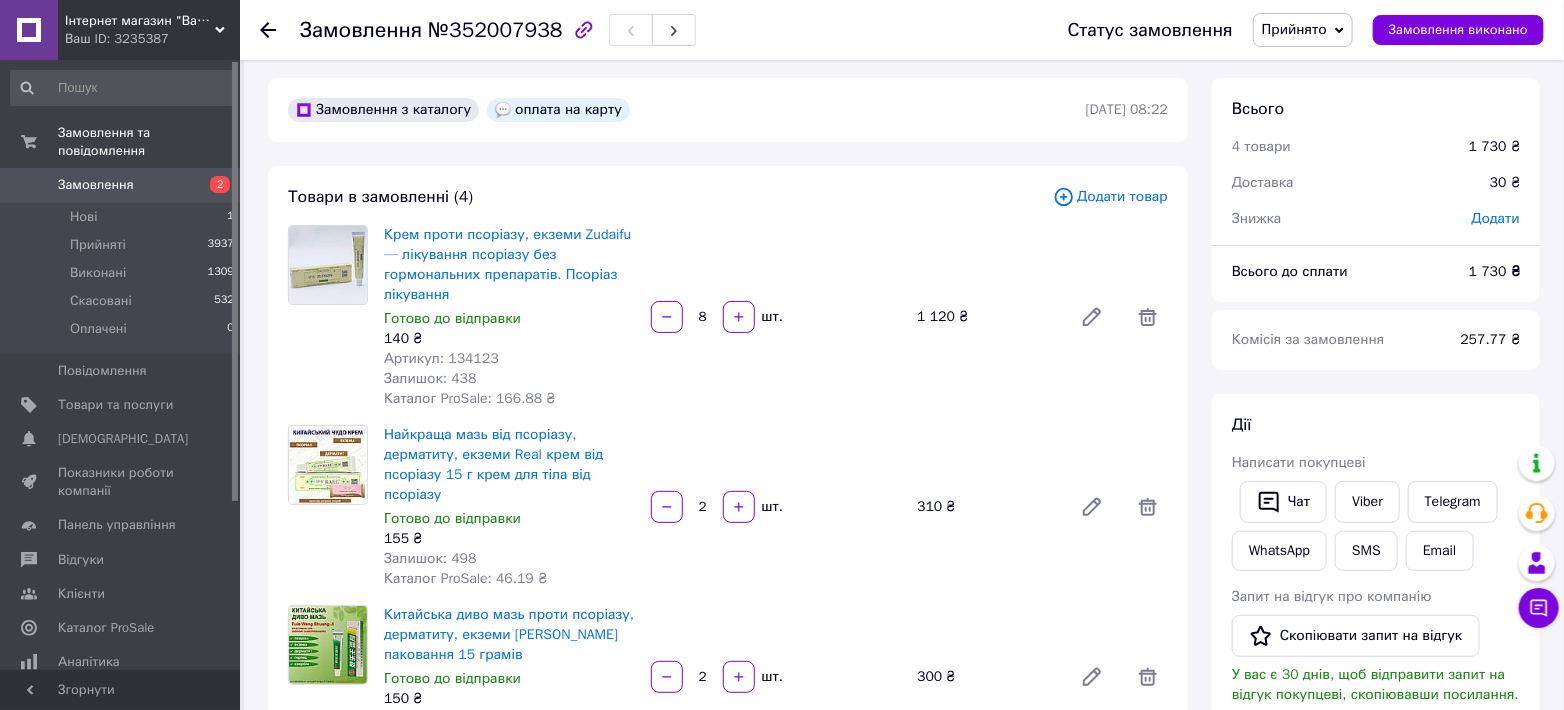 scroll, scrollTop: 0, scrollLeft: 0, axis: both 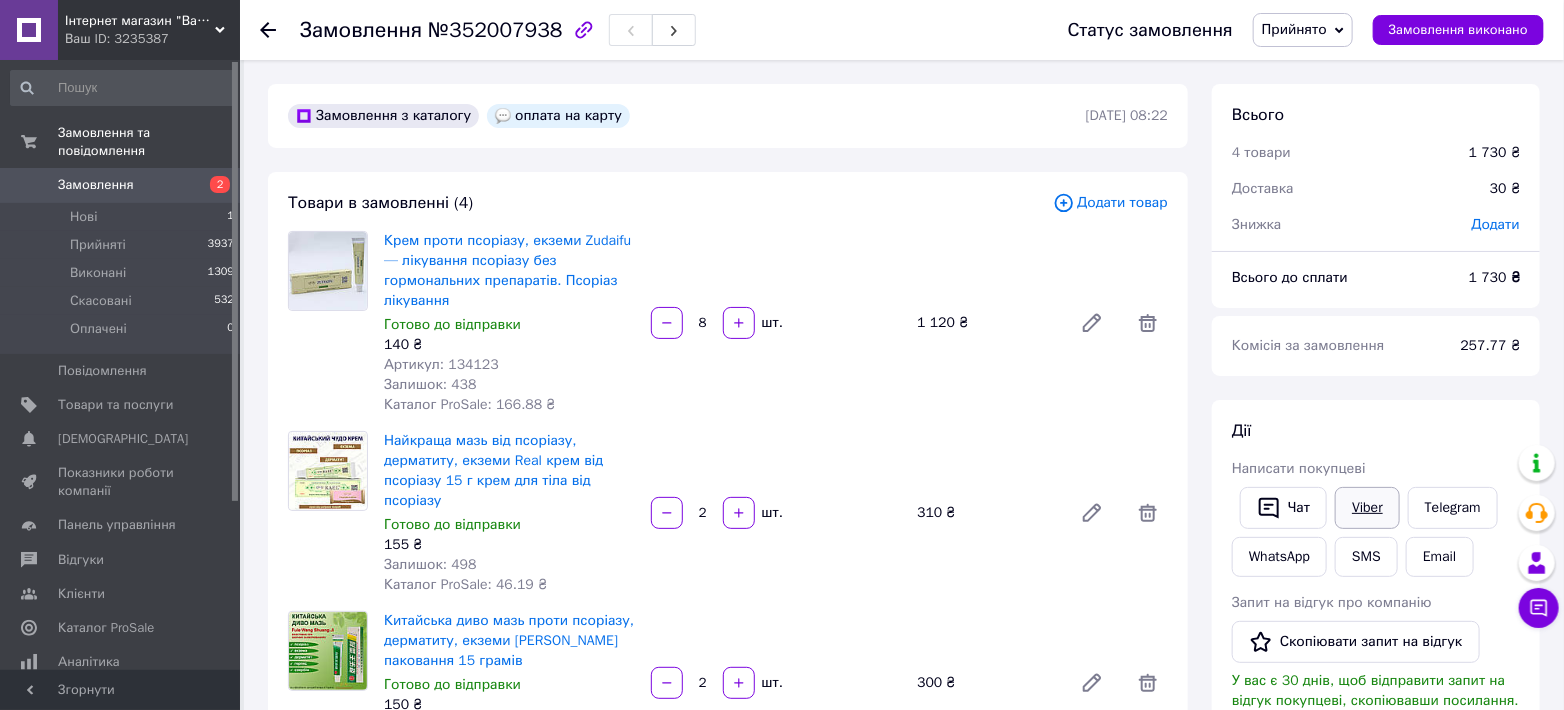 click on "Viber" at bounding box center (1367, 508) 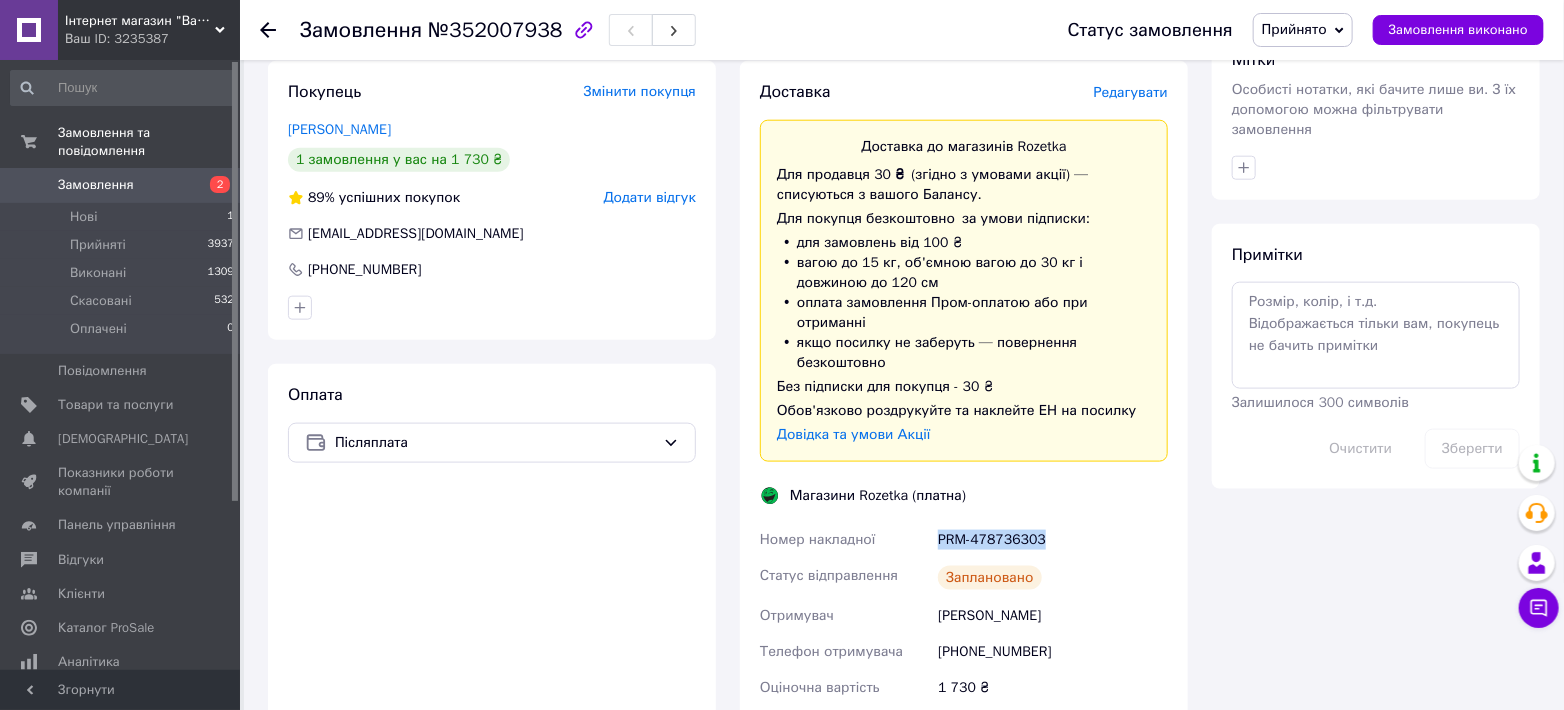 scroll, scrollTop: 1111, scrollLeft: 0, axis: vertical 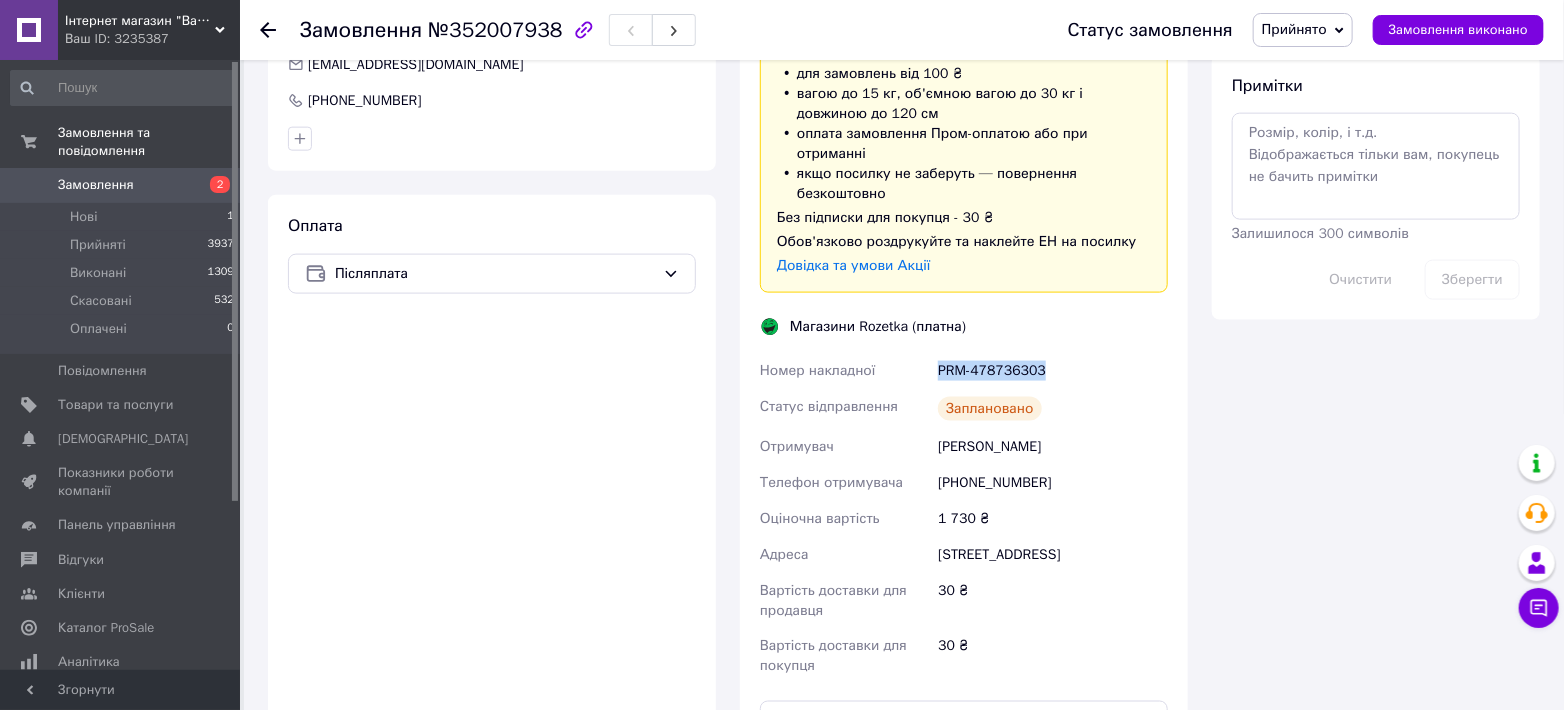 copy on "PRM-478736303" 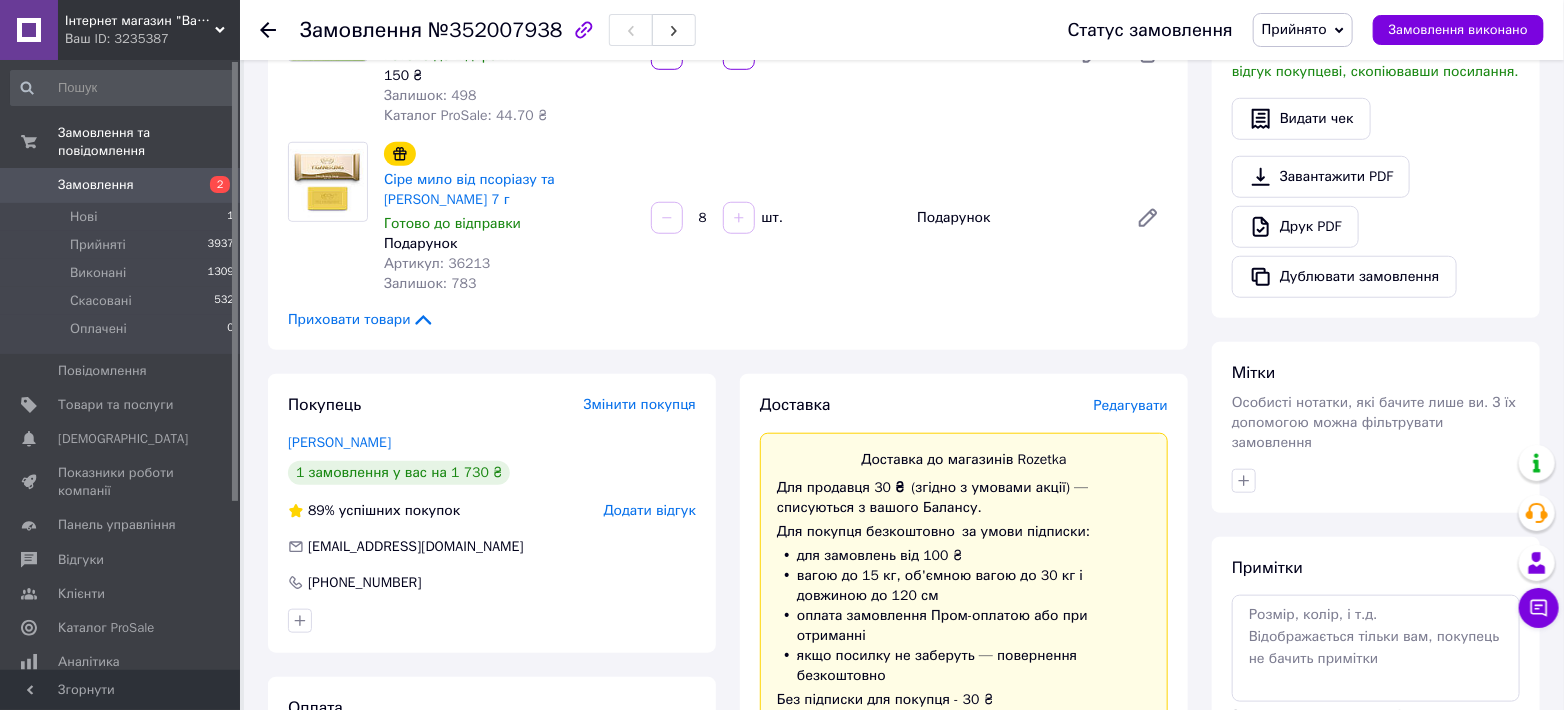 scroll, scrollTop: 518, scrollLeft: 0, axis: vertical 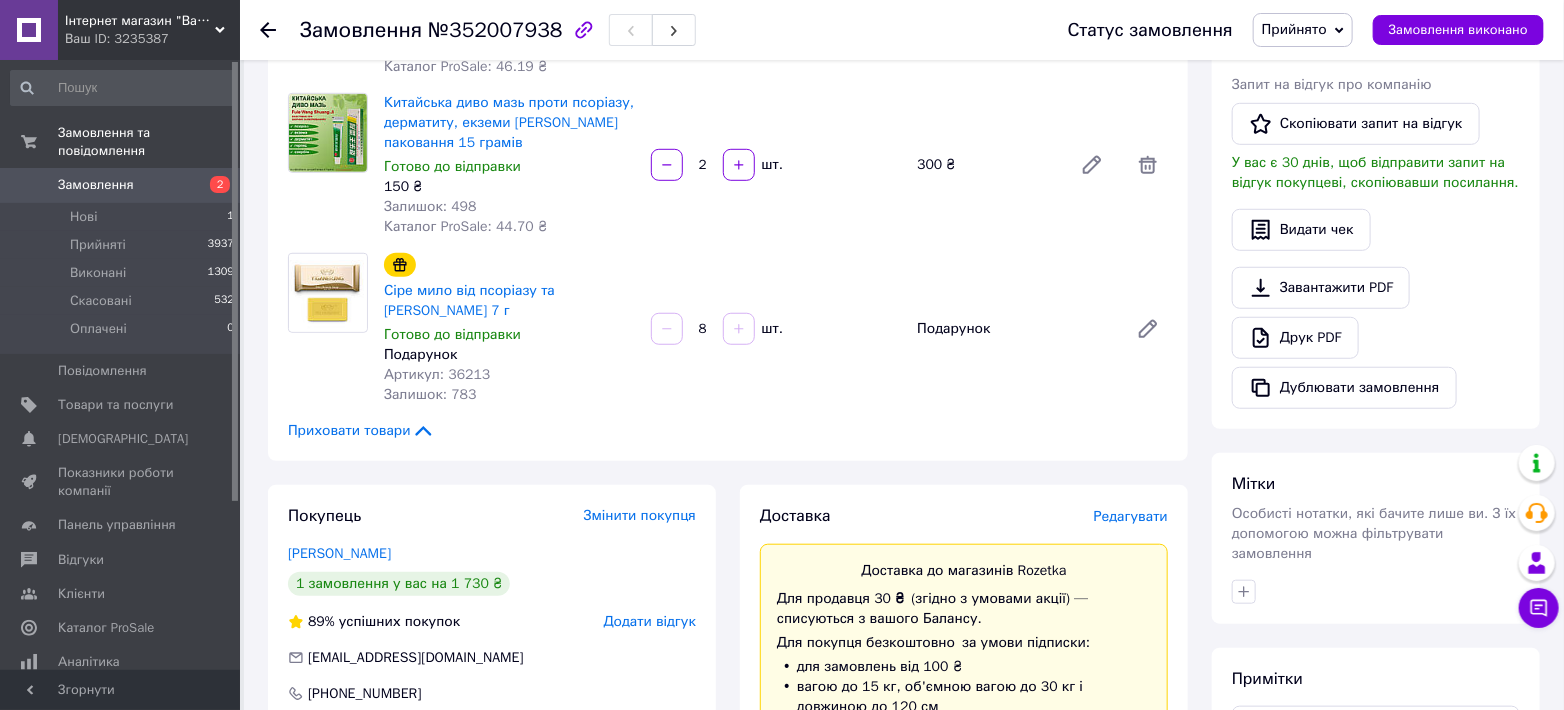click on "Замовлення" at bounding box center [96, 185] 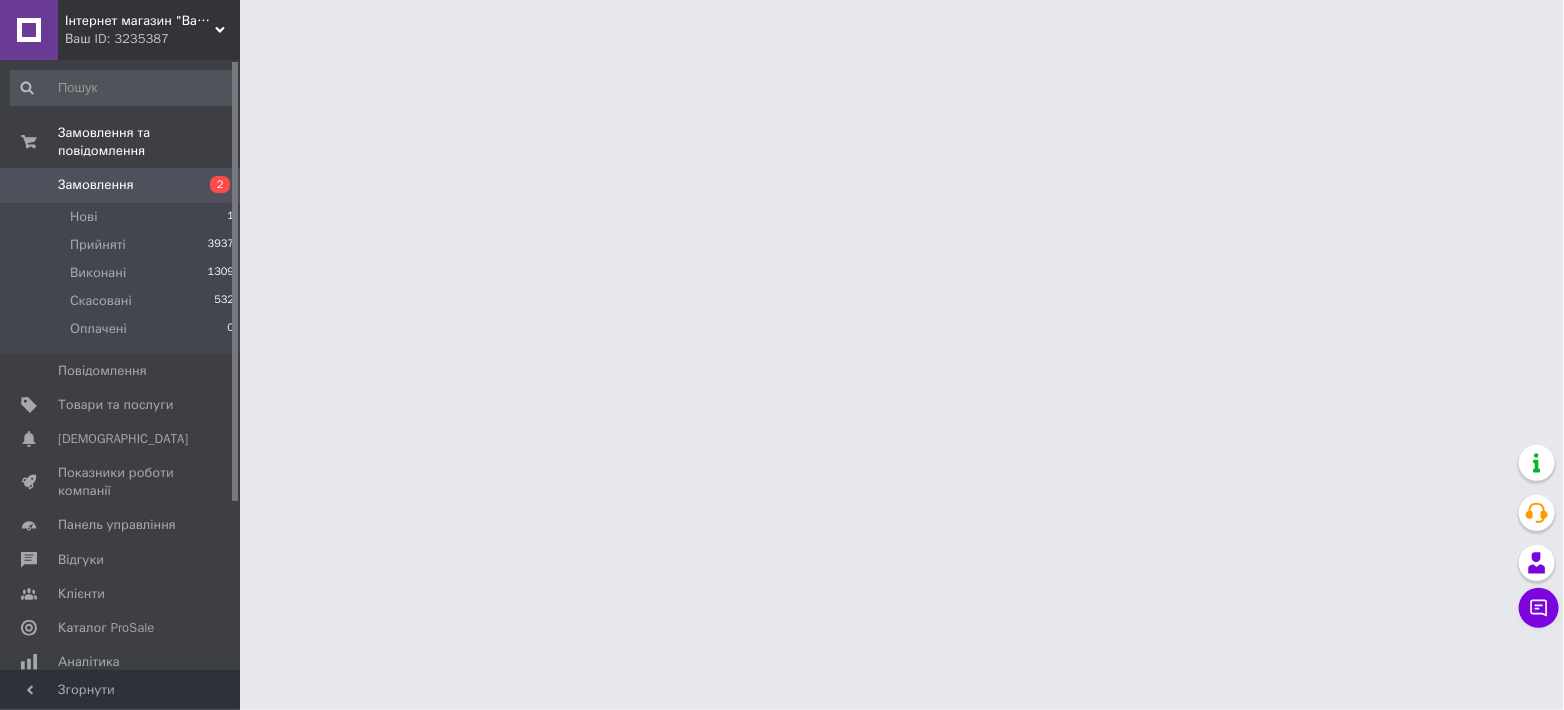 scroll, scrollTop: 0, scrollLeft: 0, axis: both 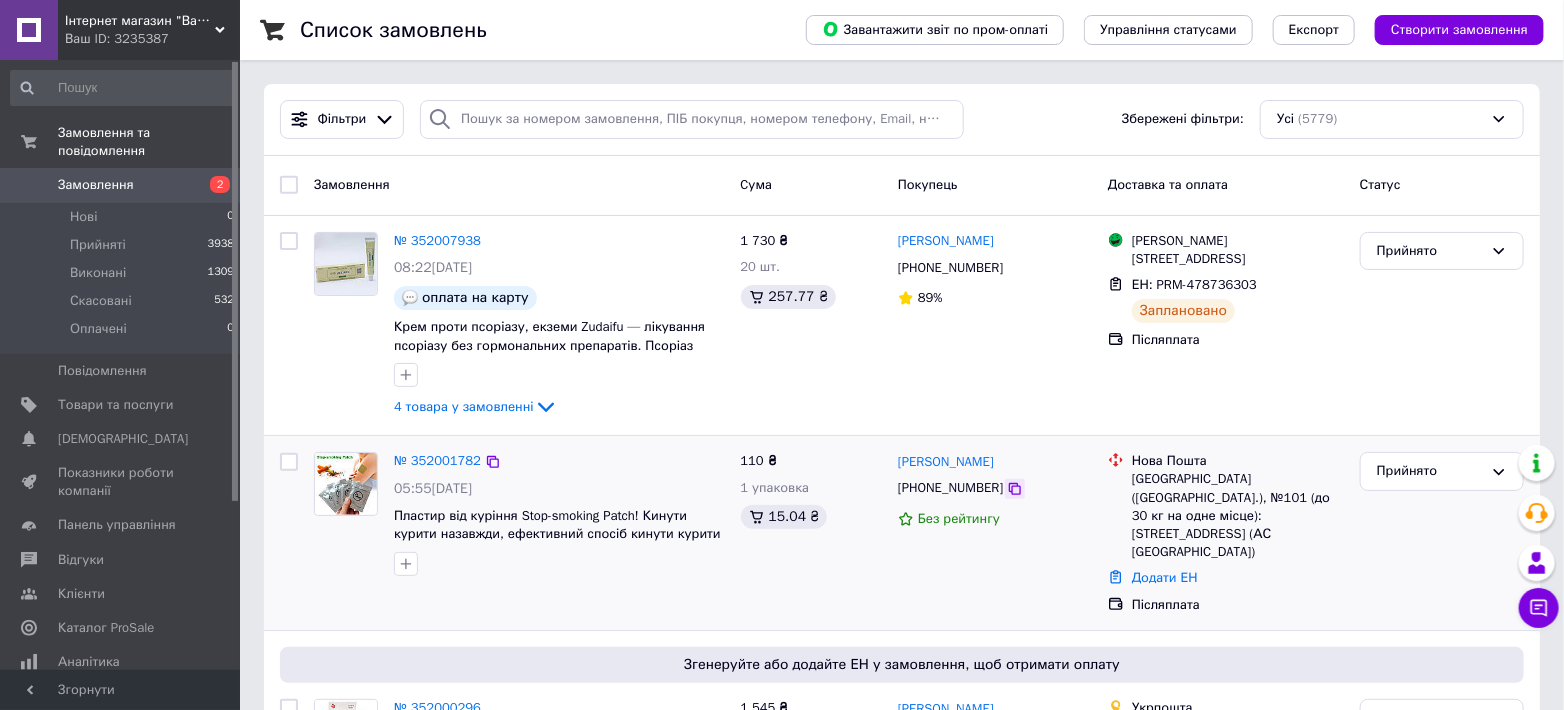 click 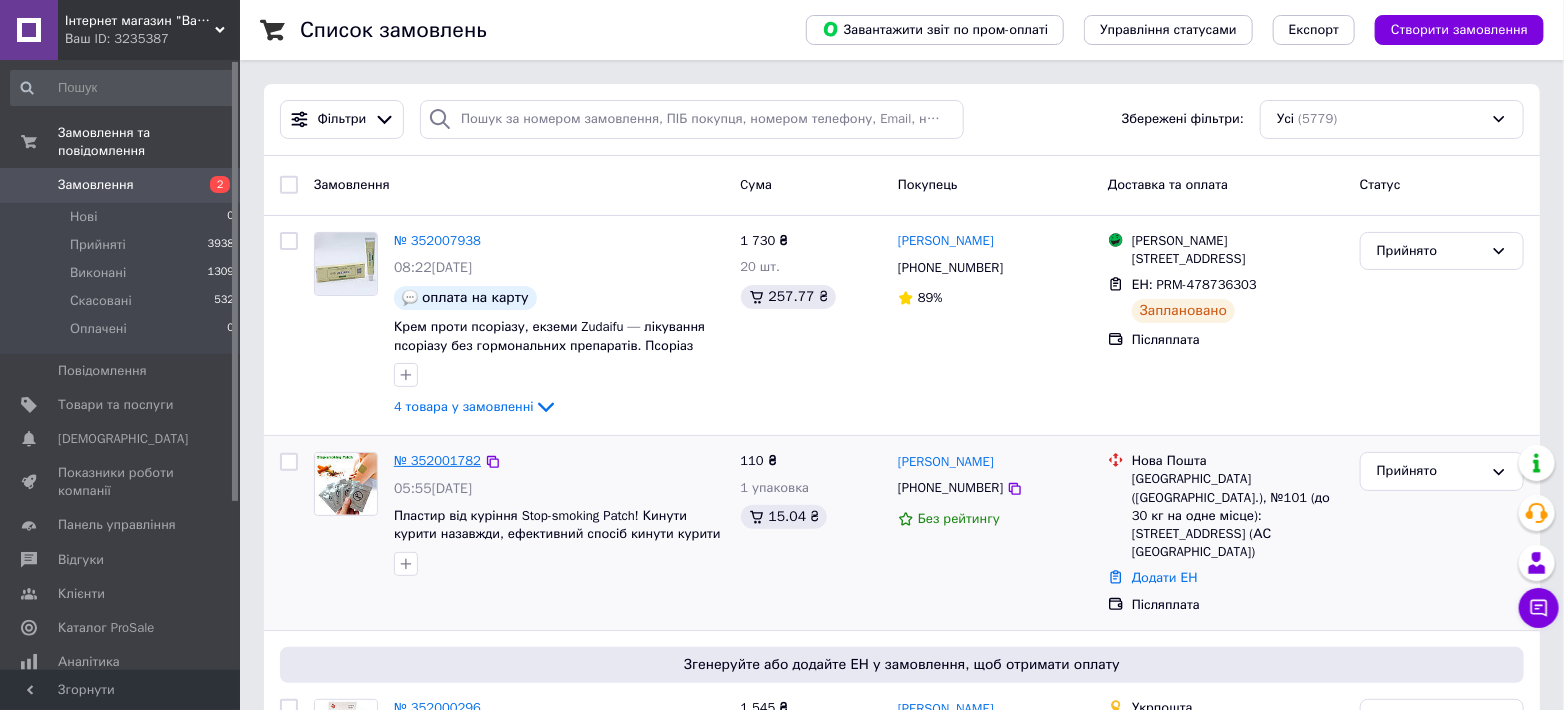 click on "№ 352001782" at bounding box center [437, 460] 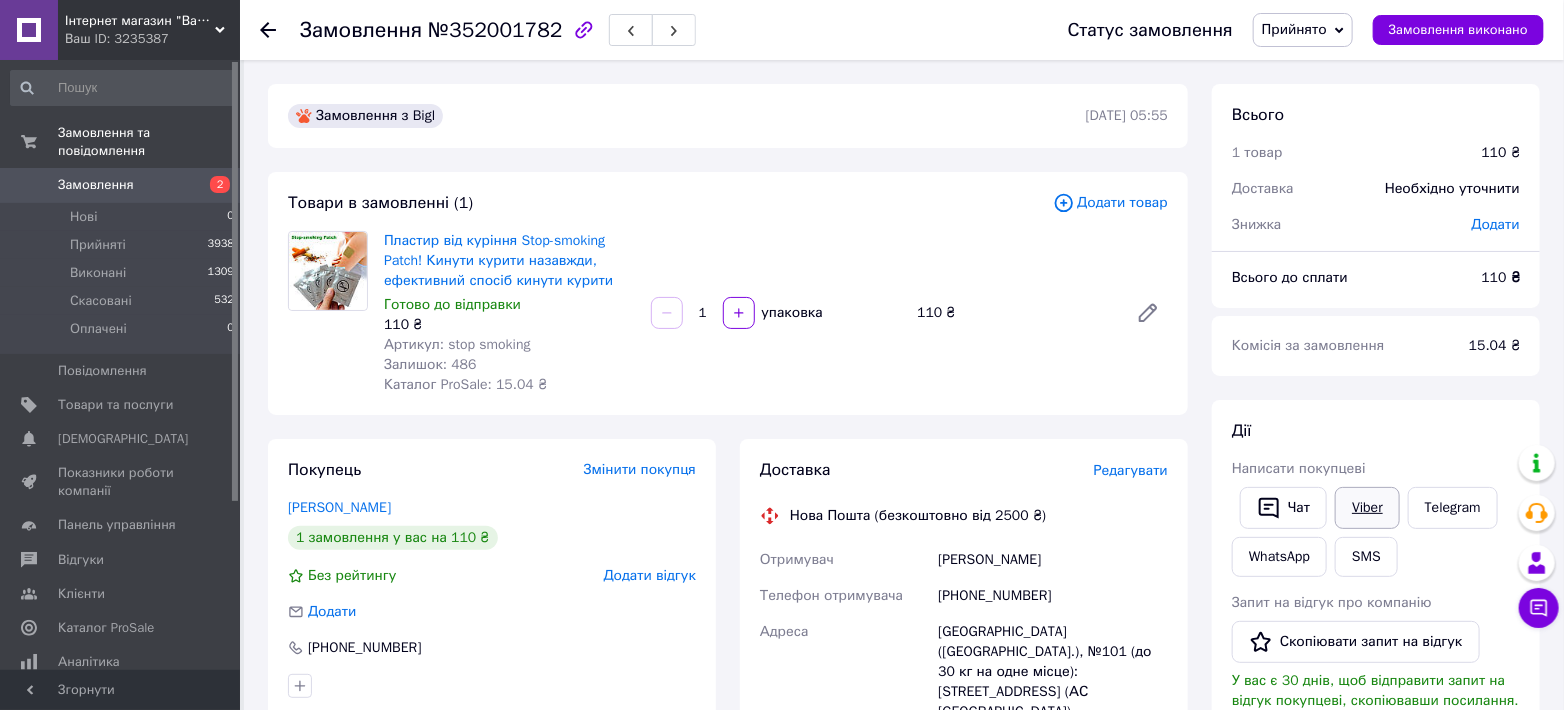 click on "Viber" at bounding box center (1367, 508) 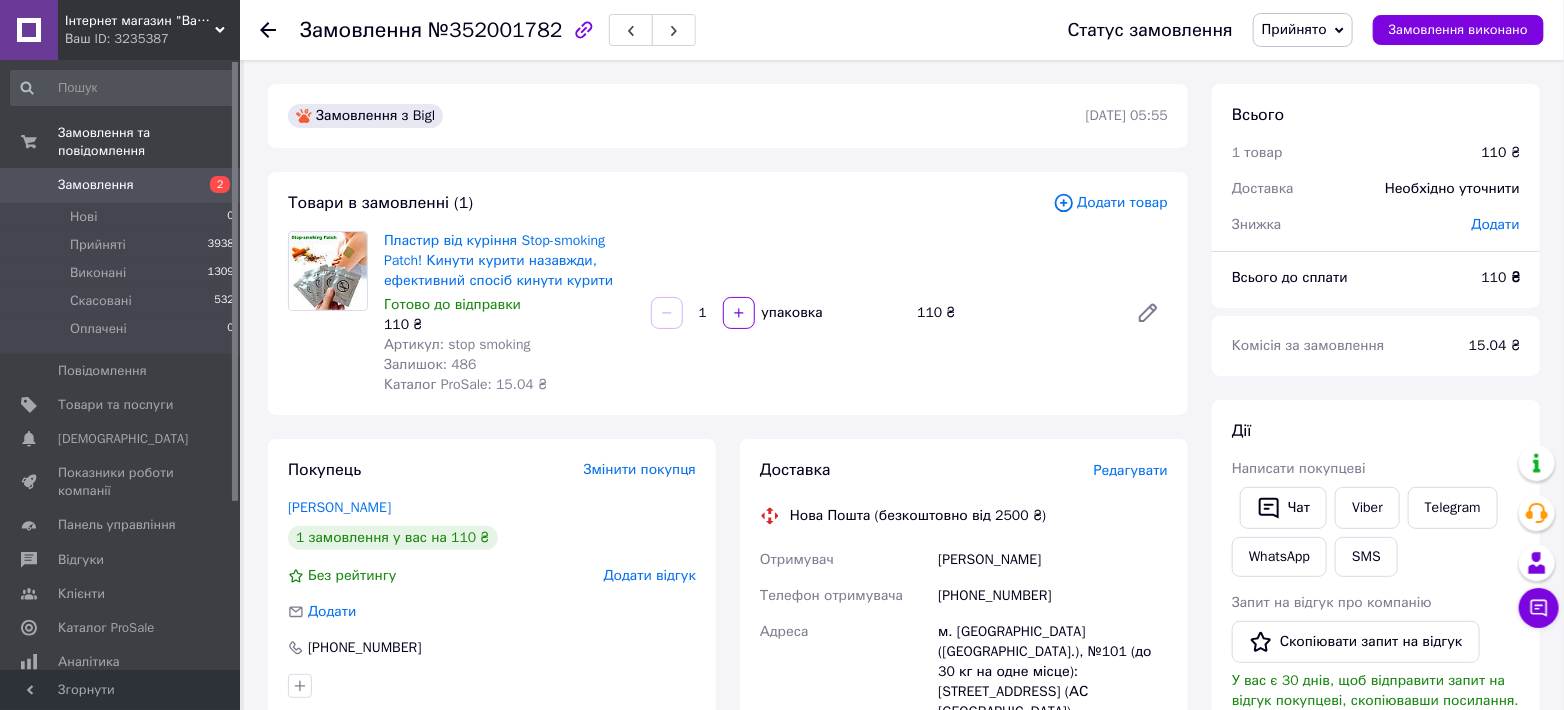 scroll, scrollTop: 148, scrollLeft: 0, axis: vertical 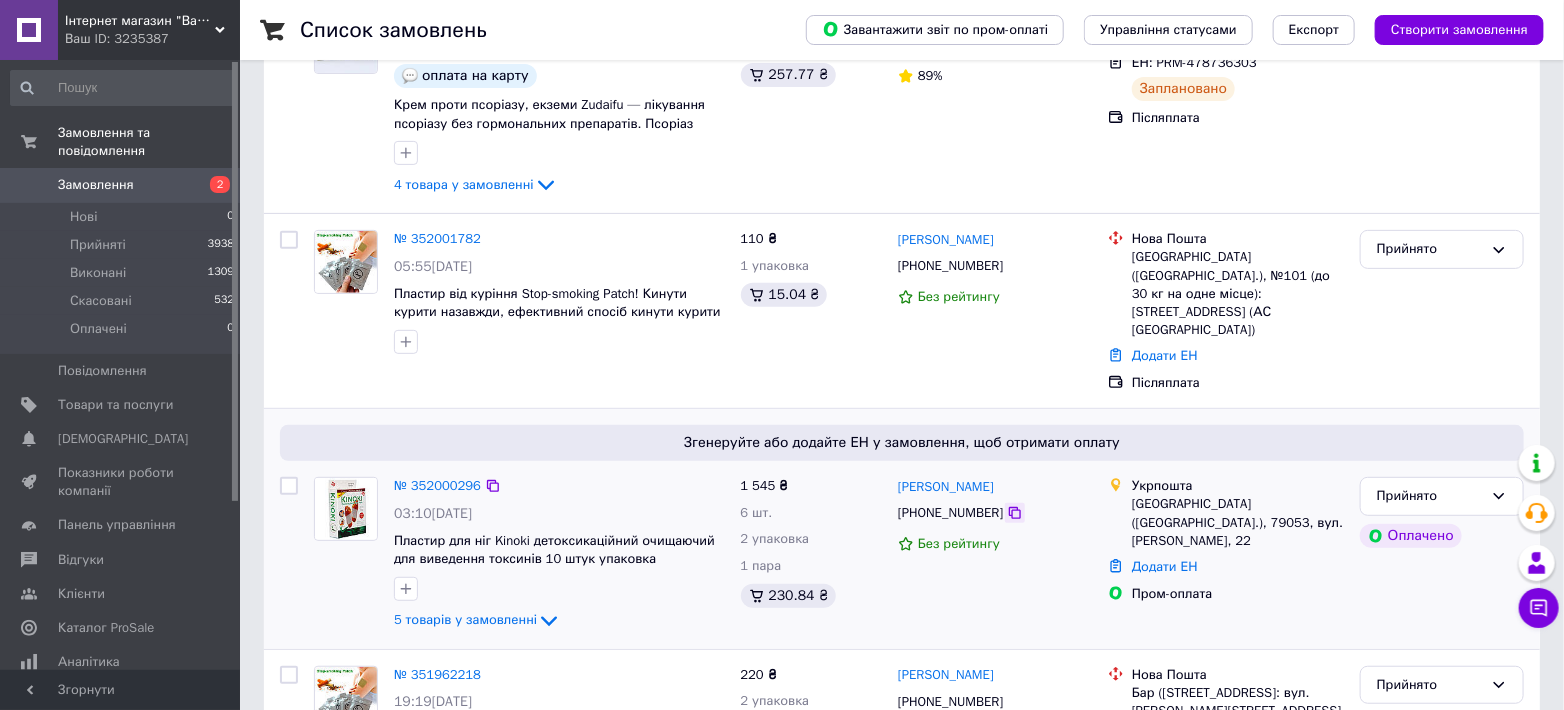click 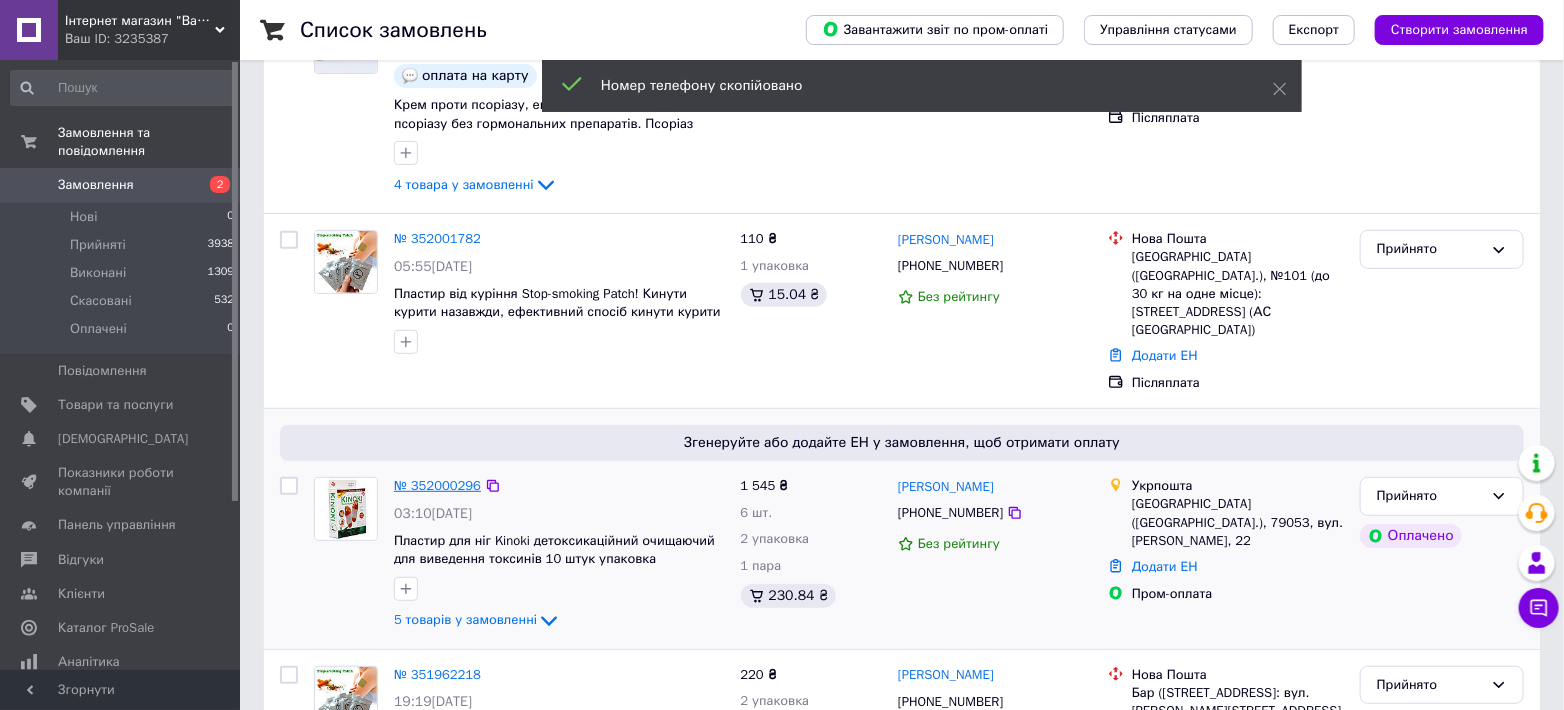 click on "№ 352000296" at bounding box center [437, 485] 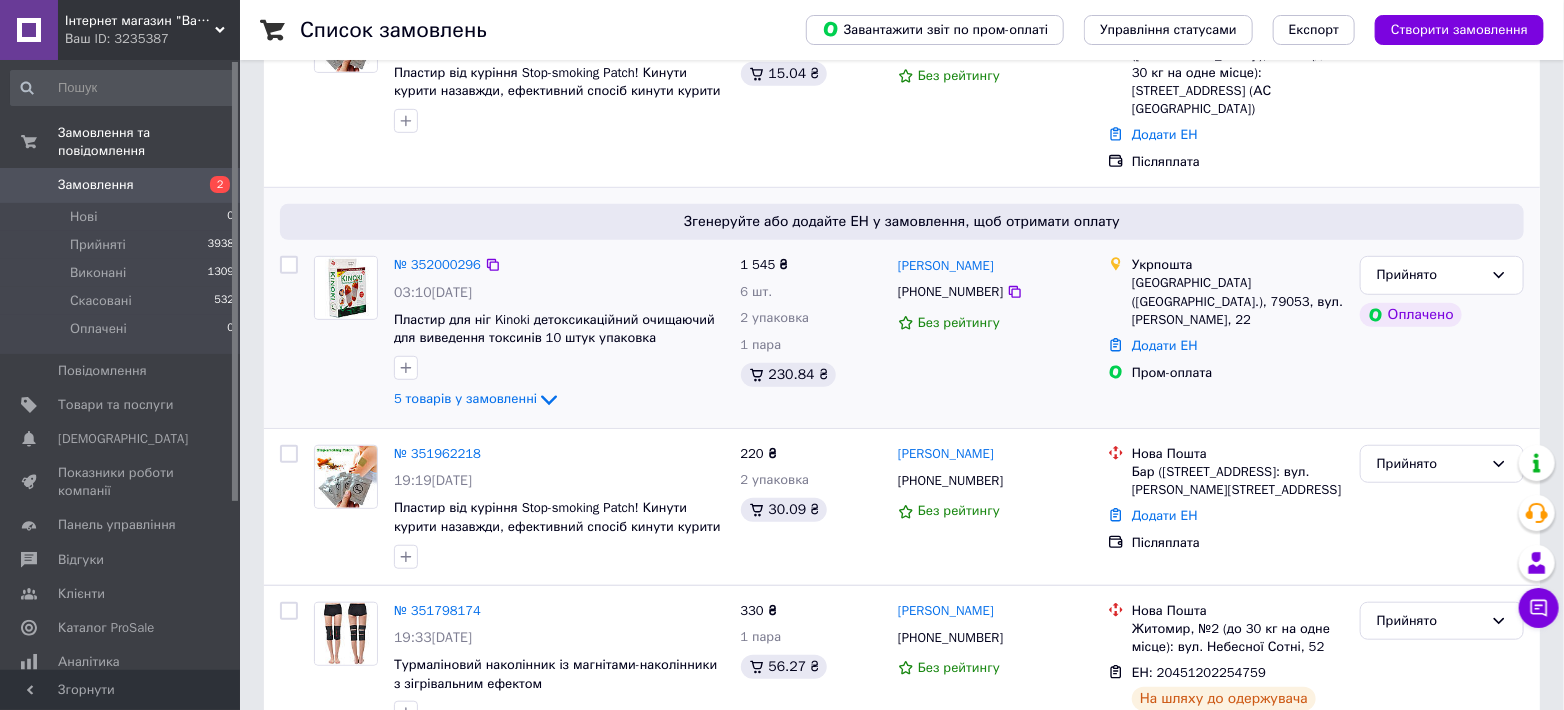 scroll, scrollTop: 444, scrollLeft: 0, axis: vertical 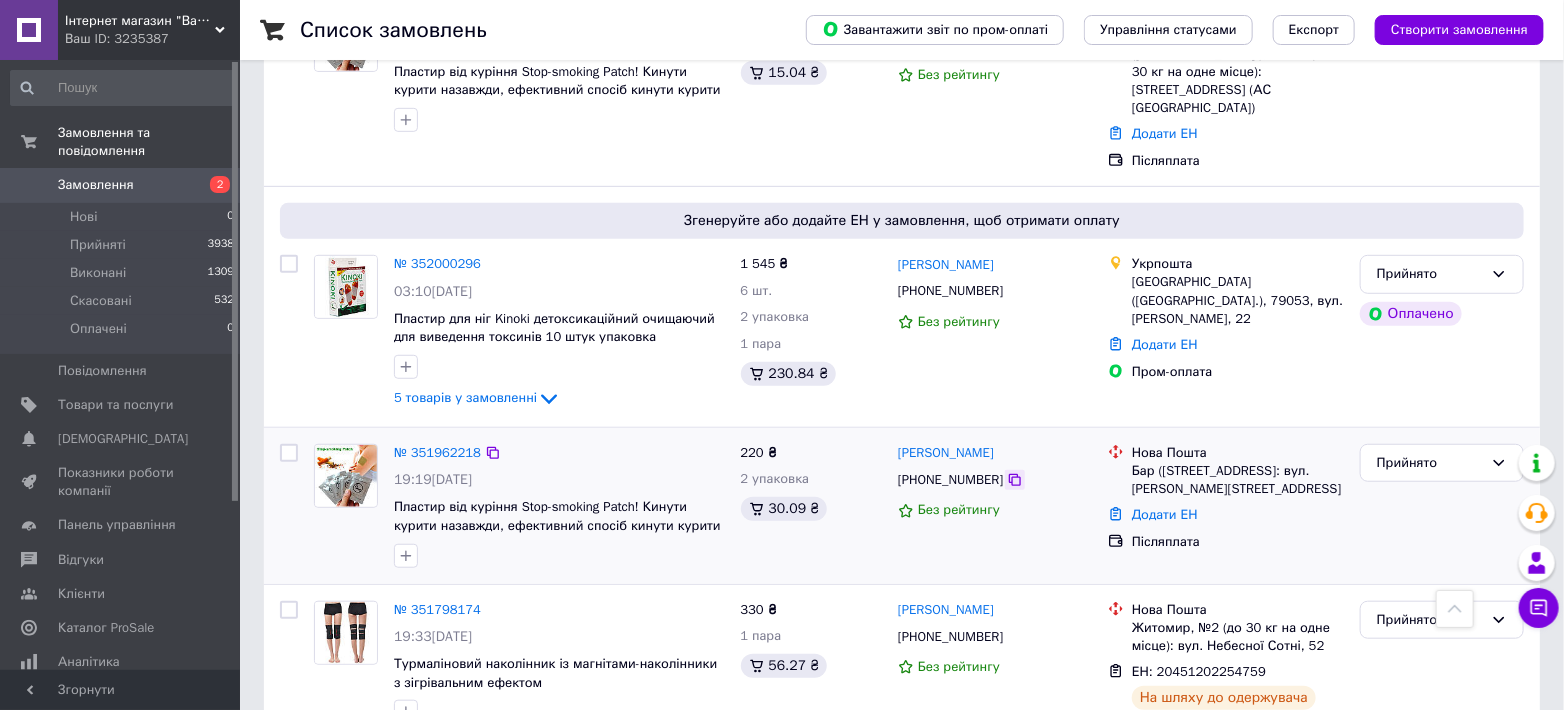 click 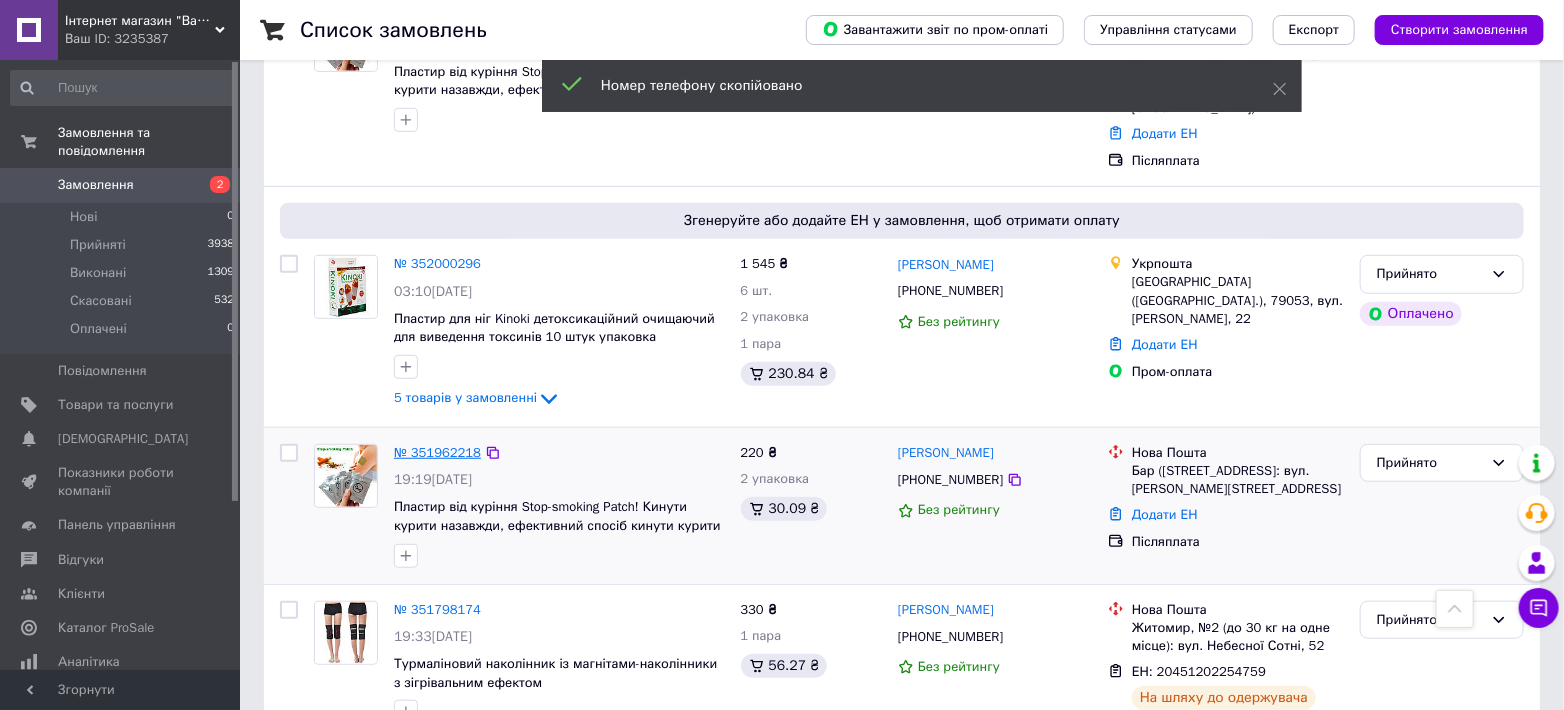 click on "№ 351962218" at bounding box center [437, 452] 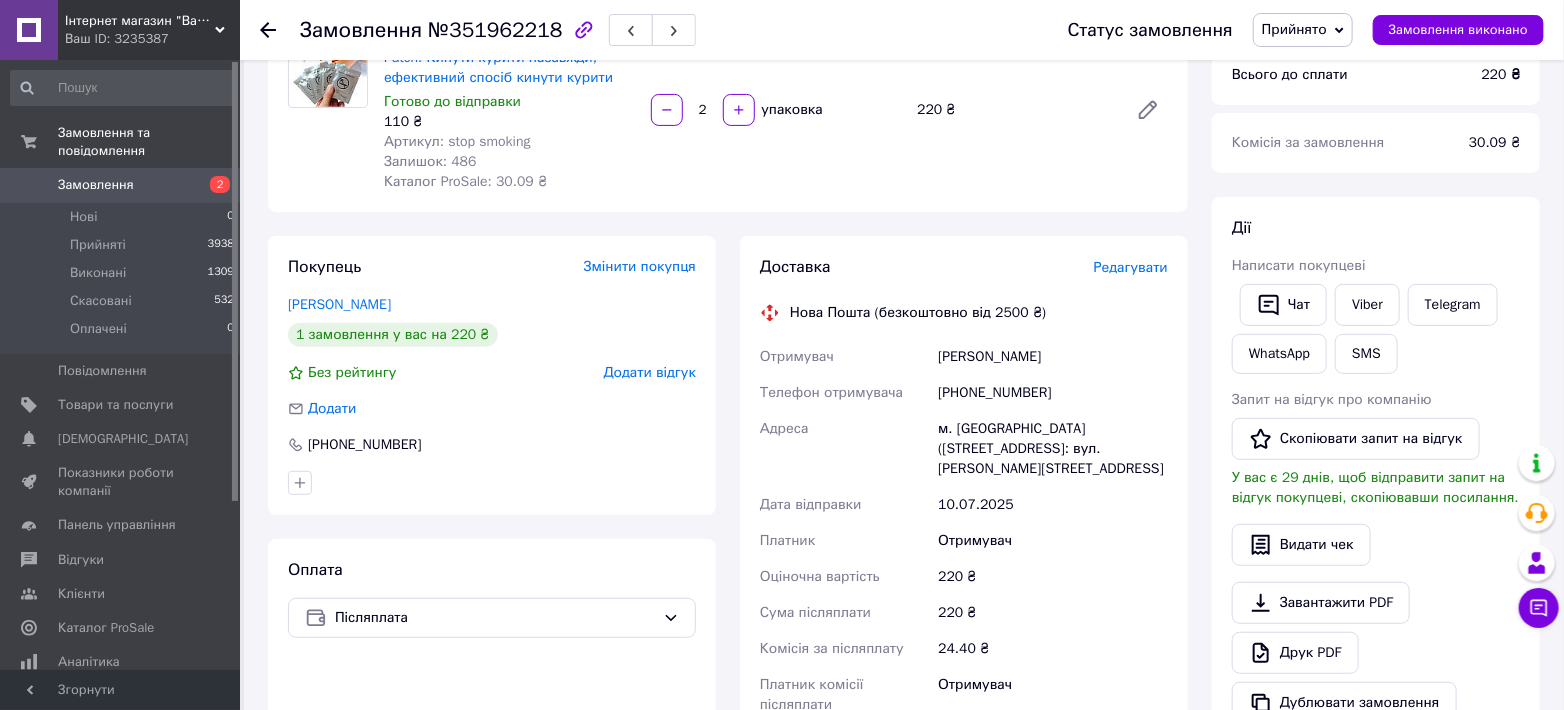 scroll, scrollTop: 444, scrollLeft: 0, axis: vertical 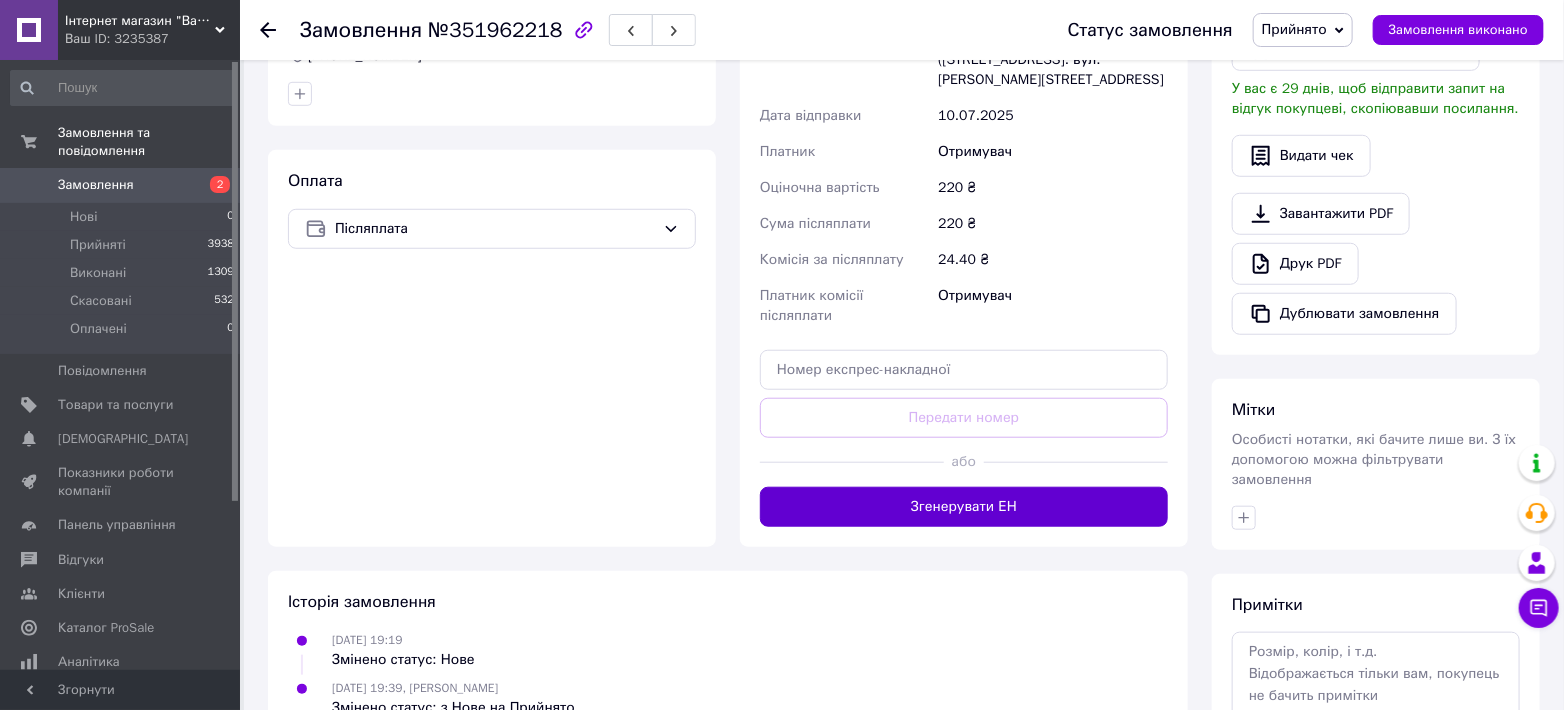 click on "Згенерувати ЕН" at bounding box center (964, 507) 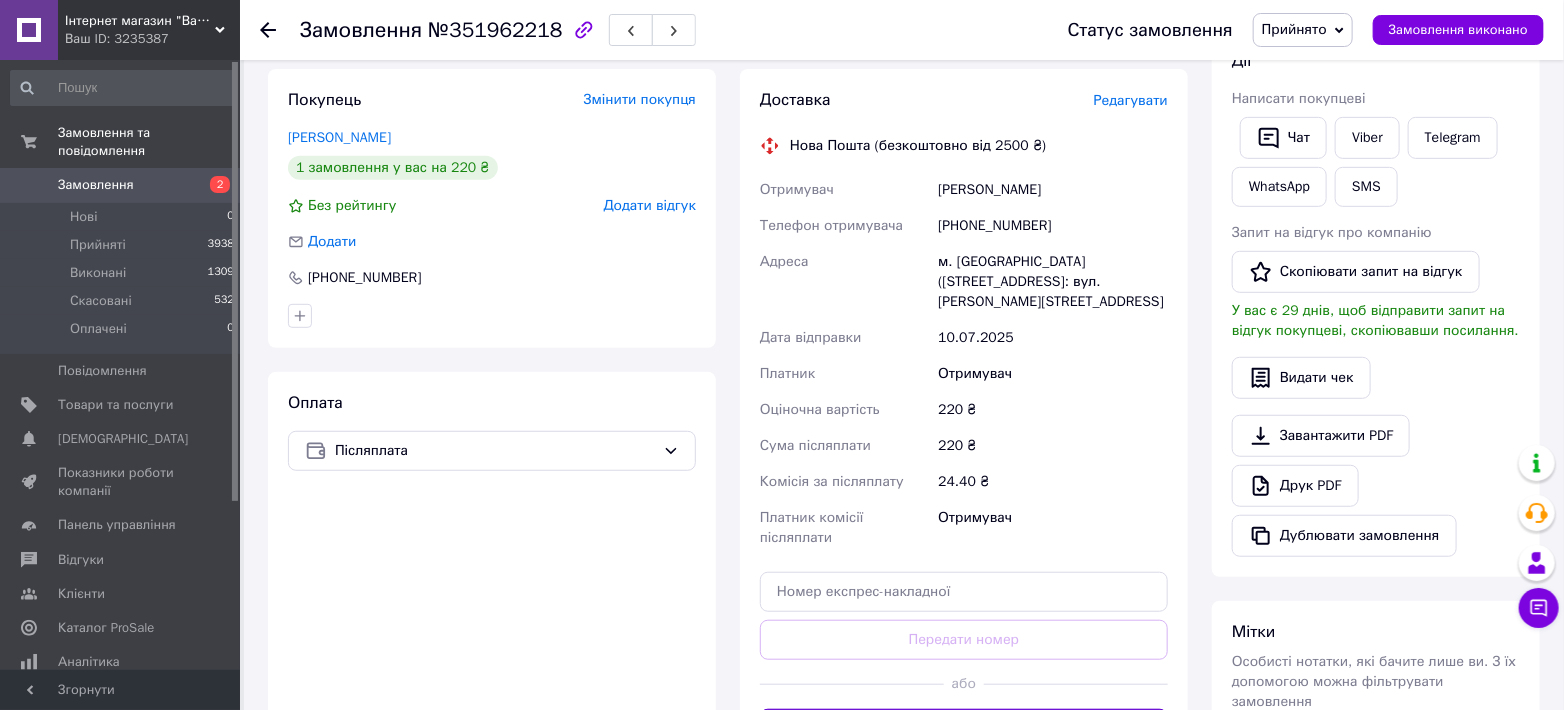 scroll, scrollTop: 296, scrollLeft: 0, axis: vertical 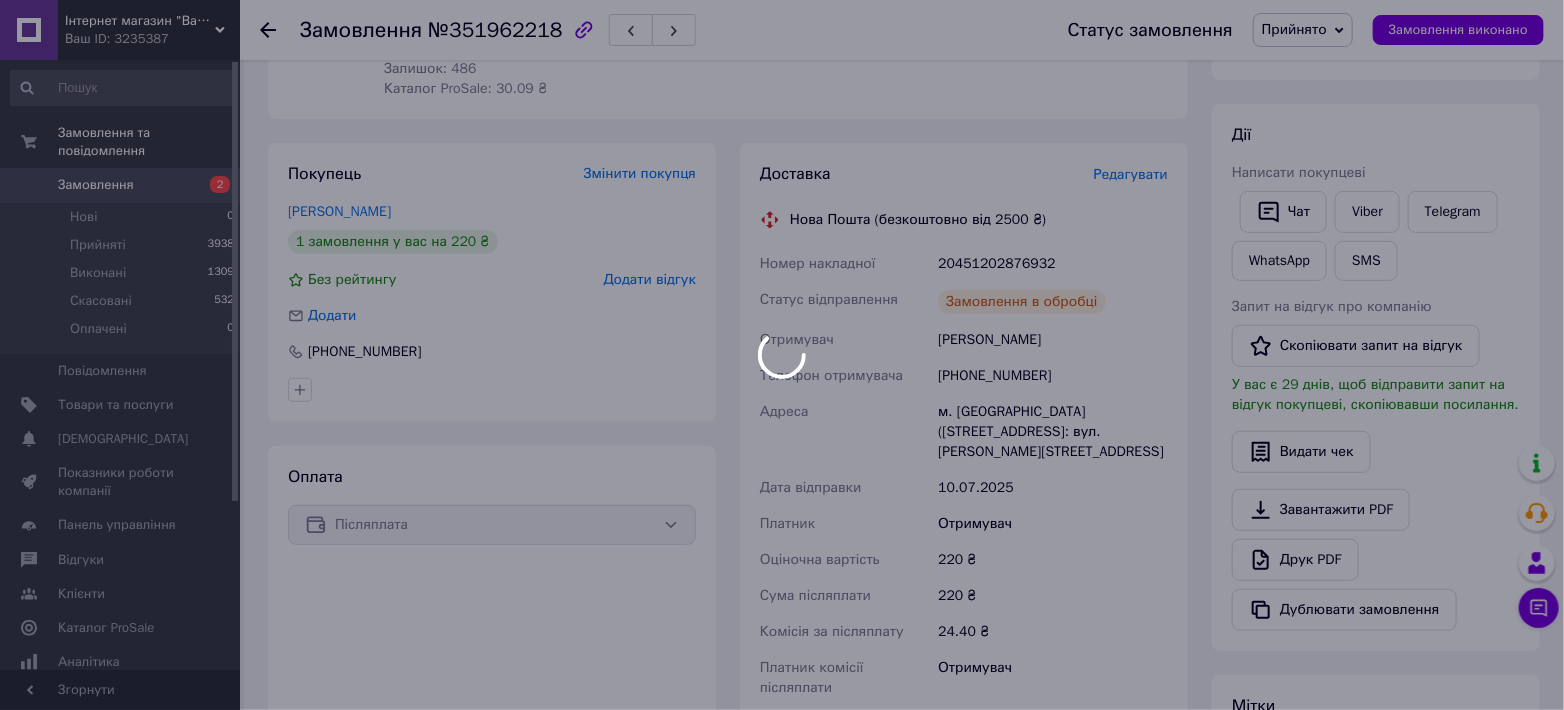 click at bounding box center (782, 355) 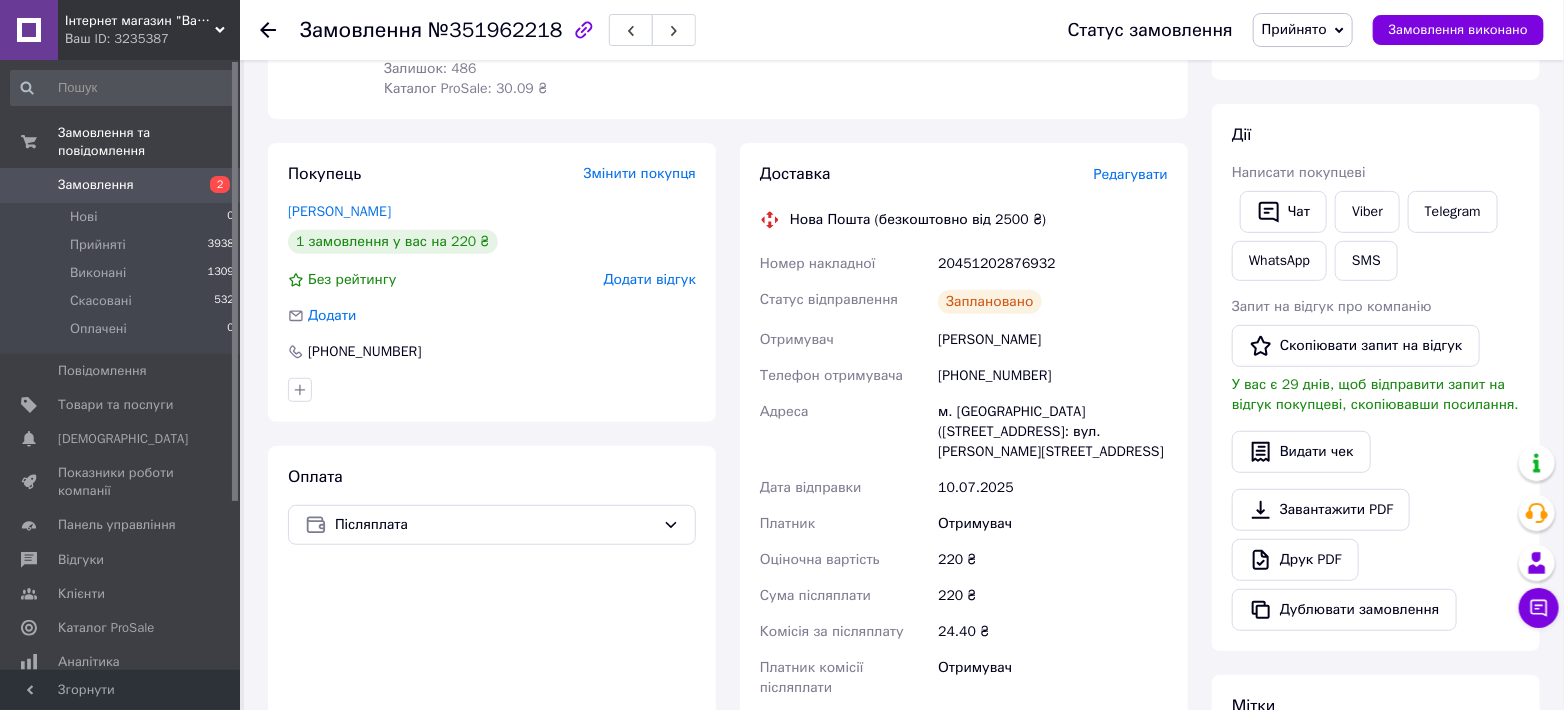 click on "20451202876932" at bounding box center (1053, 264) 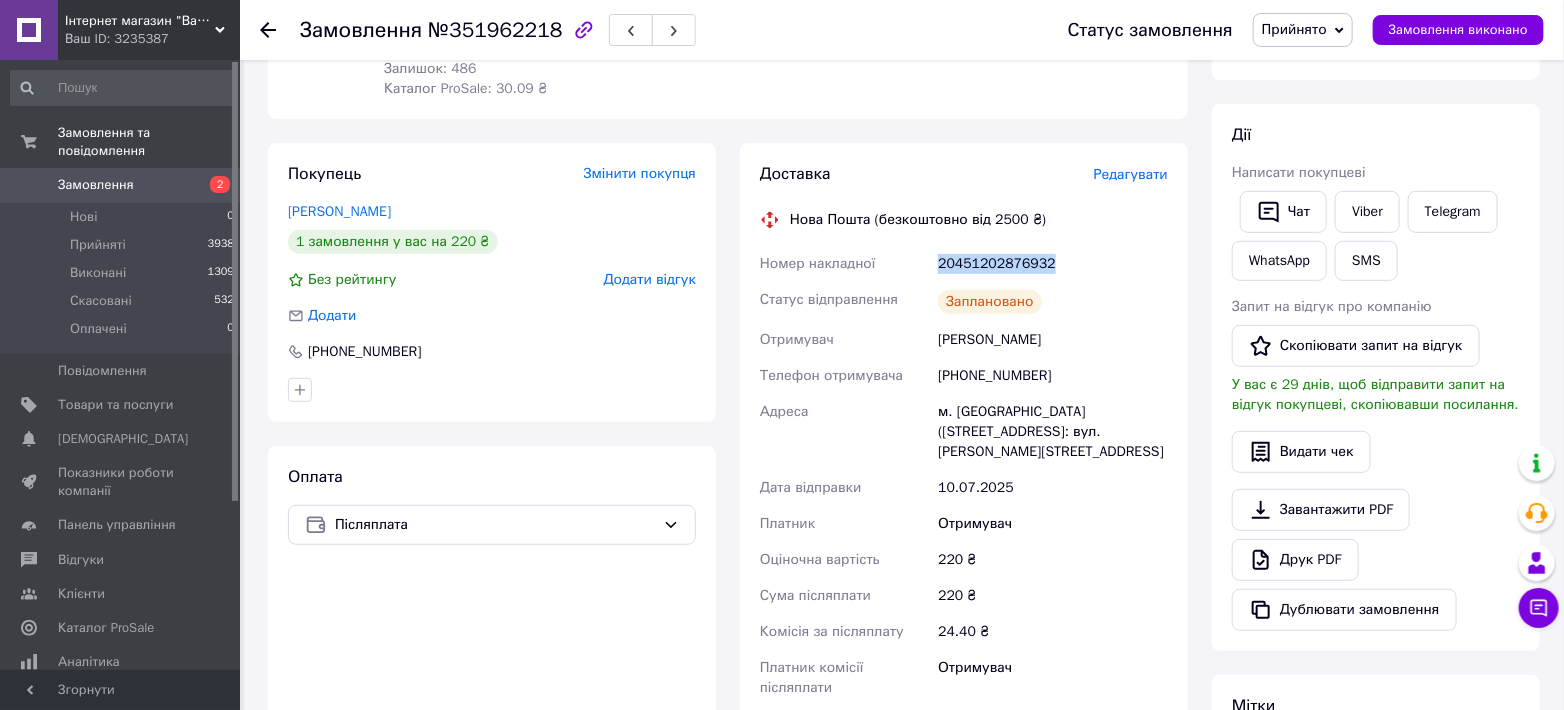 click on "20451202876932" at bounding box center (1053, 264) 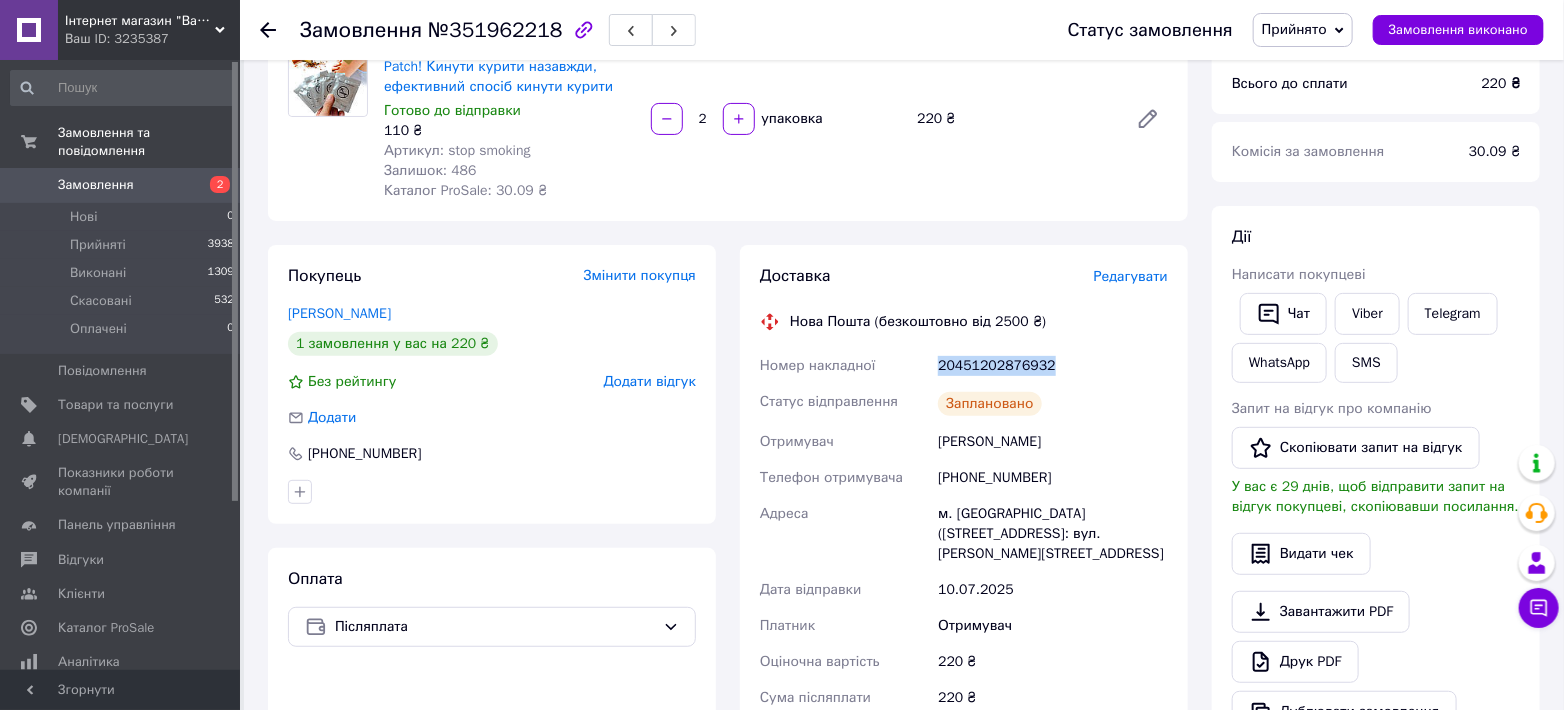 scroll, scrollTop: 0, scrollLeft: 0, axis: both 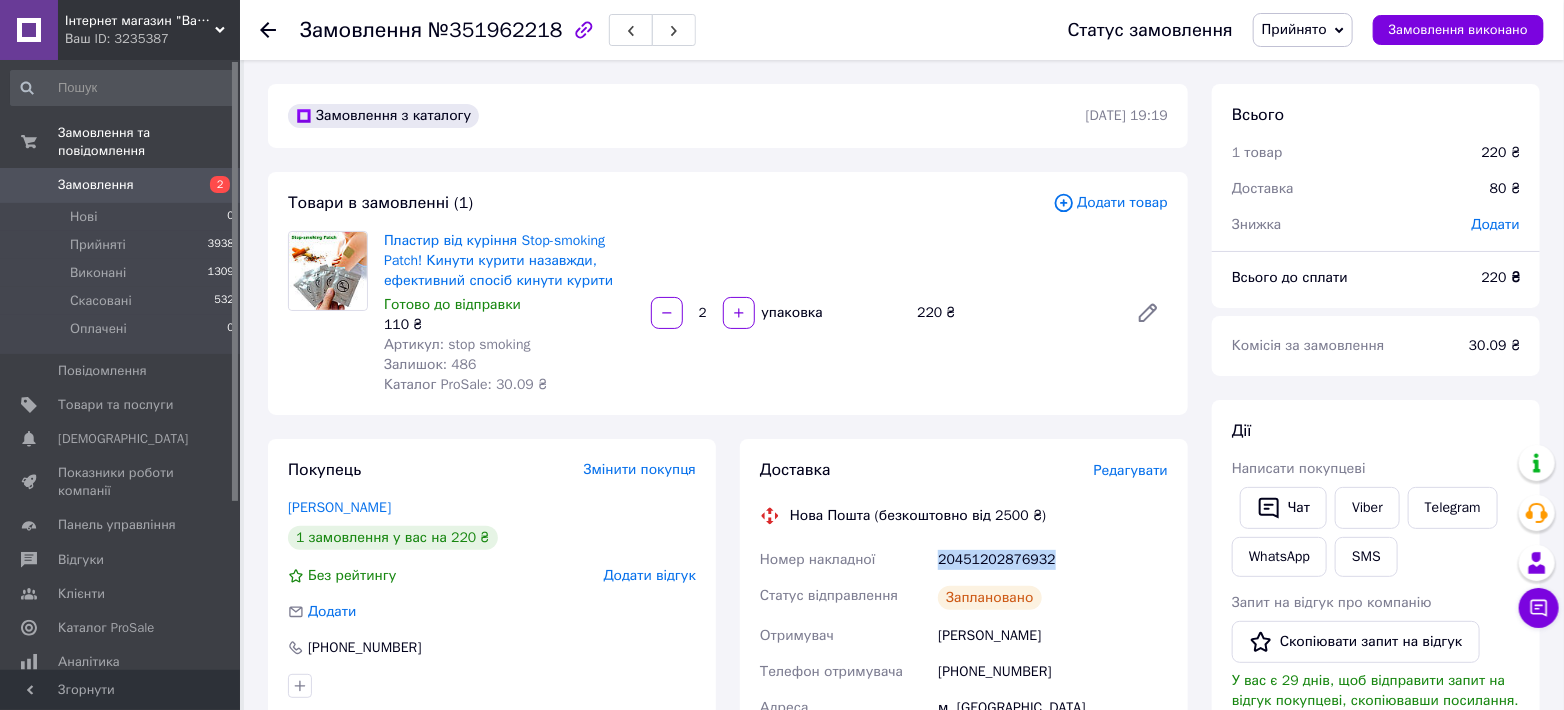 click on "20451202876932" at bounding box center (1053, 560) 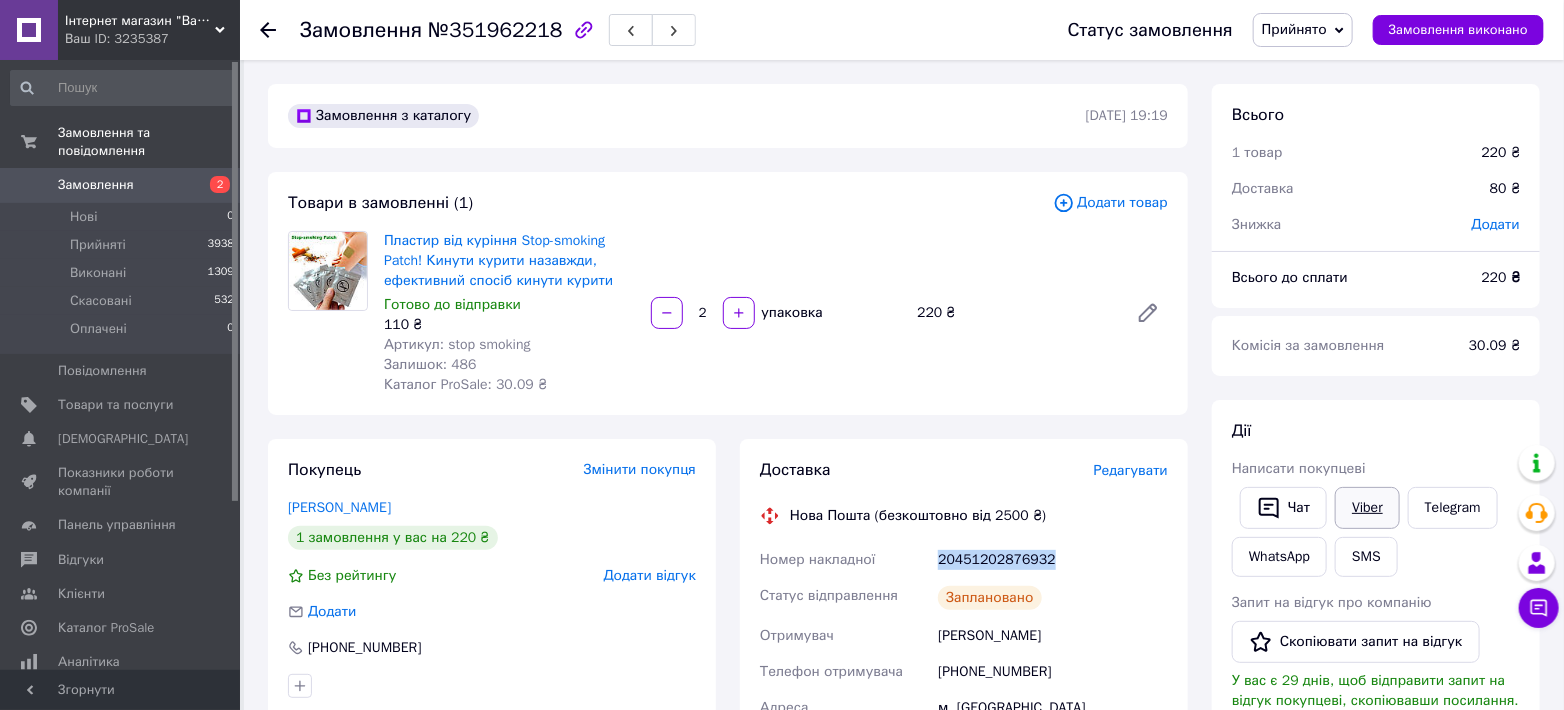 click on "Viber" at bounding box center (1367, 508) 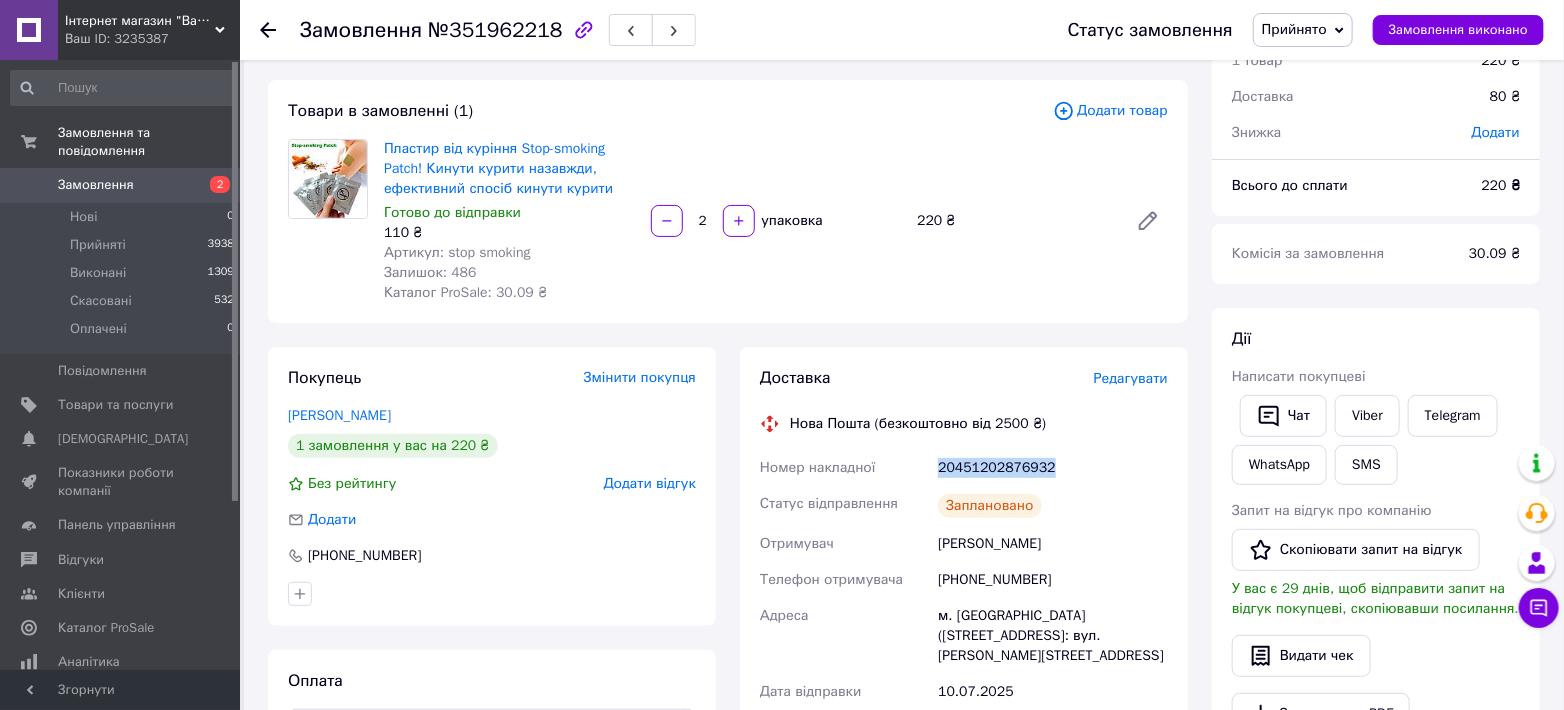 scroll, scrollTop: 222, scrollLeft: 0, axis: vertical 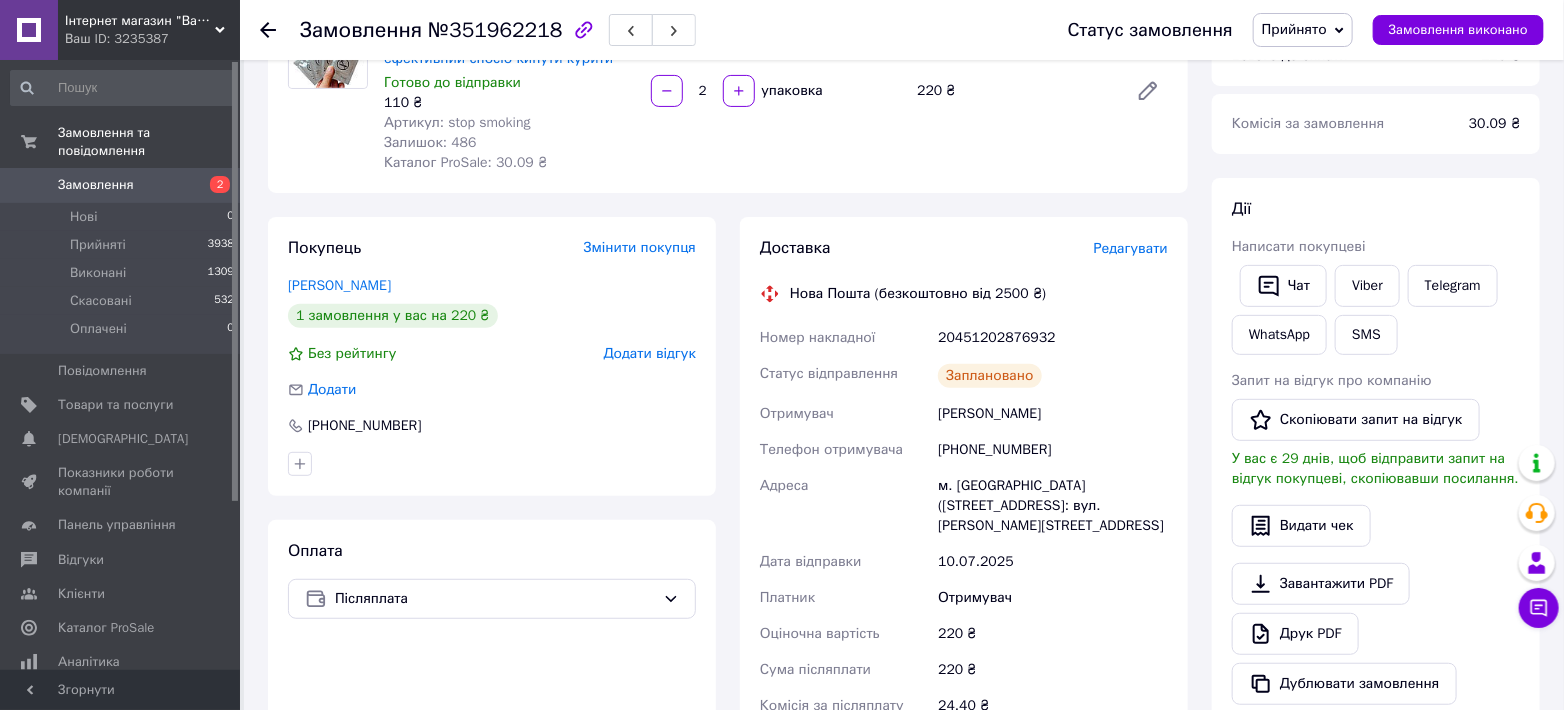 click on "м. Бар (Вінницька обл., Жмеринський р-н.), №1: вул. Чернишевського, 1б" at bounding box center [1053, 506] 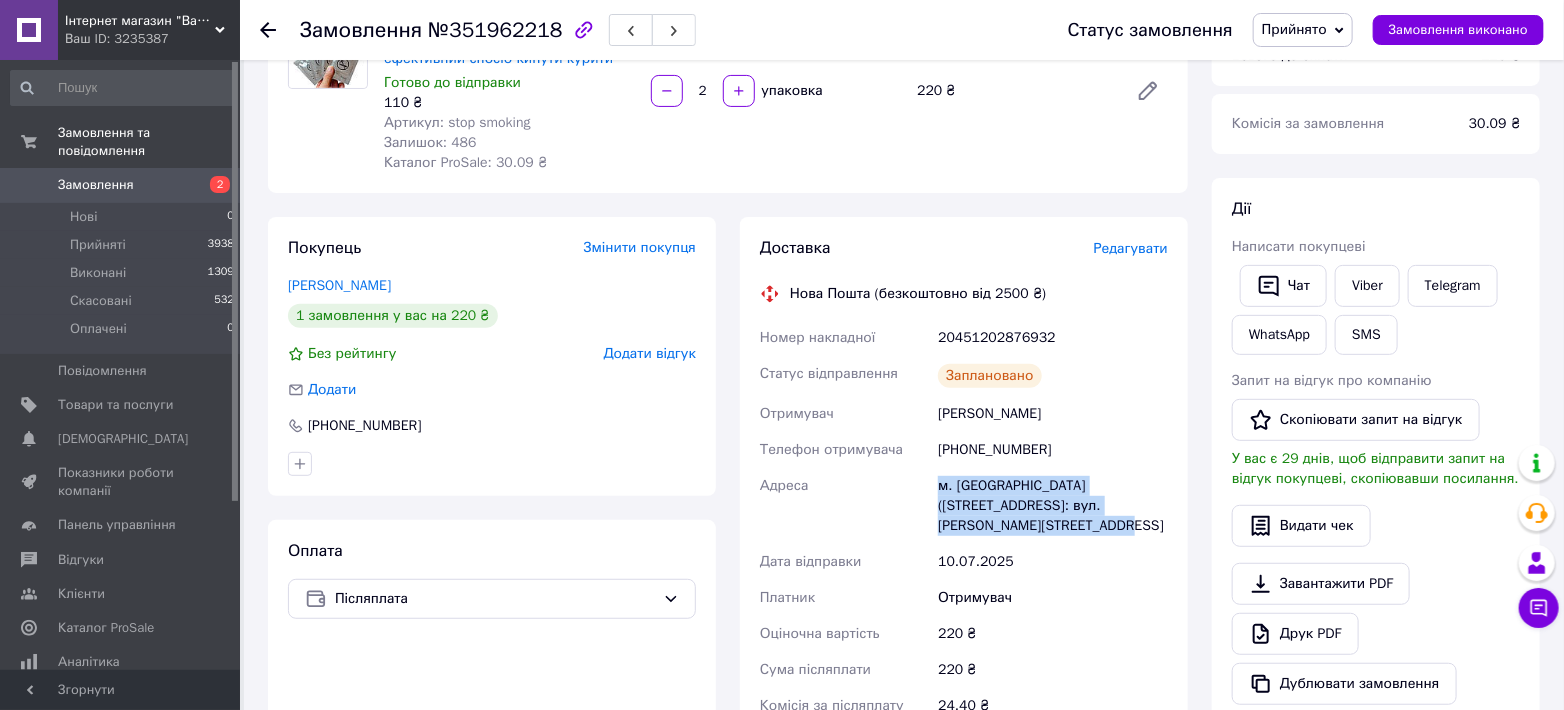 drag, startPoint x: 940, startPoint y: 487, endPoint x: 1119, endPoint y: 541, distance: 186.96791 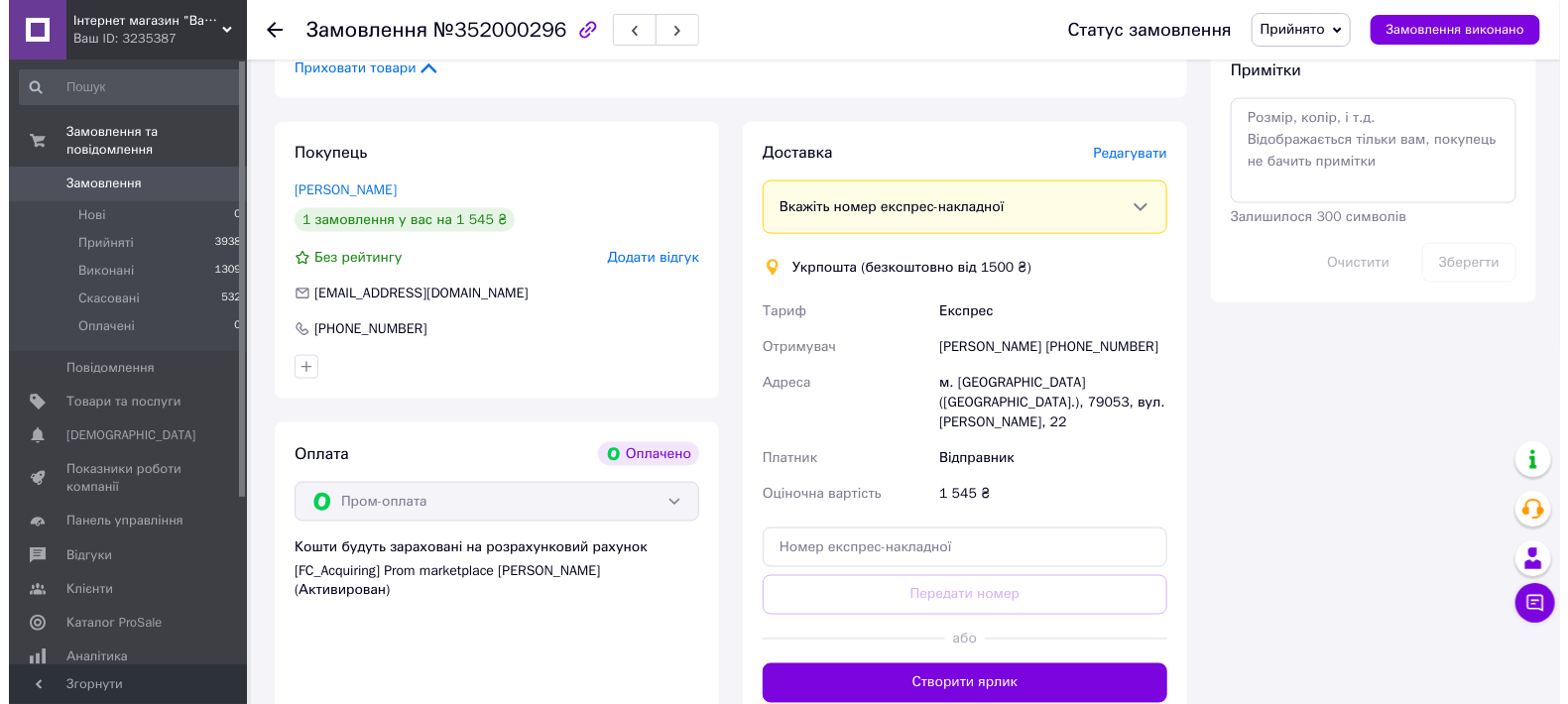 scroll, scrollTop: 1102, scrollLeft: 0, axis: vertical 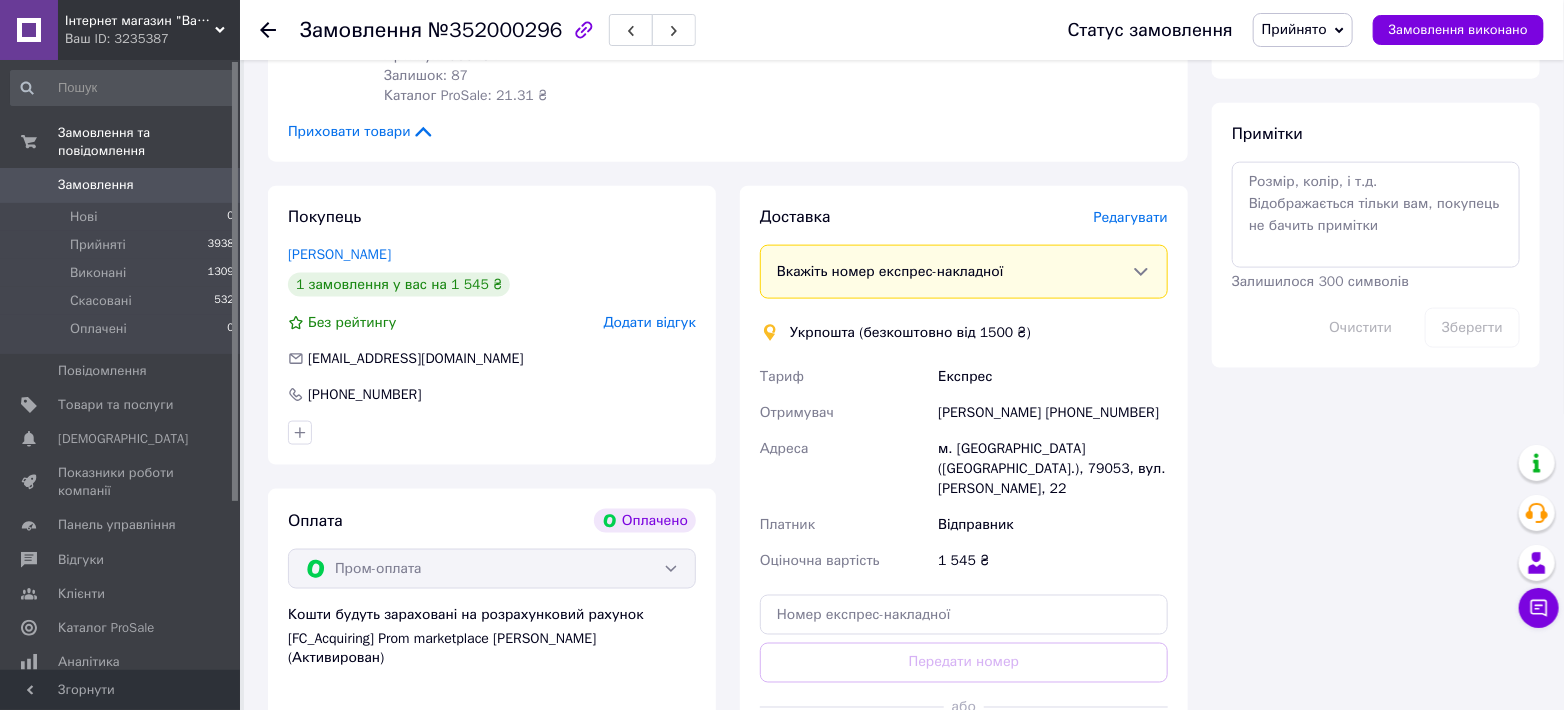 click on "Редагувати" at bounding box center [1131, 217] 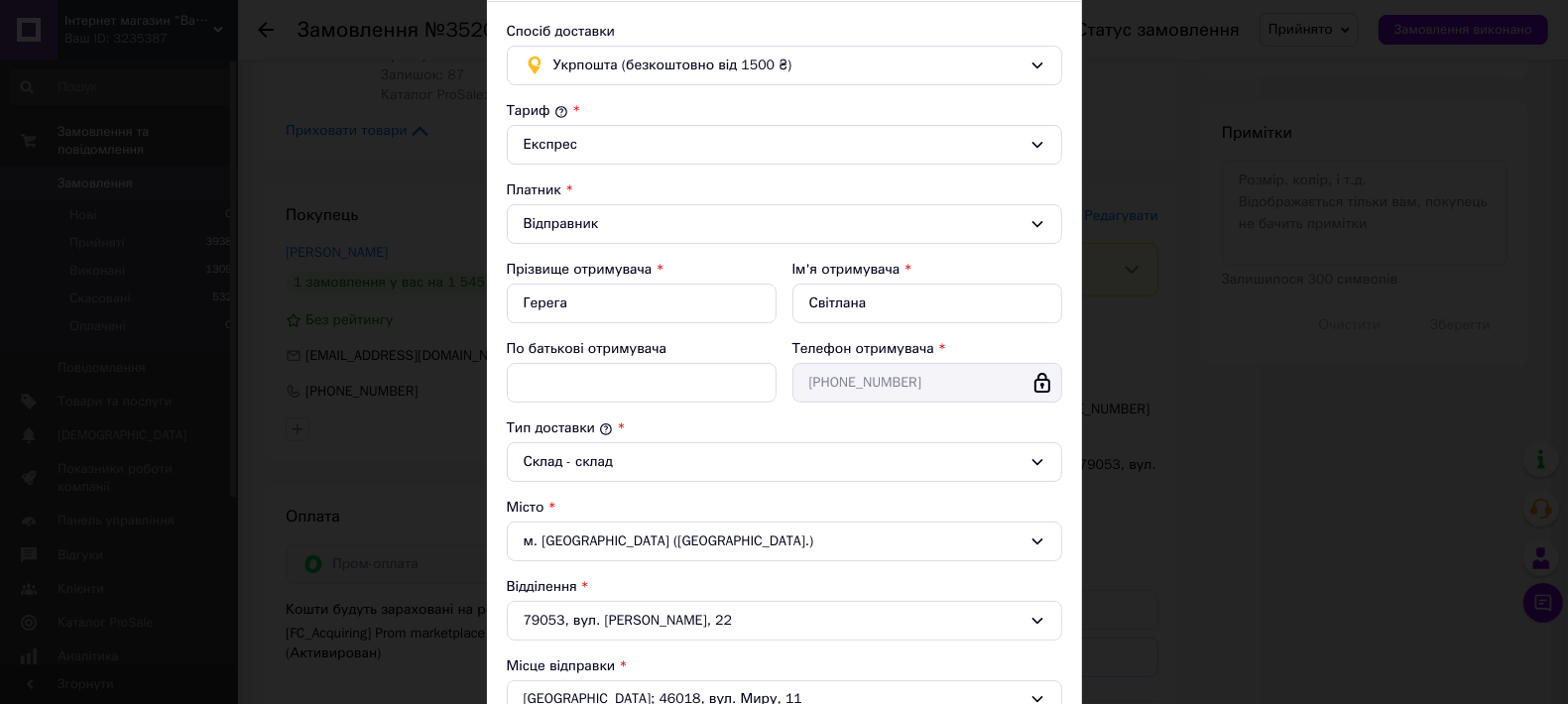 scroll, scrollTop: 0, scrollLeft: 0, axis: both 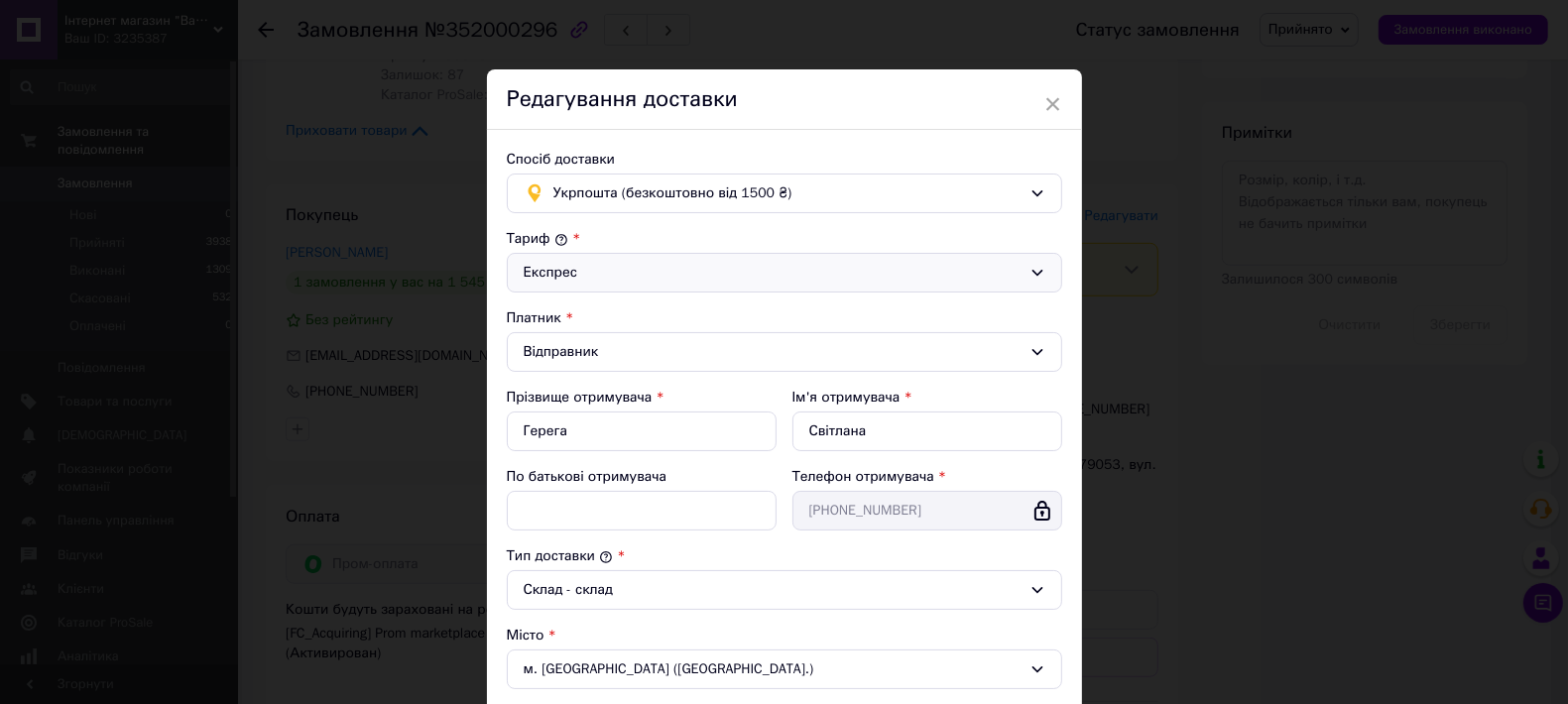 click on "Експрес" at bounding box center [773, 273] 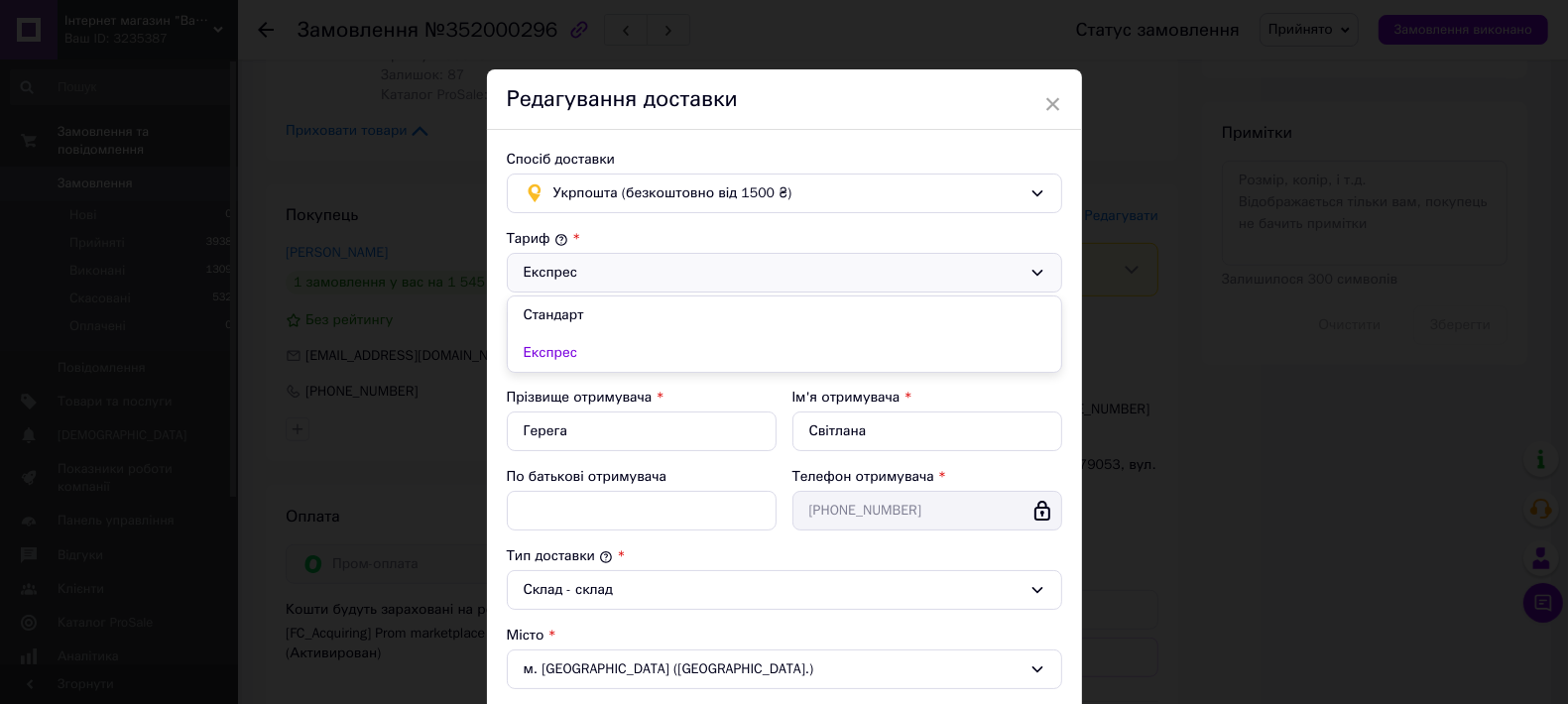 click on "Тариф     *" at bounding box center (784, 239) 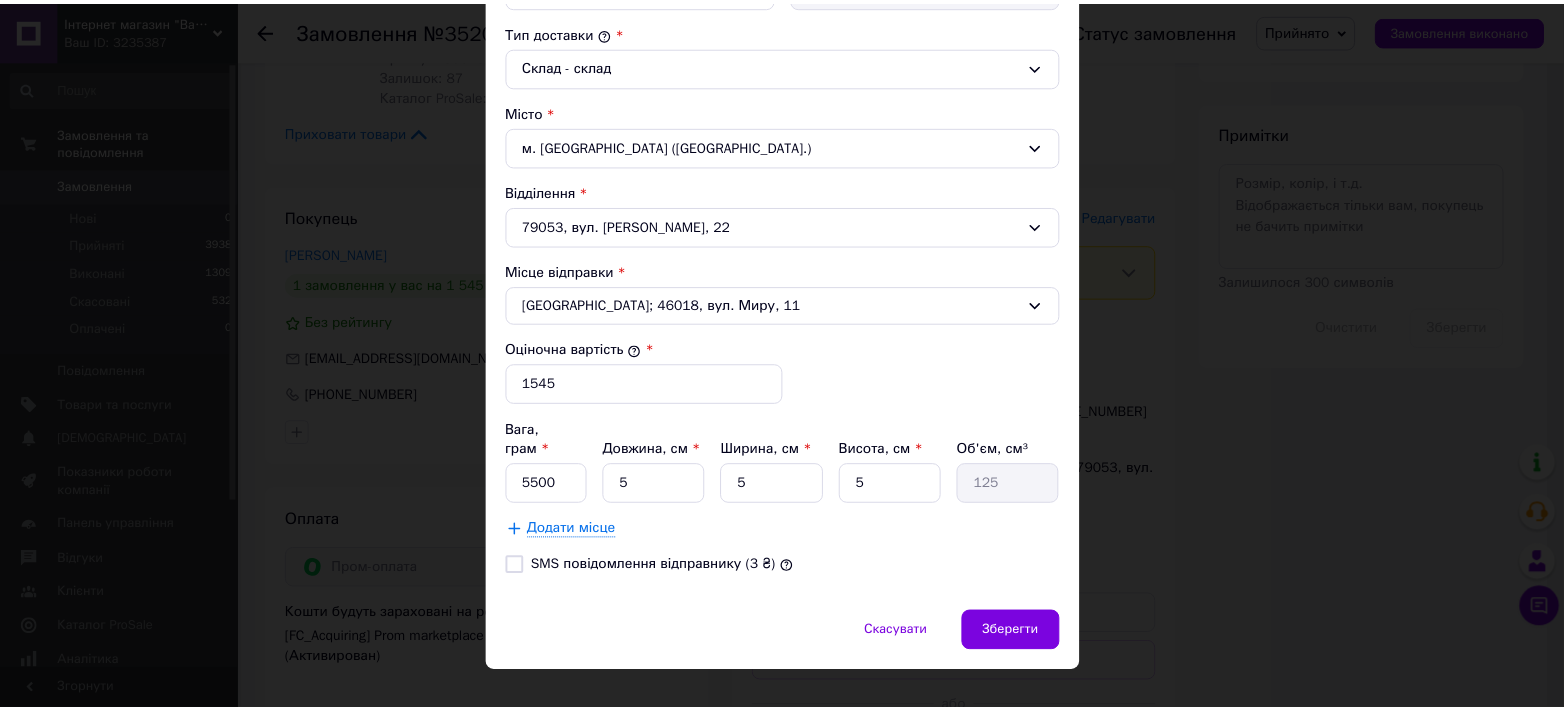 scroll, scrollTop: 540, scrollLeft: 0, axis: vertical 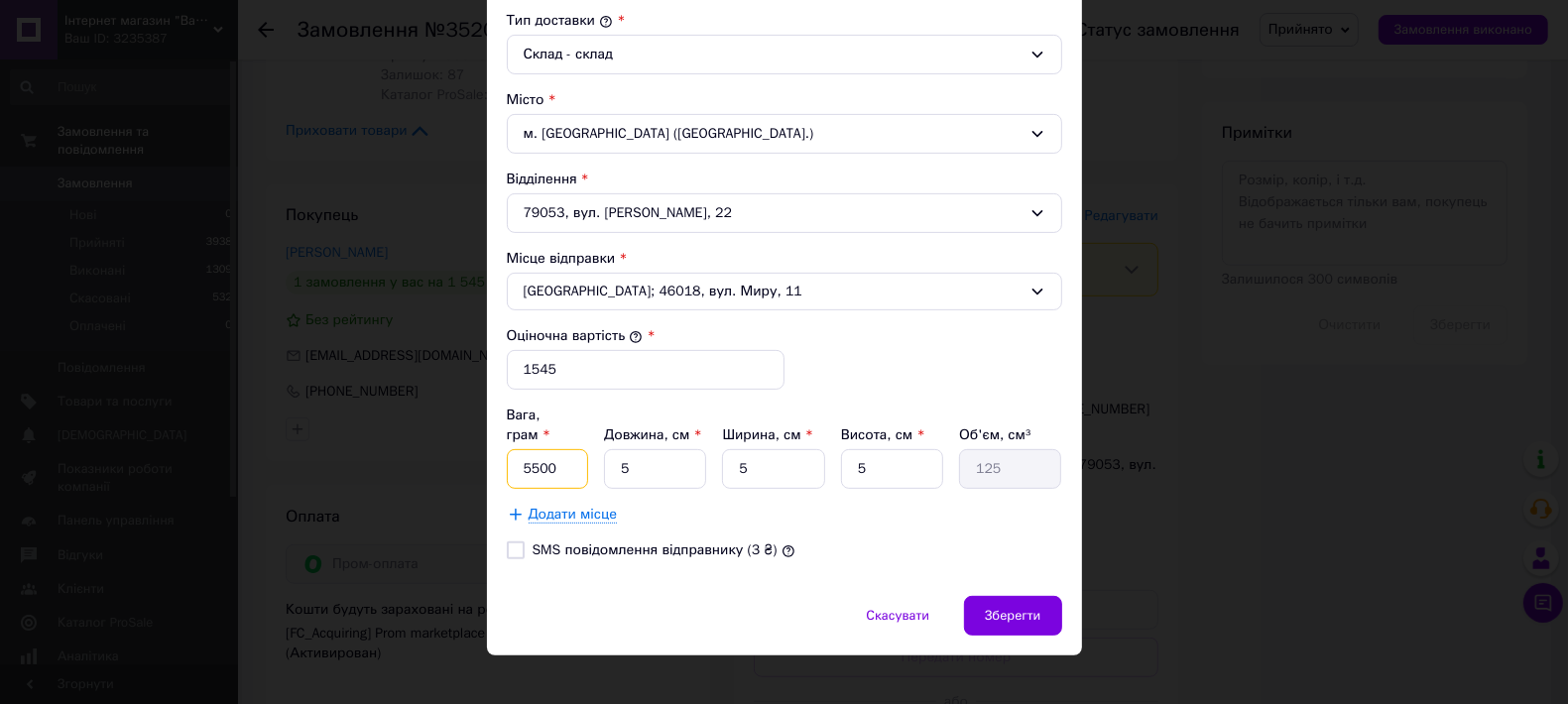 drag, startPoint x: 558, startPoint y: 450, endPoint x: 500, endPoint y: 449, distance: 58.00862 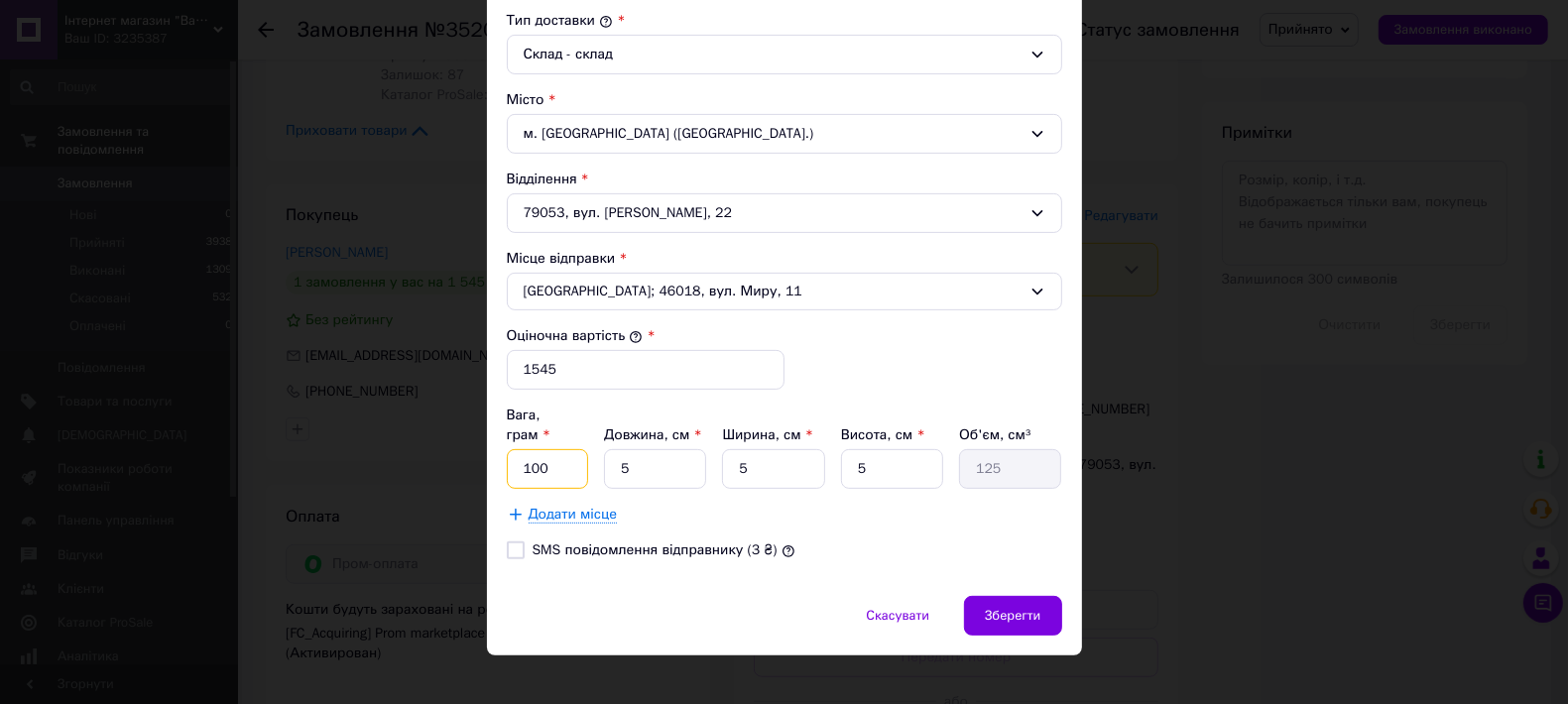 type on "100" 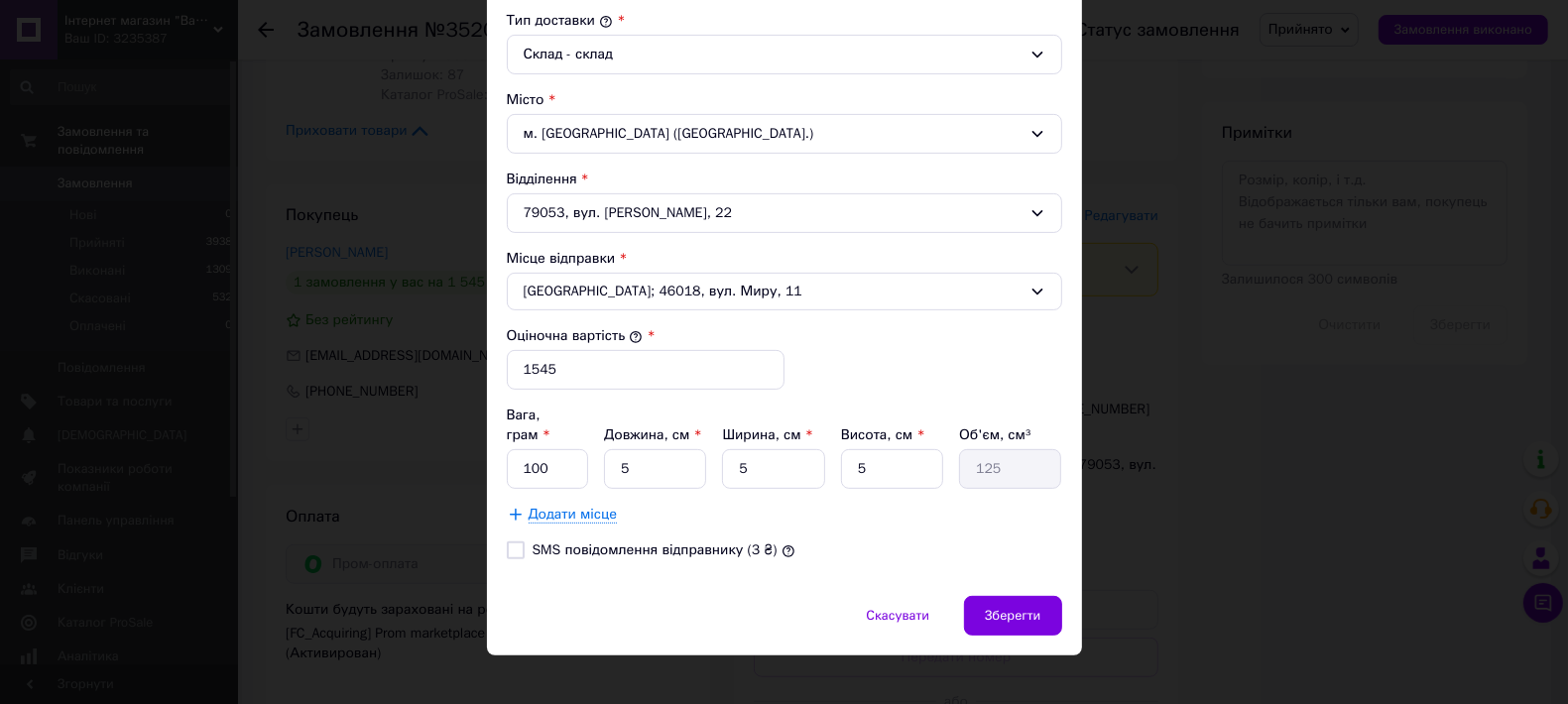 click on "SMS повідомлення відправнику (3 ₴)" at bounding box center (516, 550) 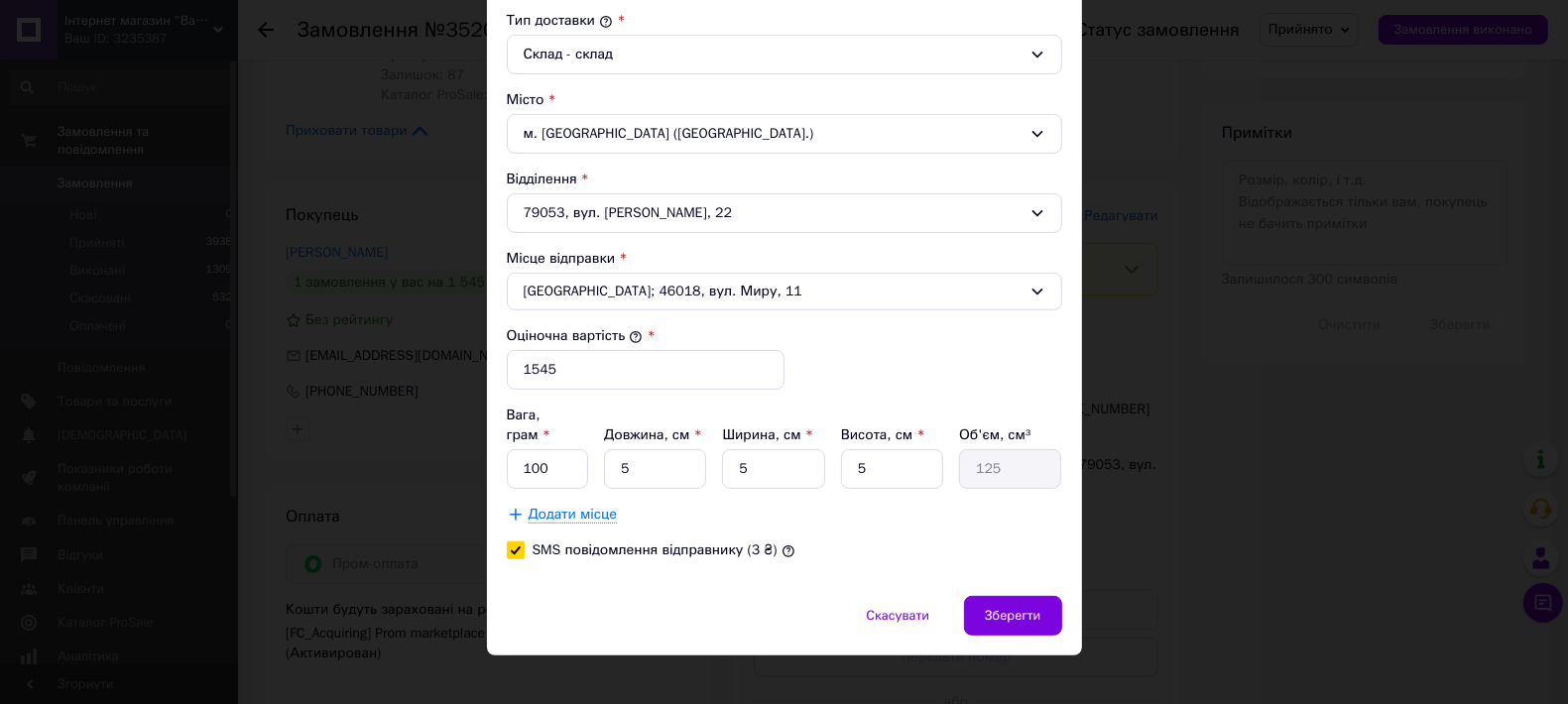 checkbox on "true" 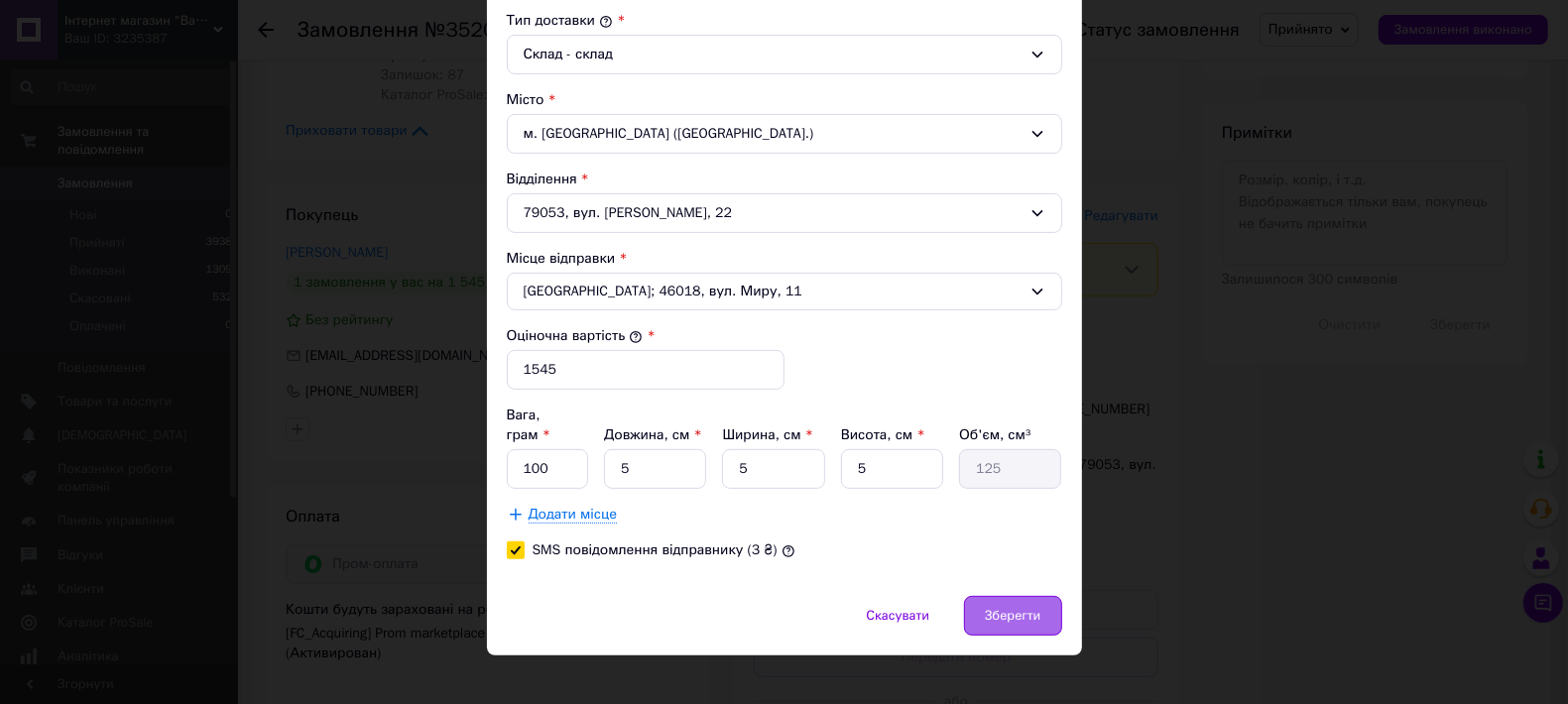 click on "Зберегти" at bounding box center [1013, 616] 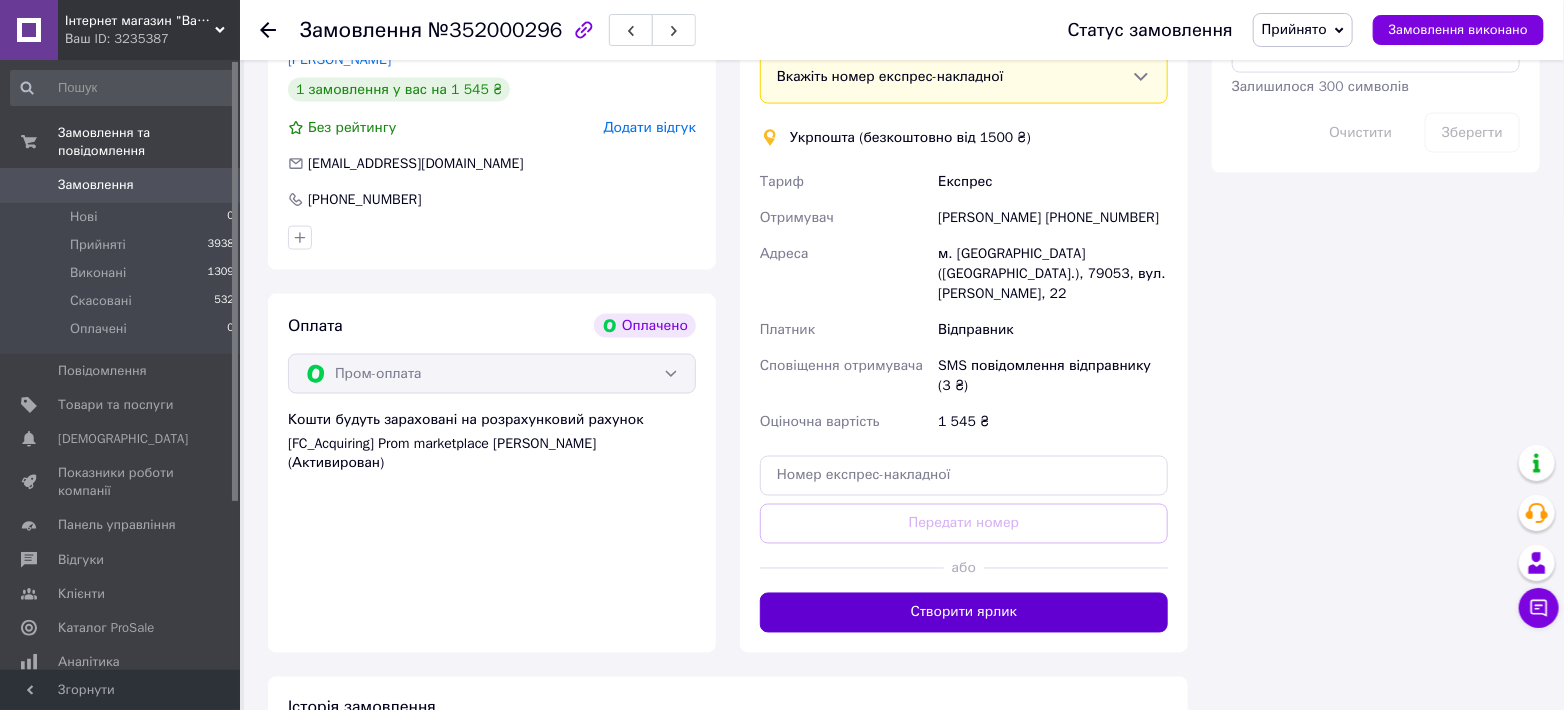 scroll, scrollTop: 1333, scrollLeft: 0, axis: vertical 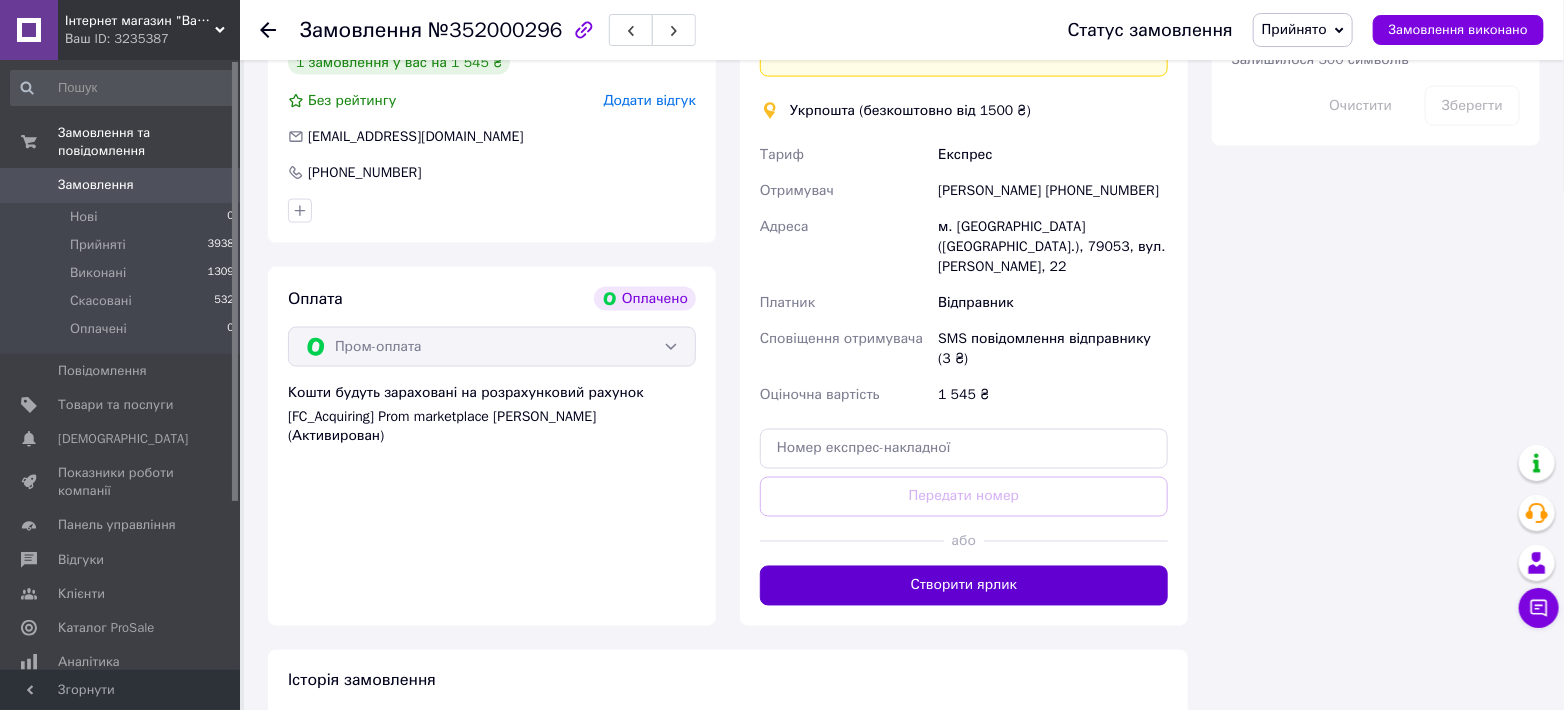 click on "Створити ярлик" at bounding box center [964, 586] 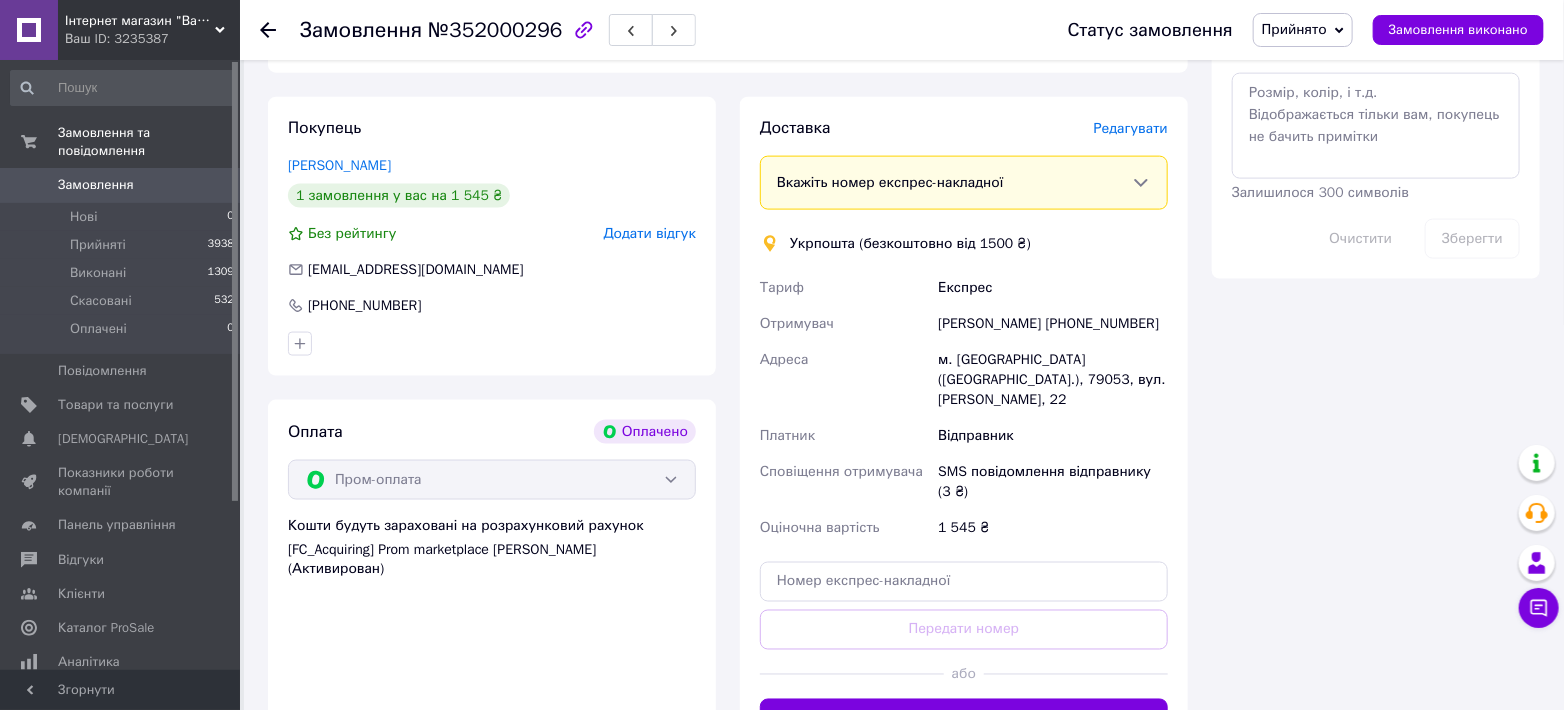 scroll, scrollTop: 1111, scrollLeft: 0, axis: vertical 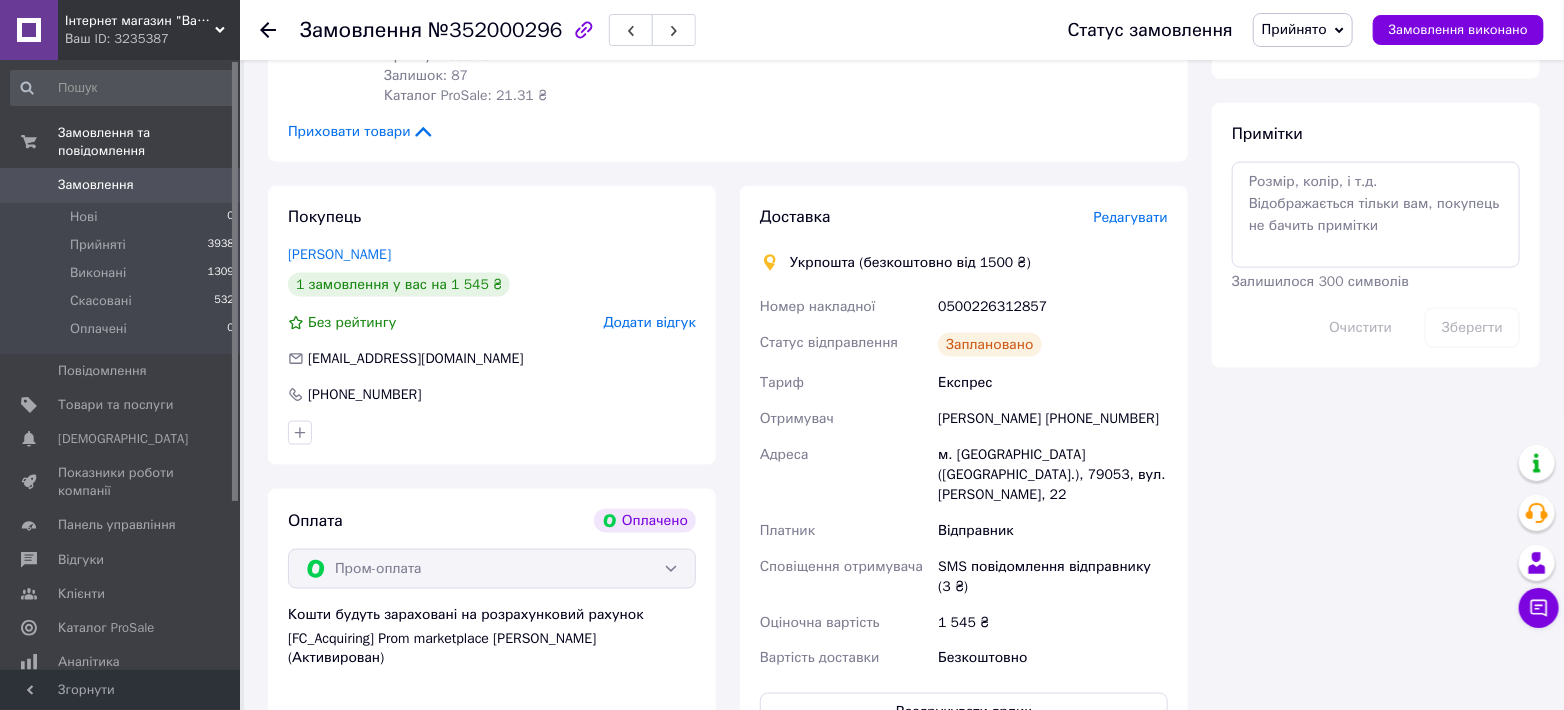 click on "0500226312857" at bounding box center [1053, 307] 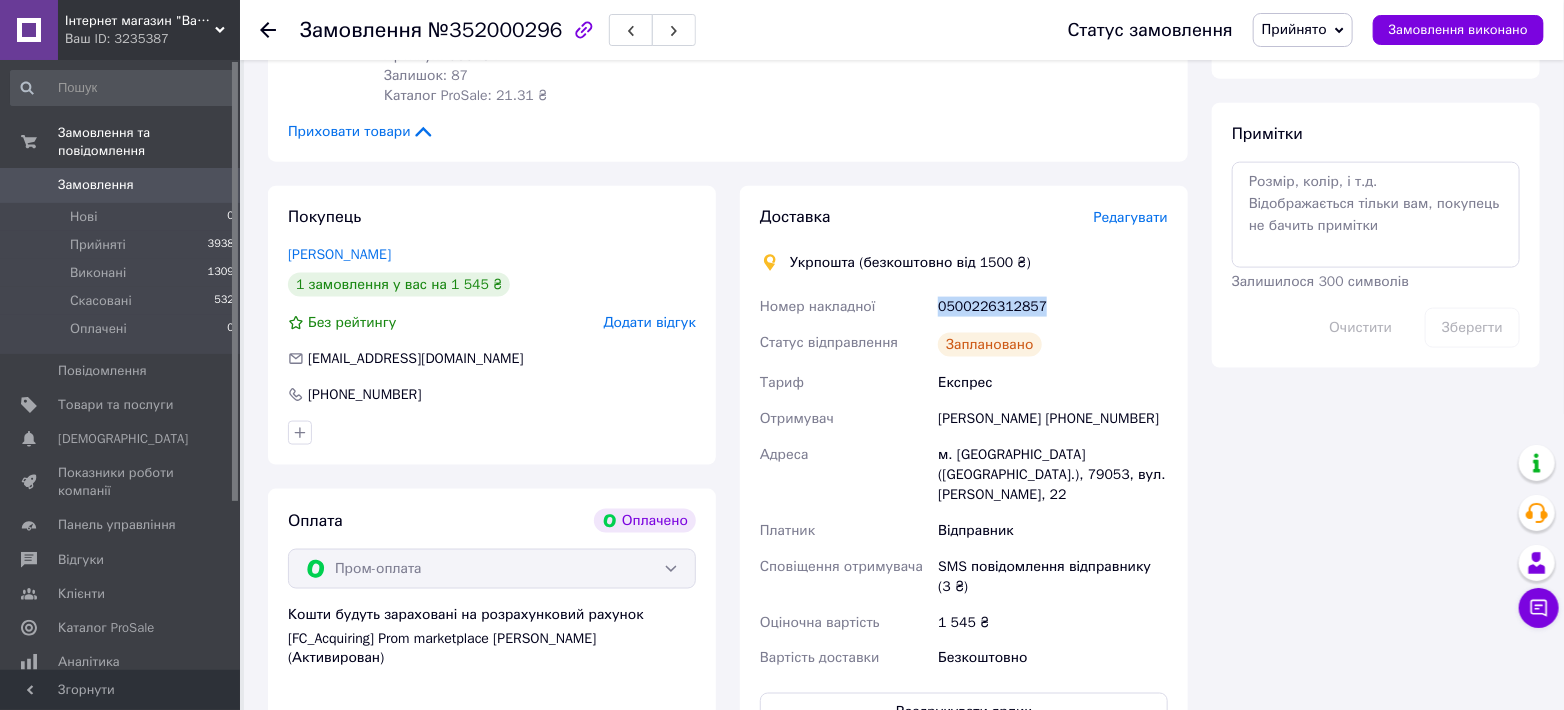 click on "0500226312857" at bounding box center (1053, 307) 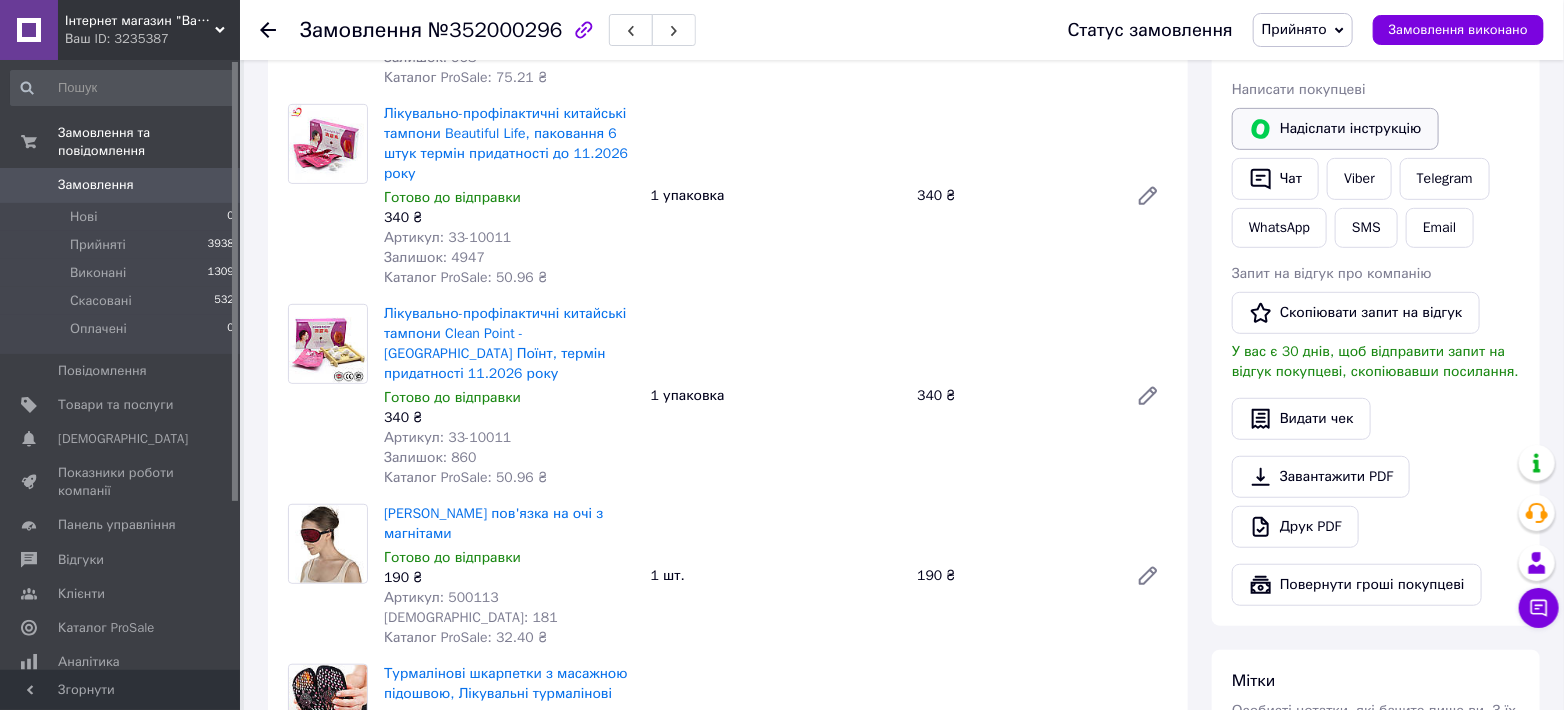 scroll, scrollTop: 222, scrollLeft: 0, axis: vertical 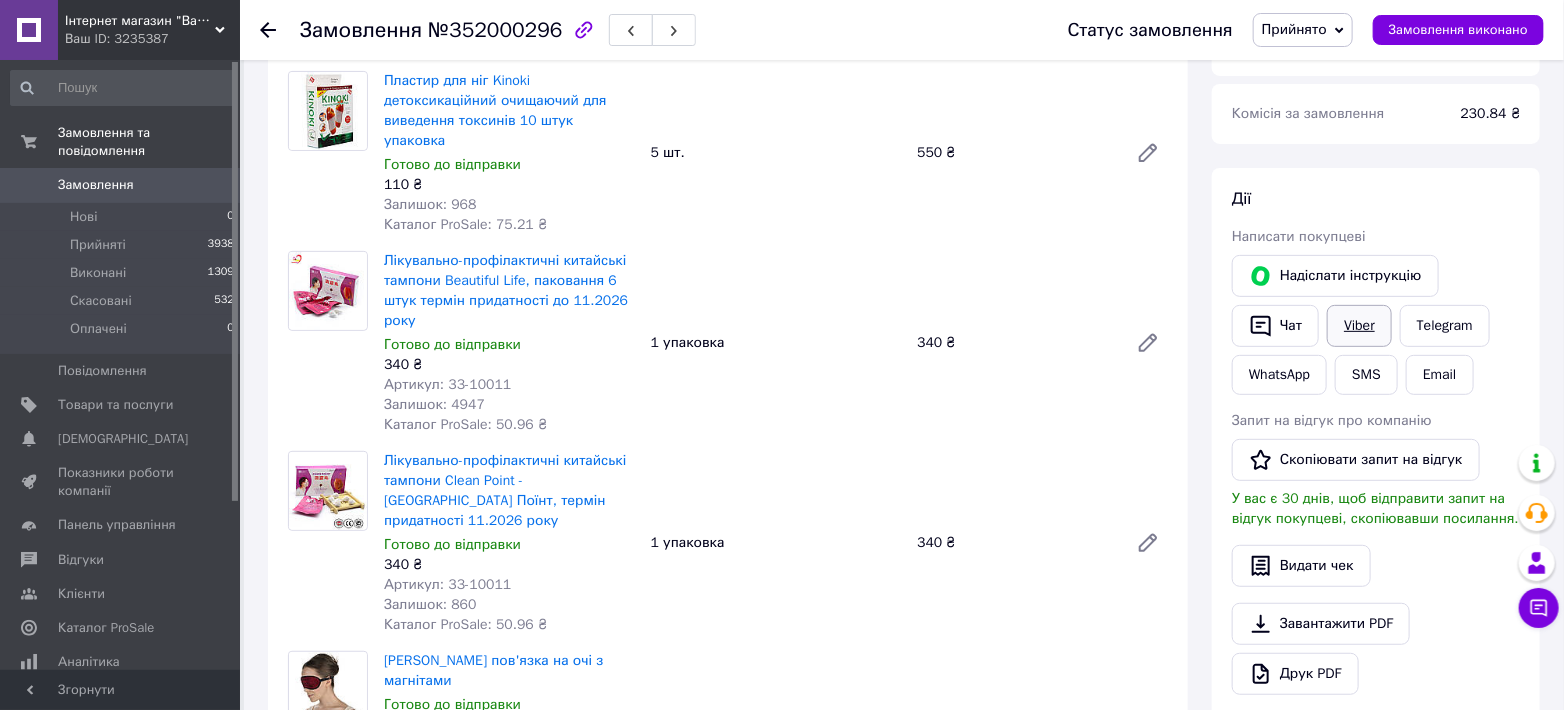 click on "Viber" at bounding box center (1359, 326) 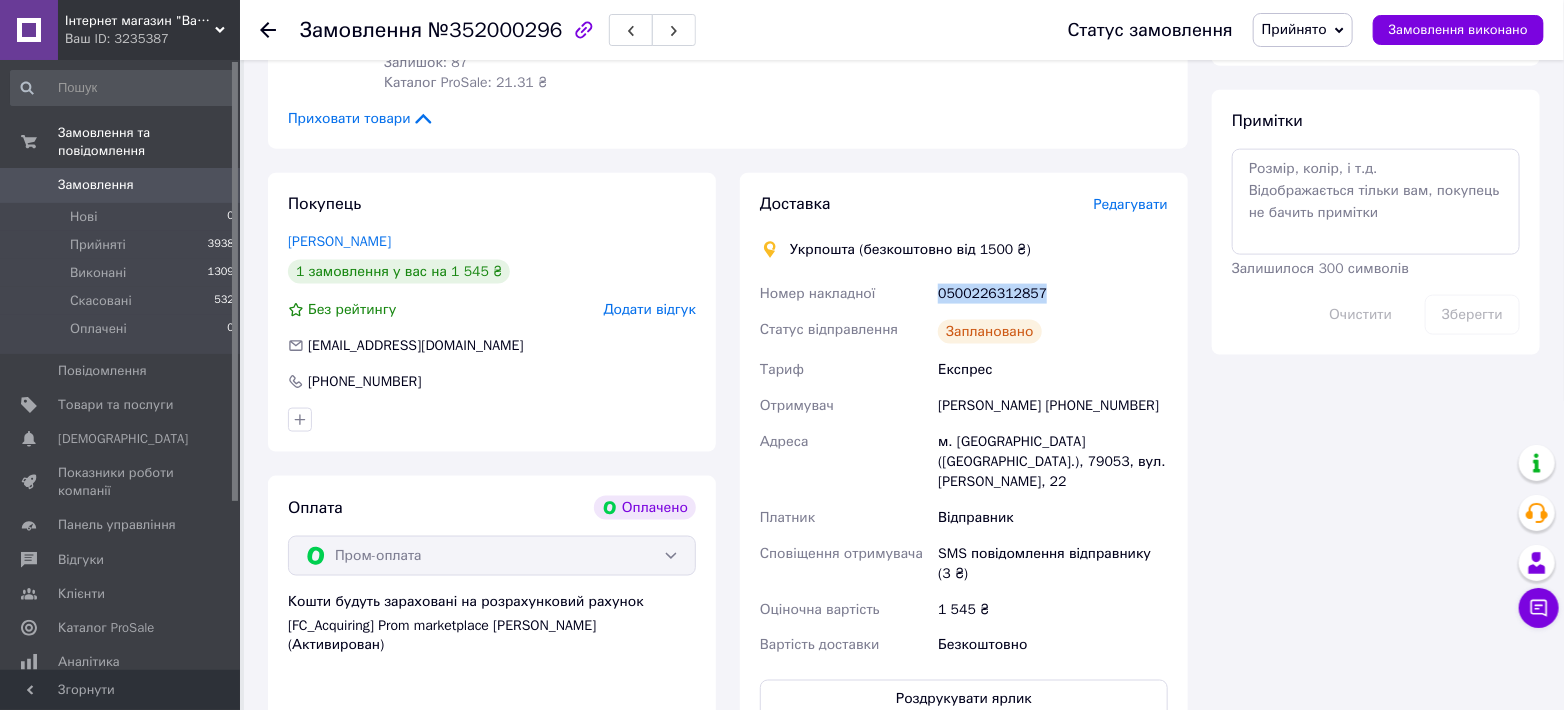 scroll, scrollTop: 1185, scrollLeft: 0, axis: vertical 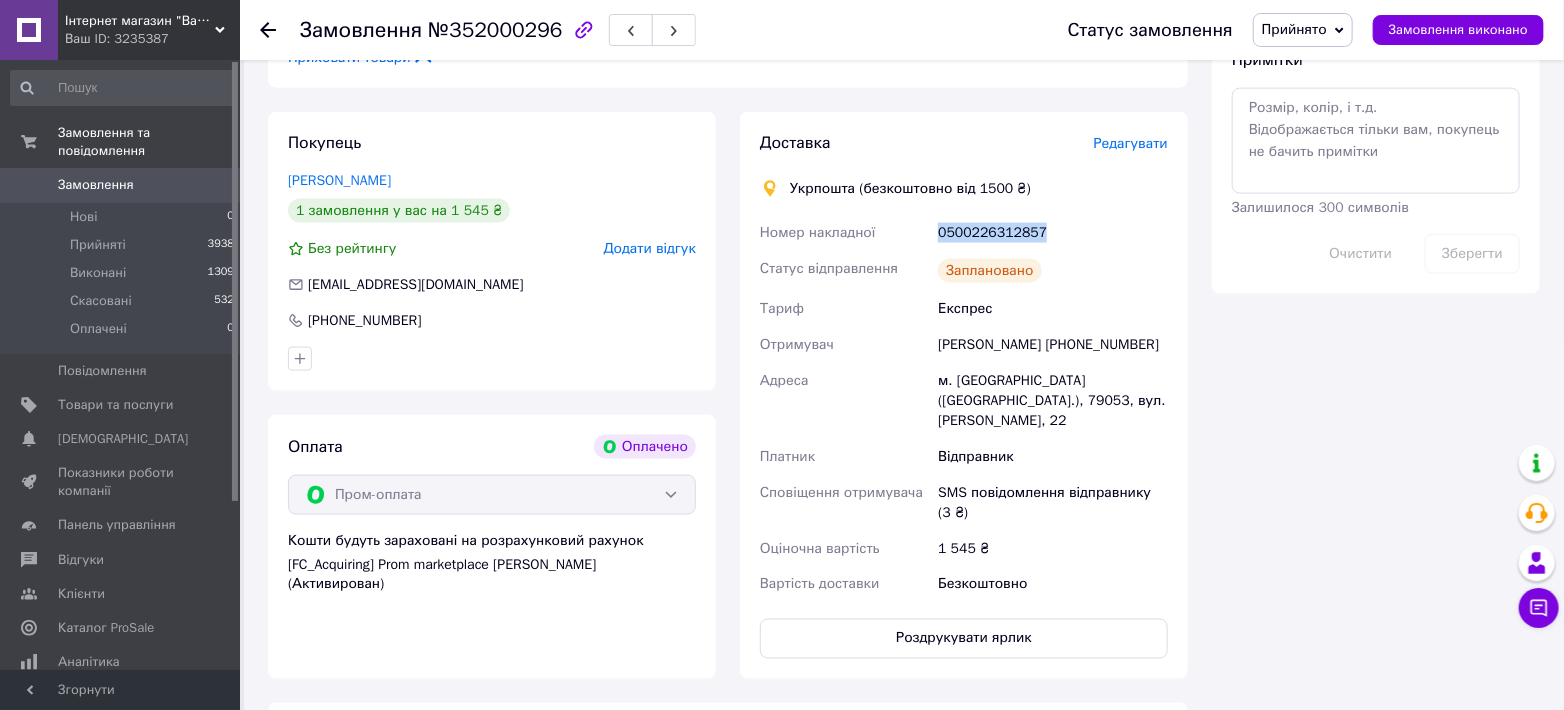 copy on "0500226312857" 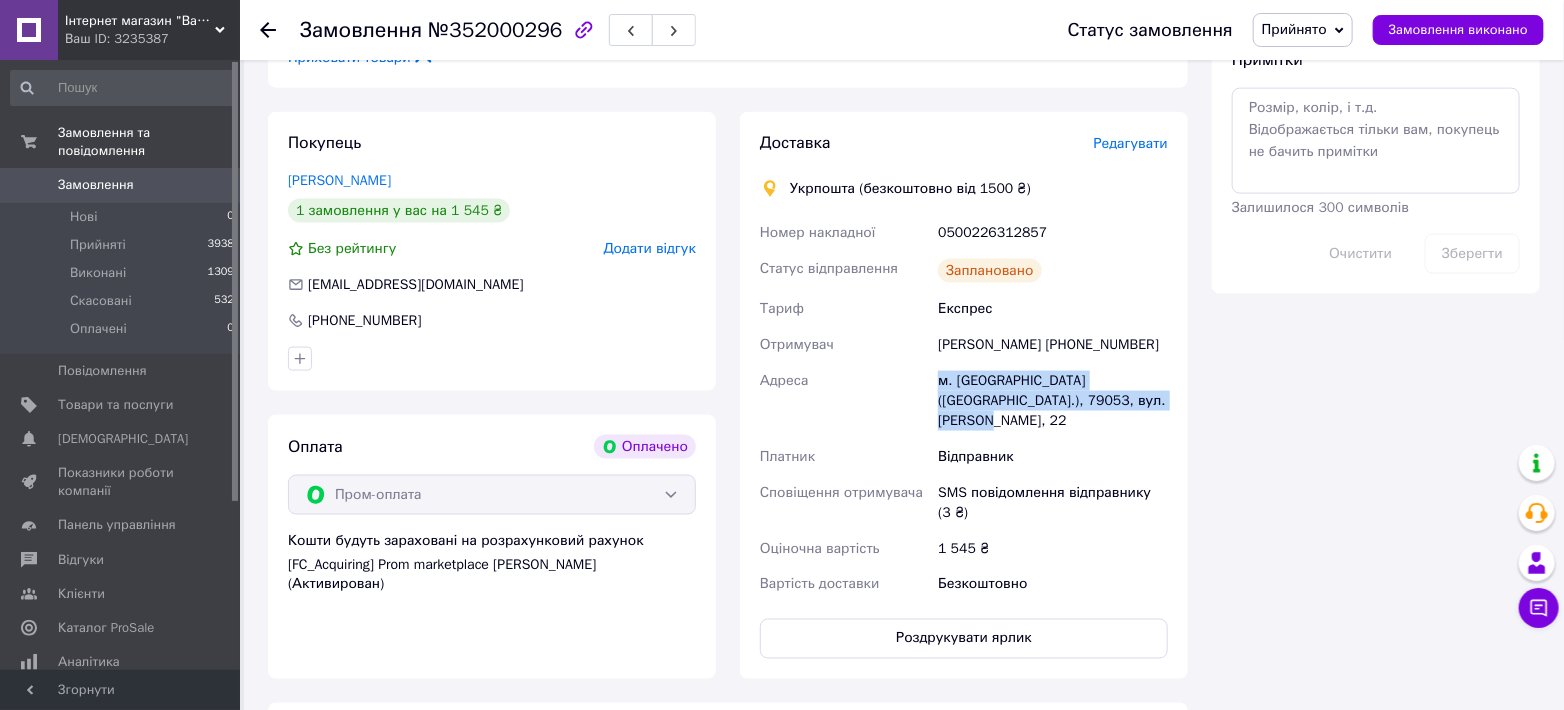 drag, startPoint x: 938, startPoint y: 345, endPoint x: 1152, endPoint y: 365, distance: 214.93254 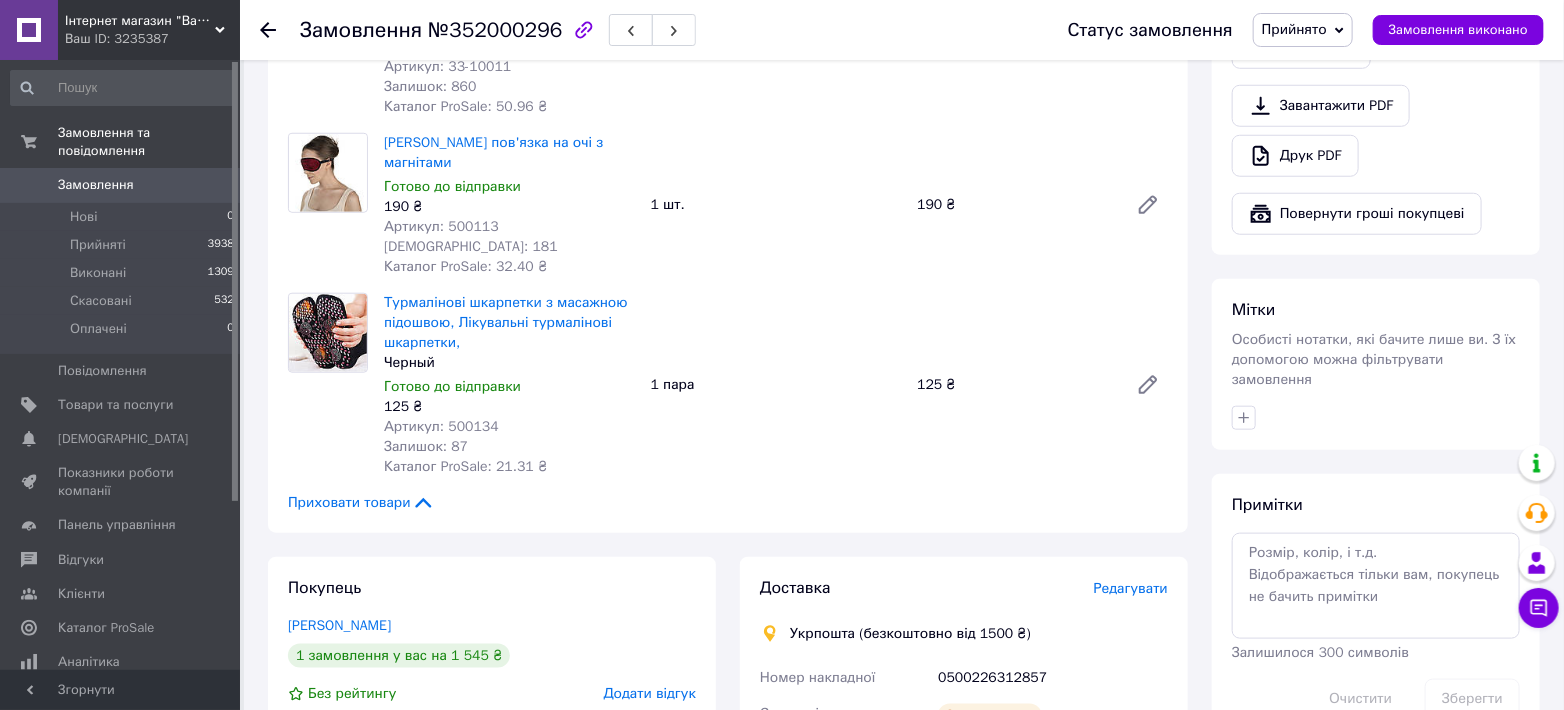 scroll, scrollTop: 1037, scrollLeft: 0, axis: vertical 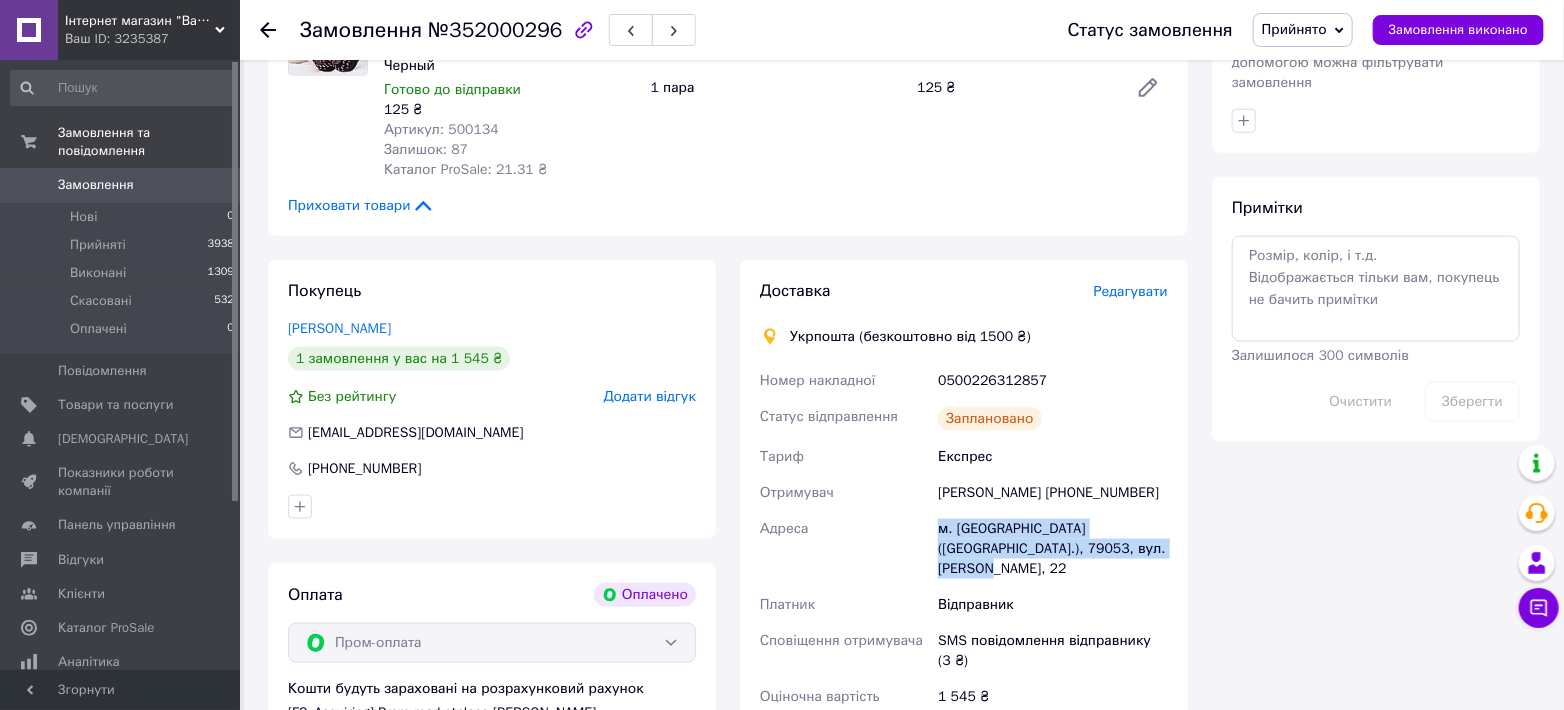 click on "Замовлення" at bounding box center [96, 185] 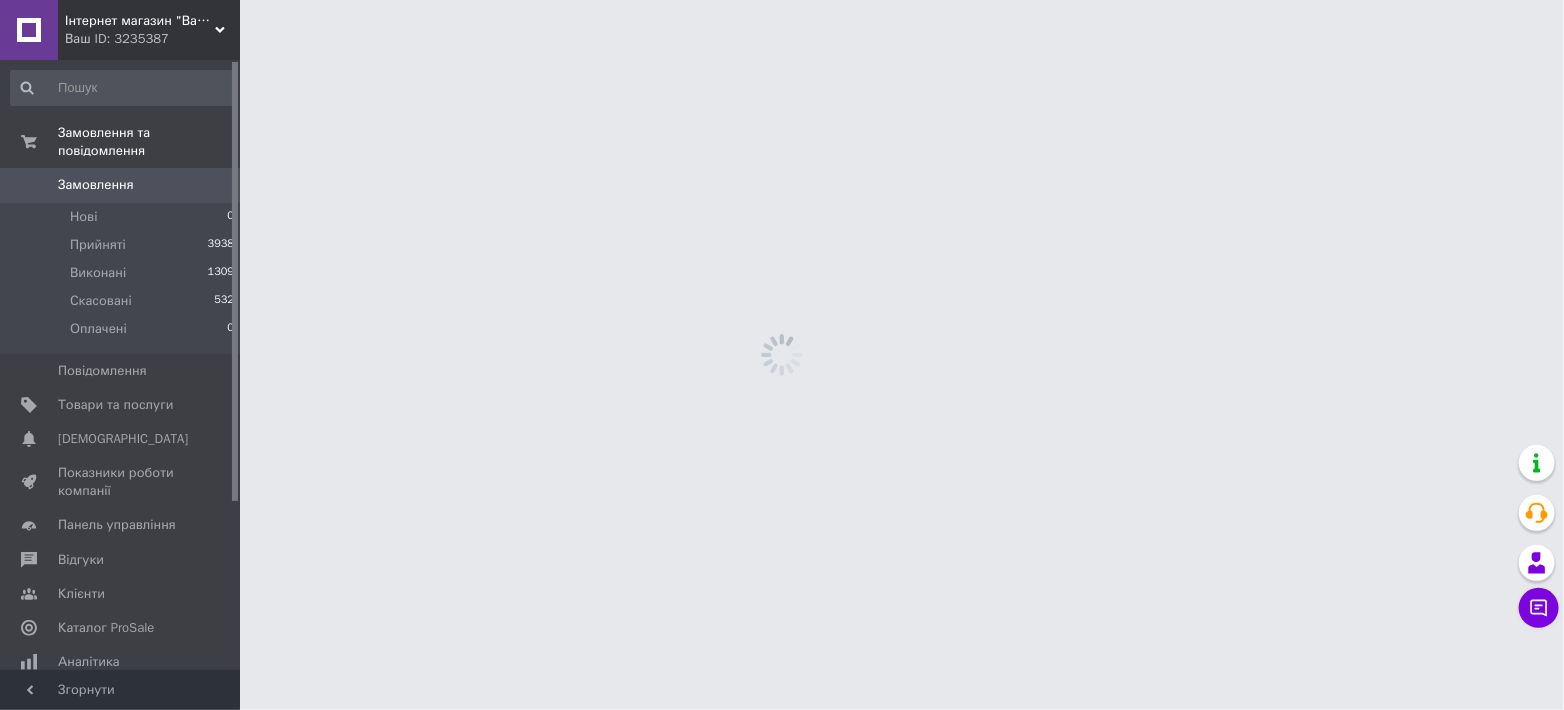 scroll, scrollTop: 0, scrollLeft: 0, axis: both 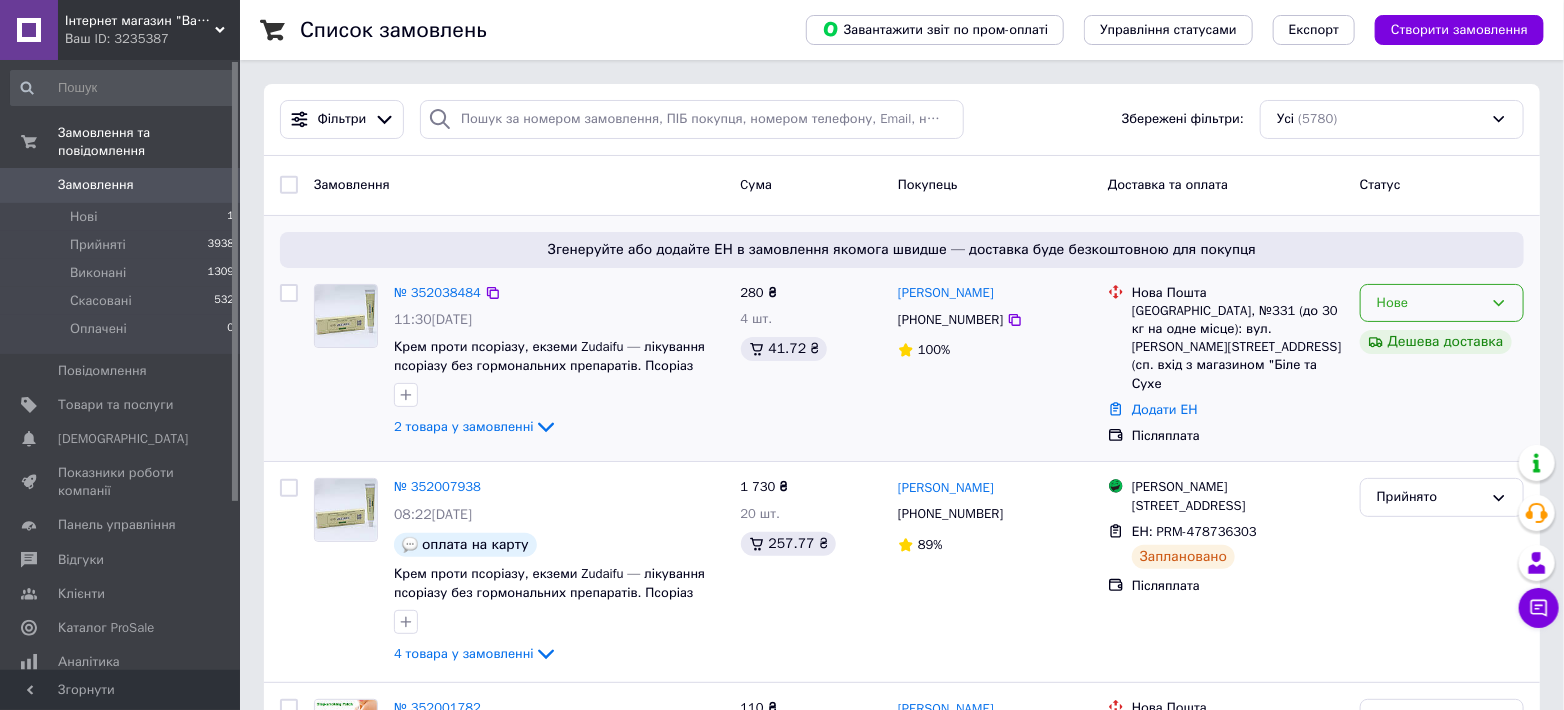 click 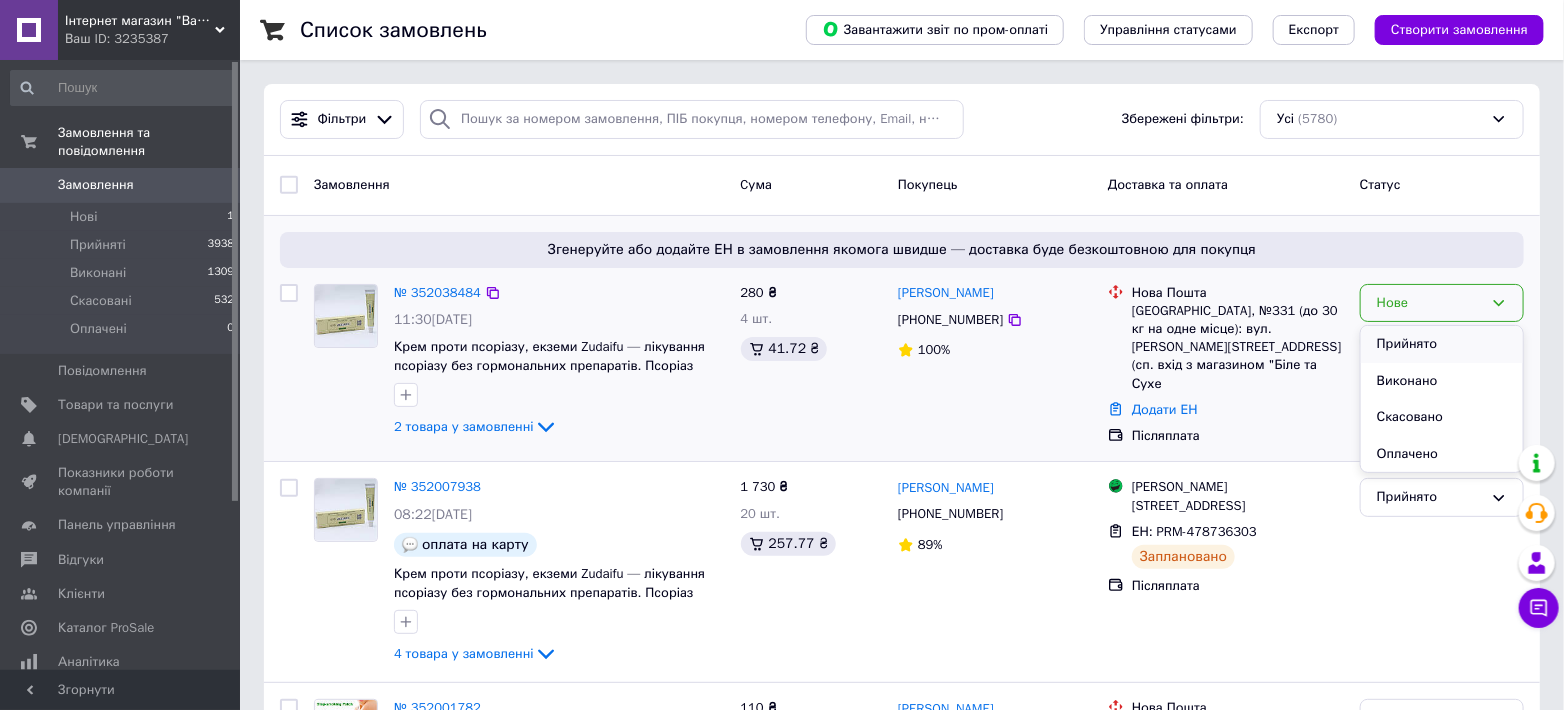 click on "Прийнято" at bounding box center (1442, 344) 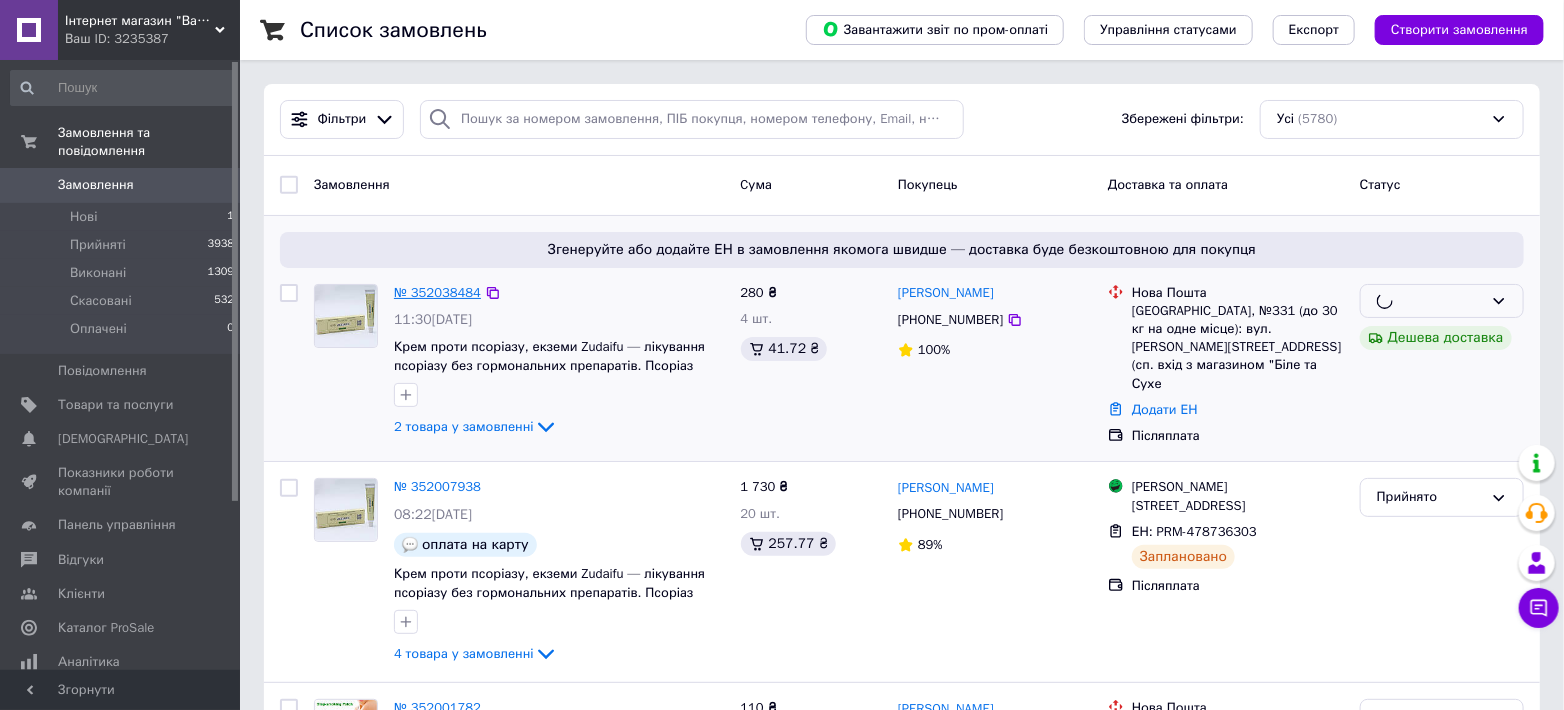 click on "№ 352038484" at bounding box center [437, 292] 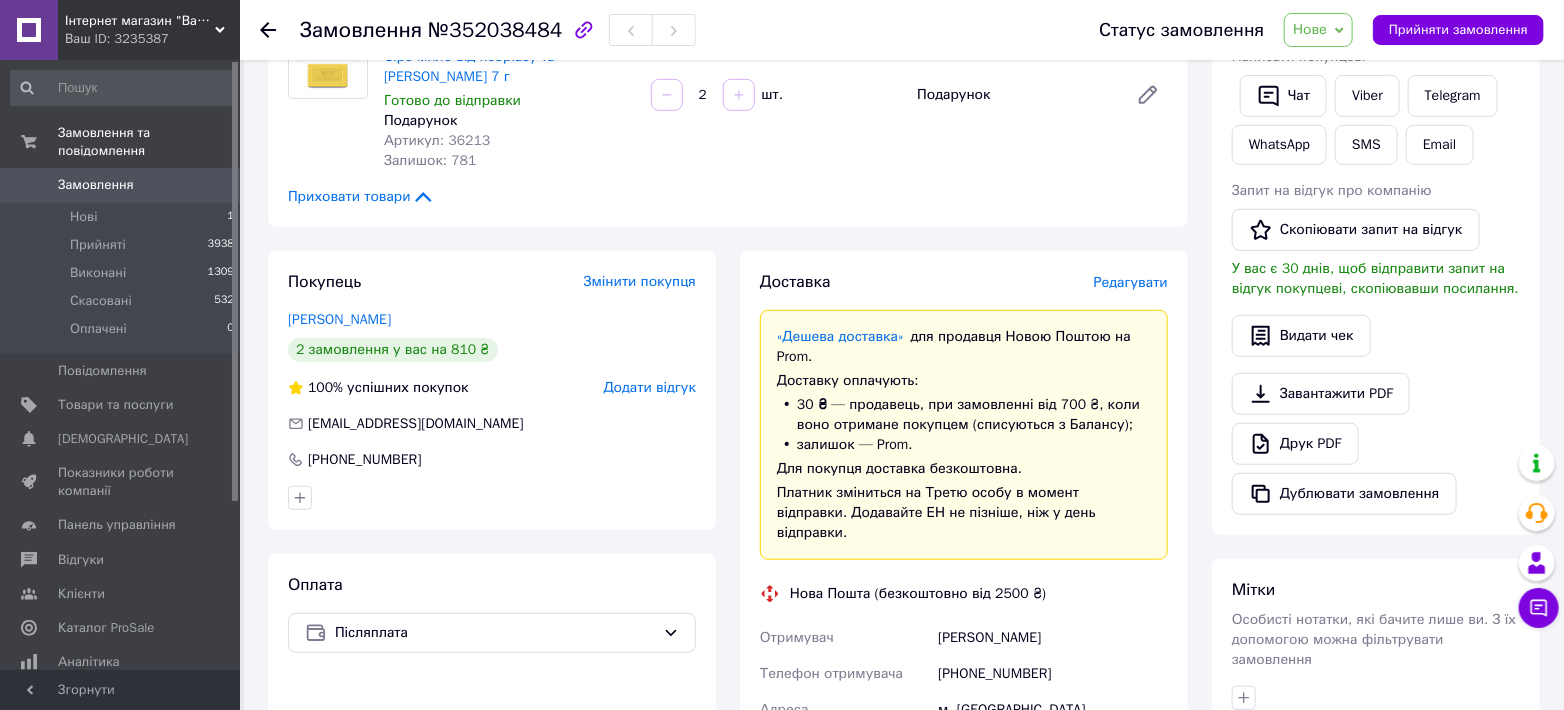 scroll, scrollTop: 592, scrollLeft: 0, axis: vertical 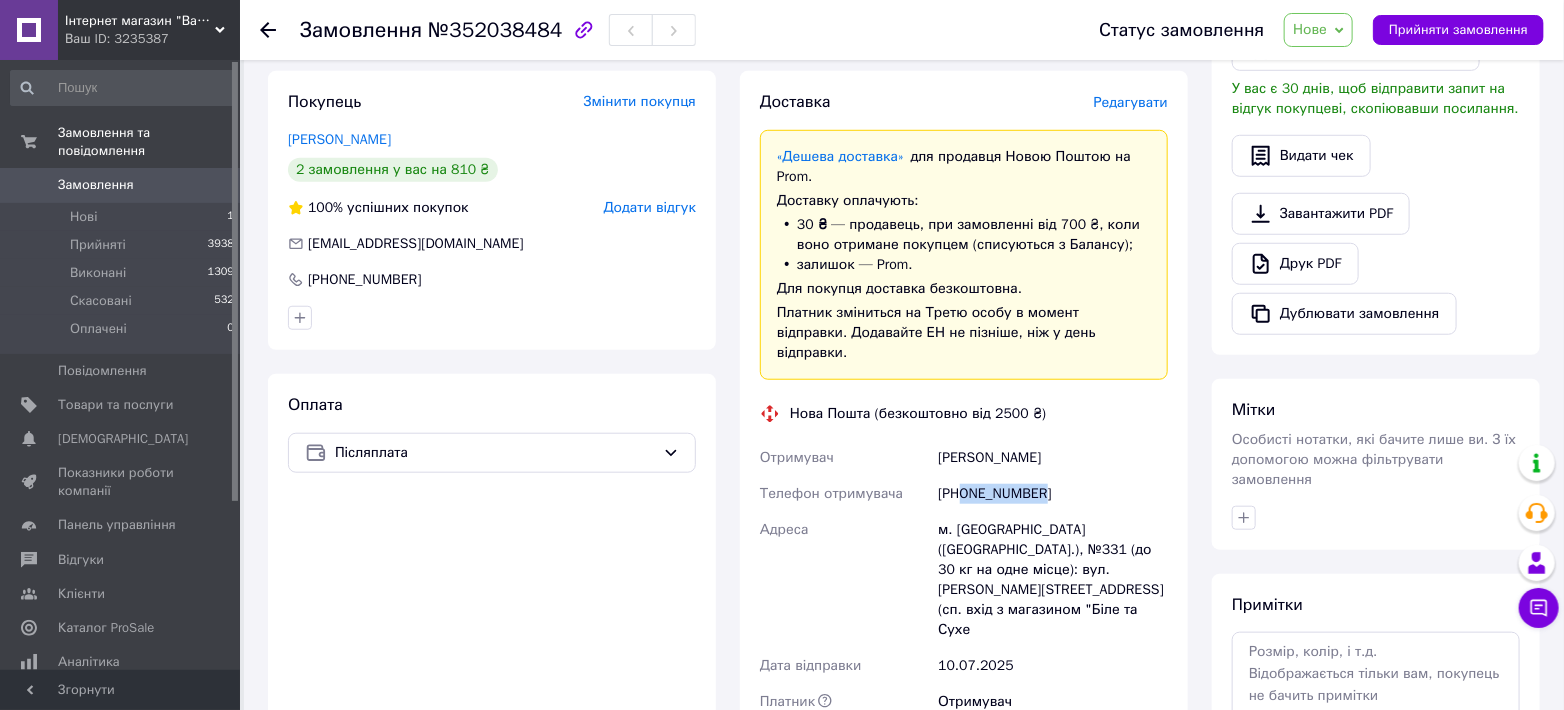 drag, startPoint x: 960, startPoint y: 476, endPoint x: 1054, endPoint y: 473, distance: 94.04786 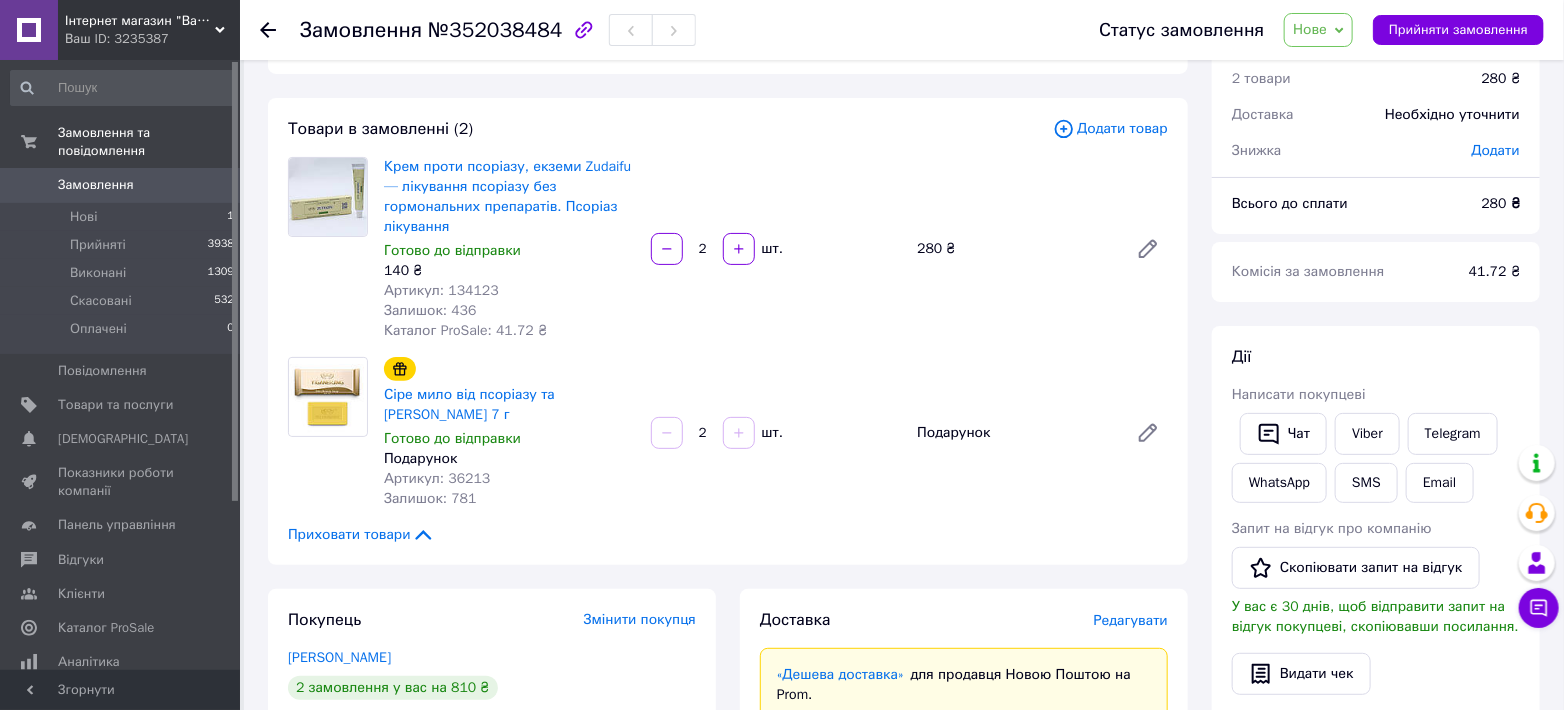 scroll, scrollTop: 0, scrollLeft: 0, axis: both 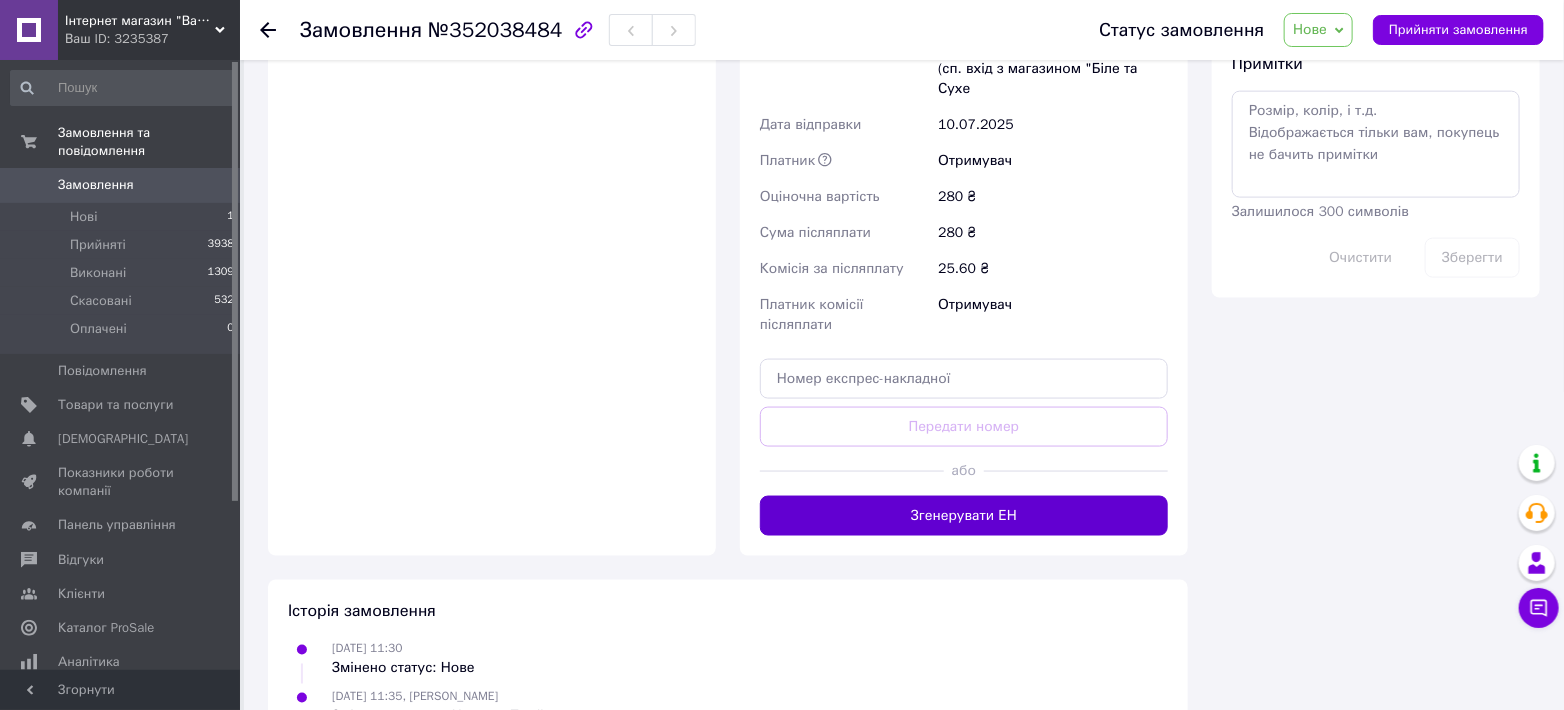 click on "Згенерувати ЕН" at bounding box center (964, 516) 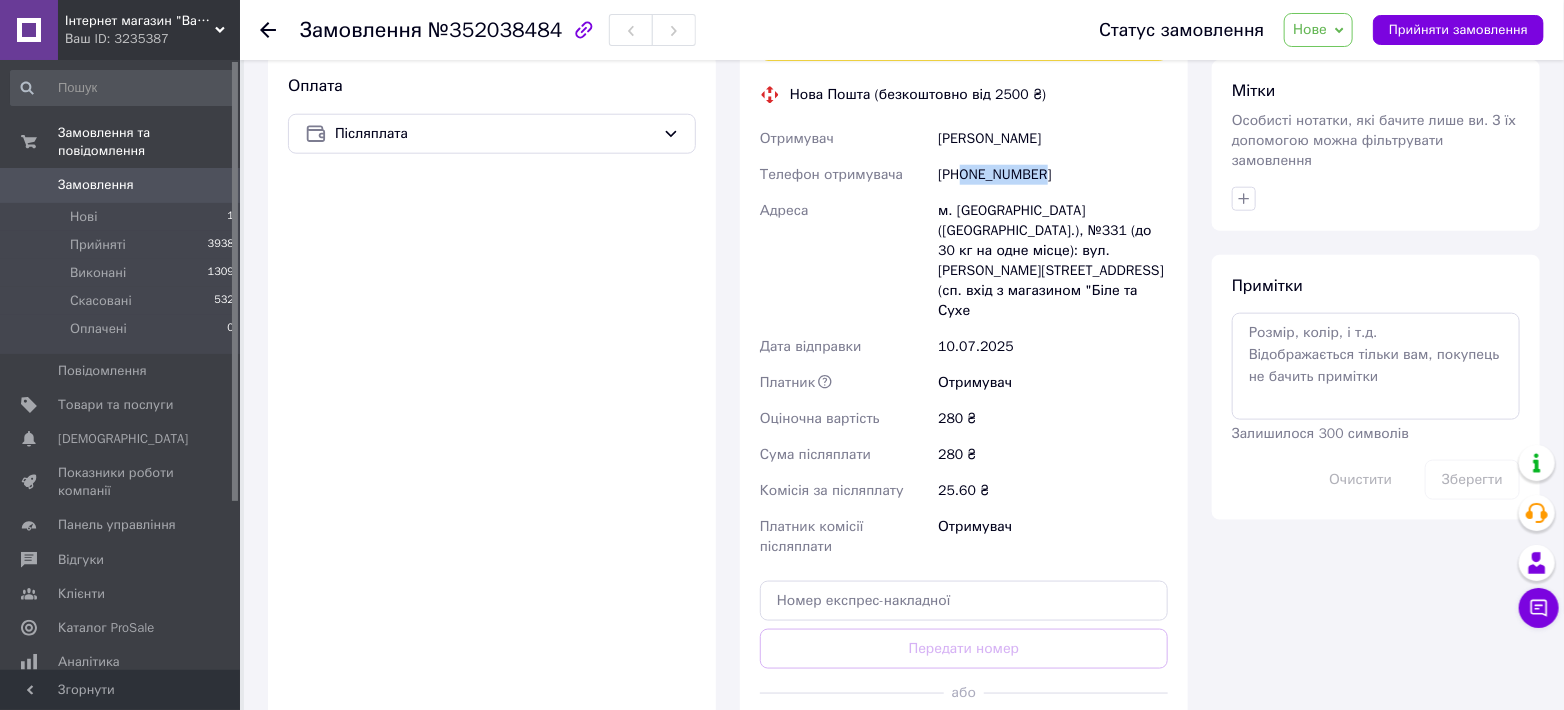 scroll, scrollTop: 763, scrollLeft: 0, axis: vertical 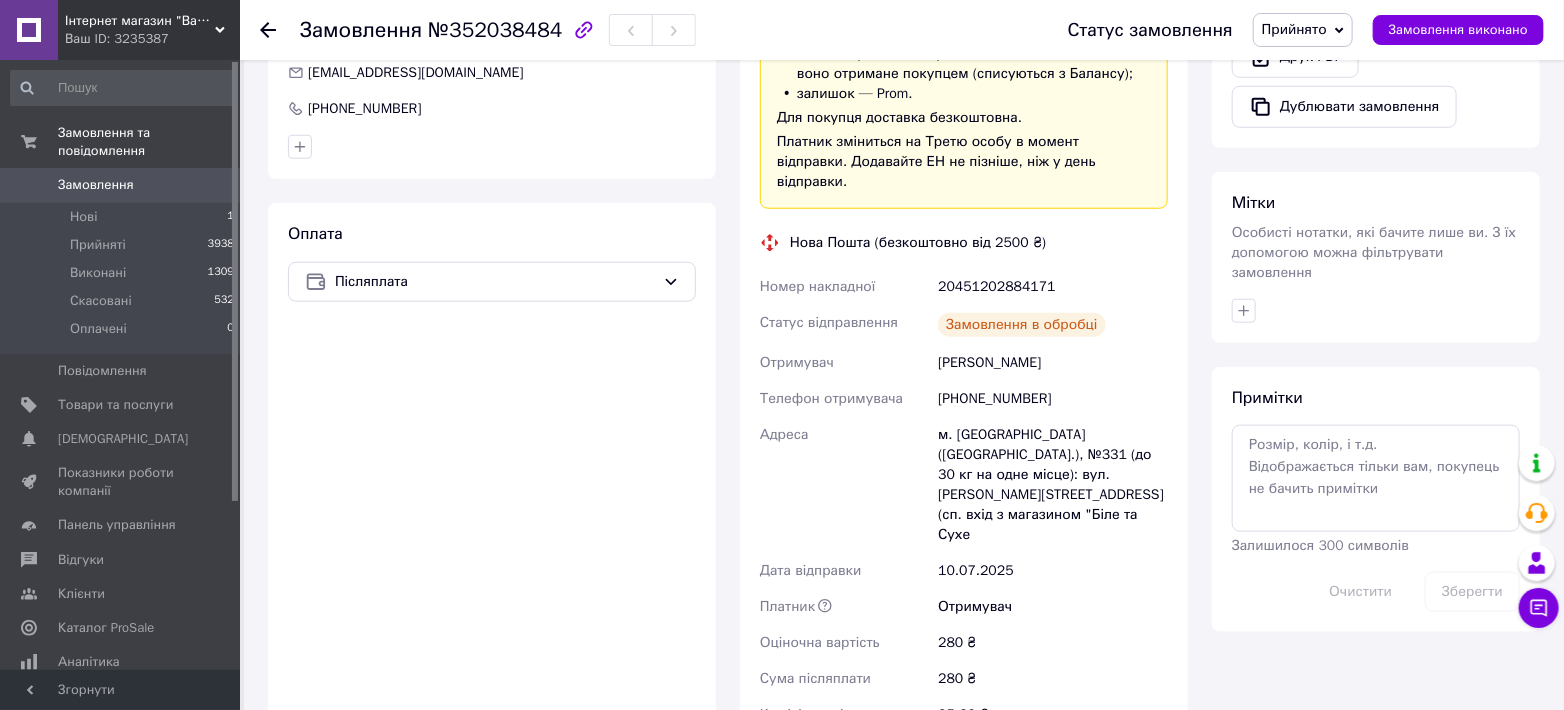 click on "20451202884171" at bounding box center [1053, 287] 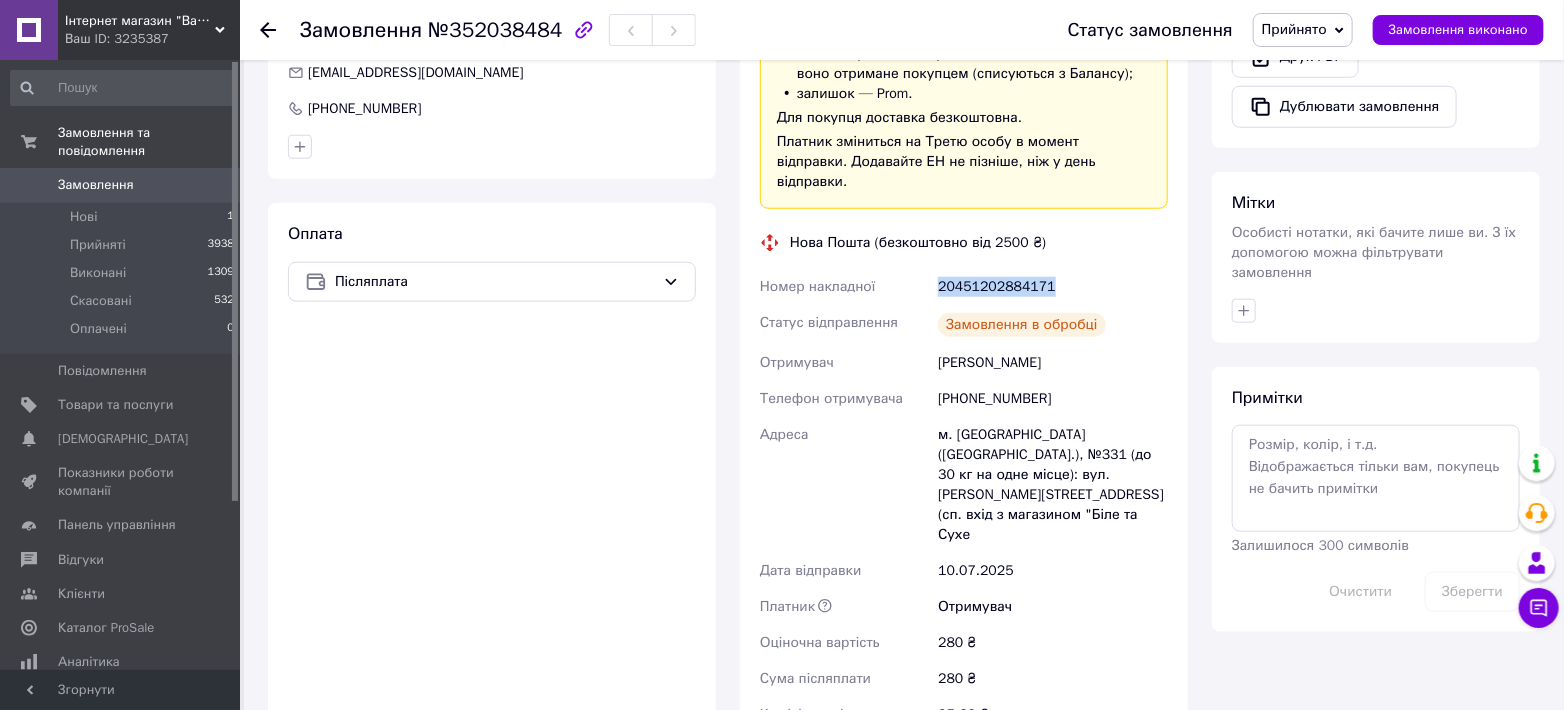 click on "20451202884171" at bounding box center (1053, 287) 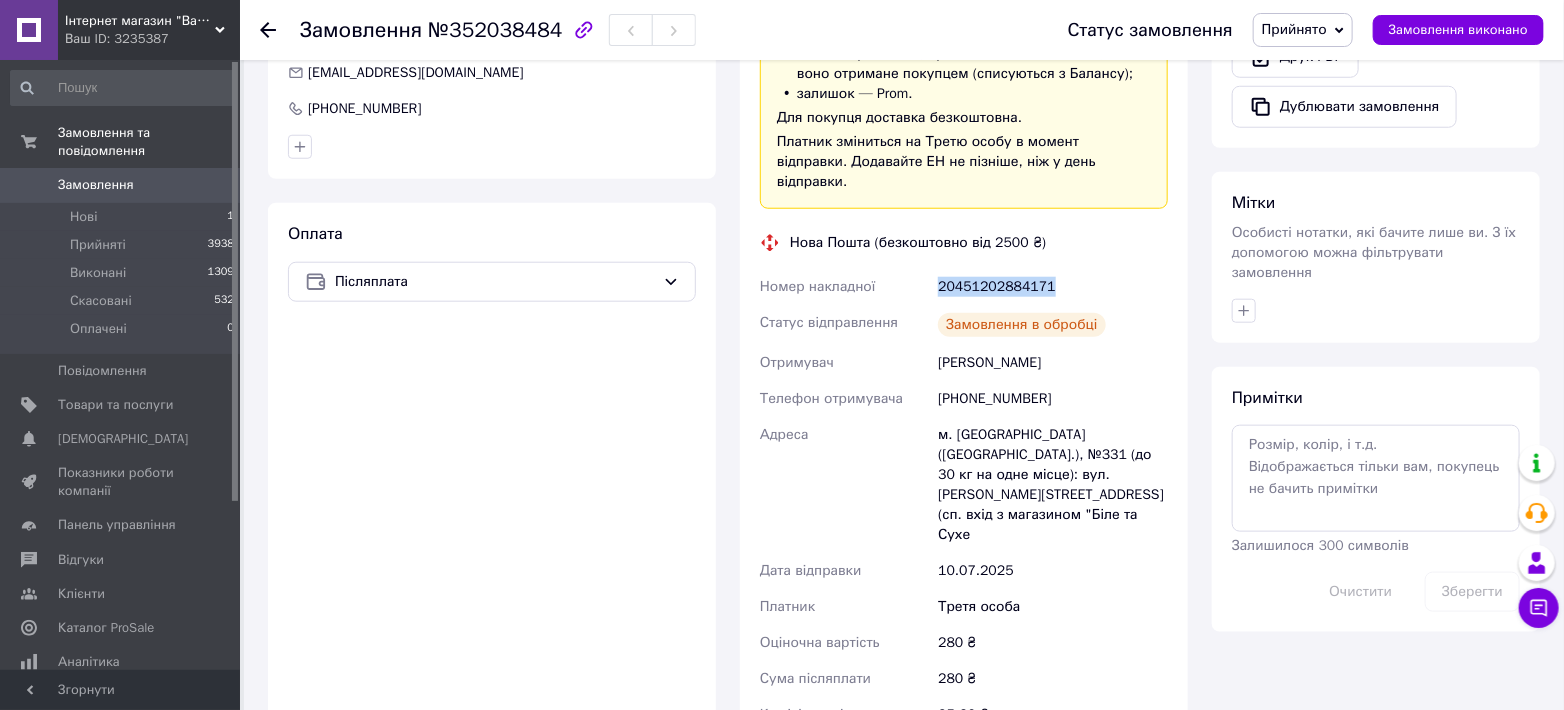 copy on "20451202884171" 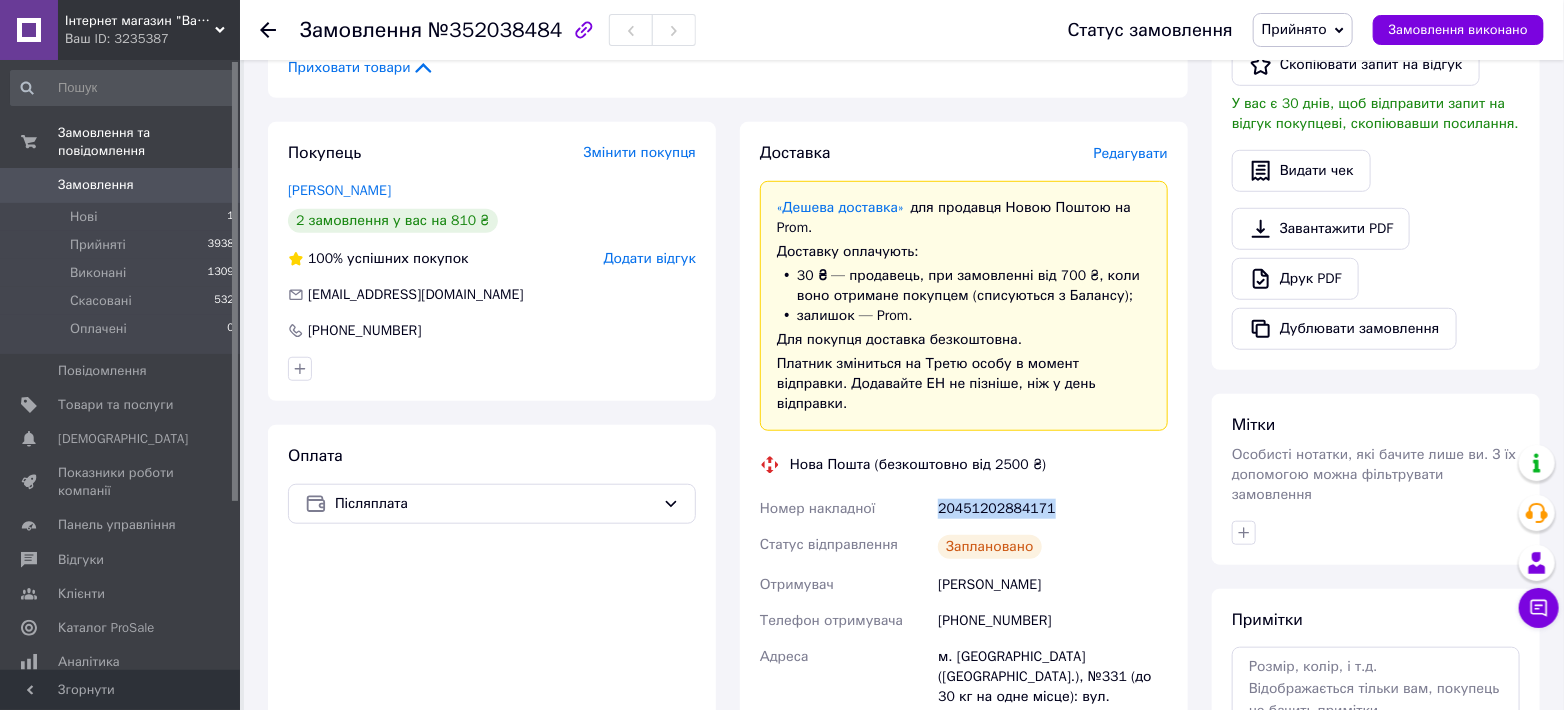 scroll, scrollTop: 393, scrollLeft: 0, axis: vertical 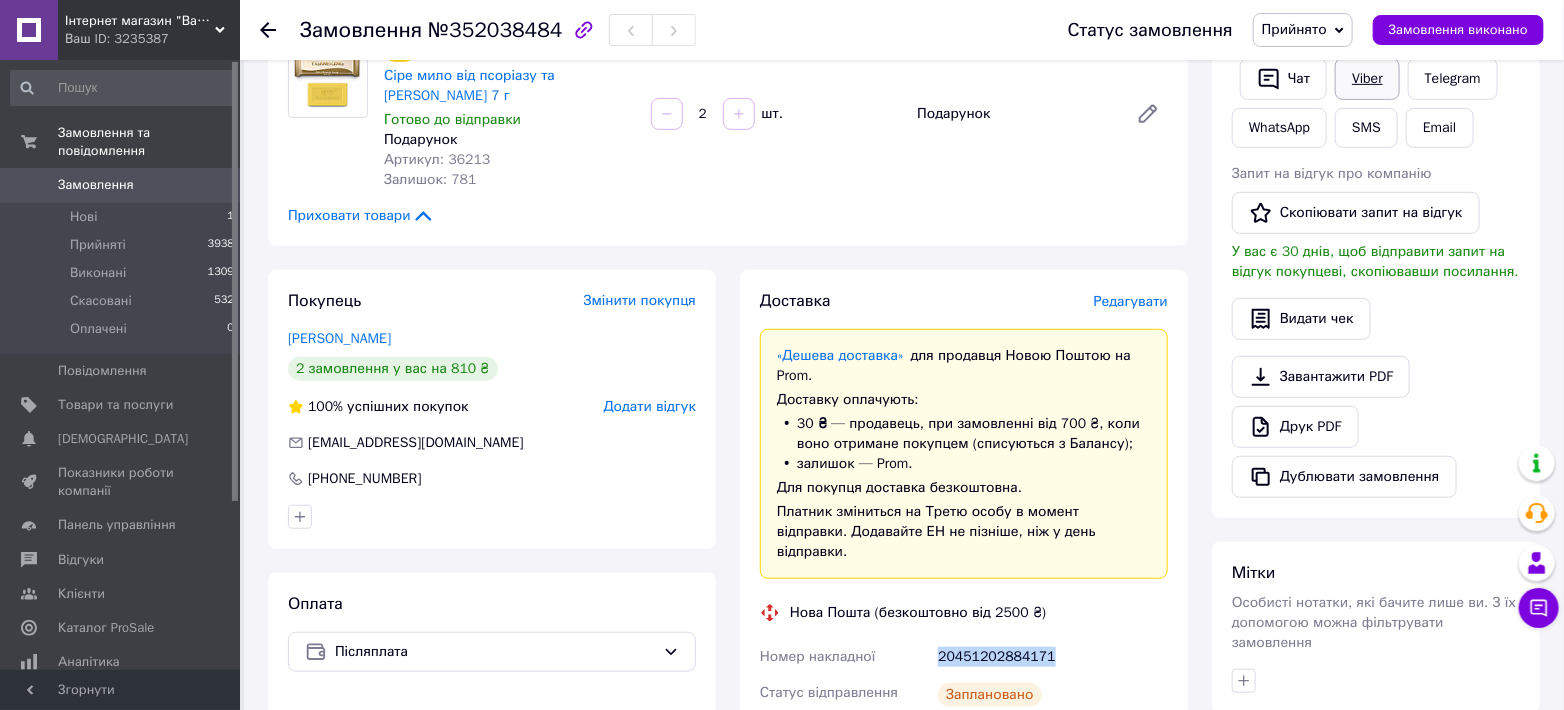 click on "Viber" at bounding box center [1367, 79] 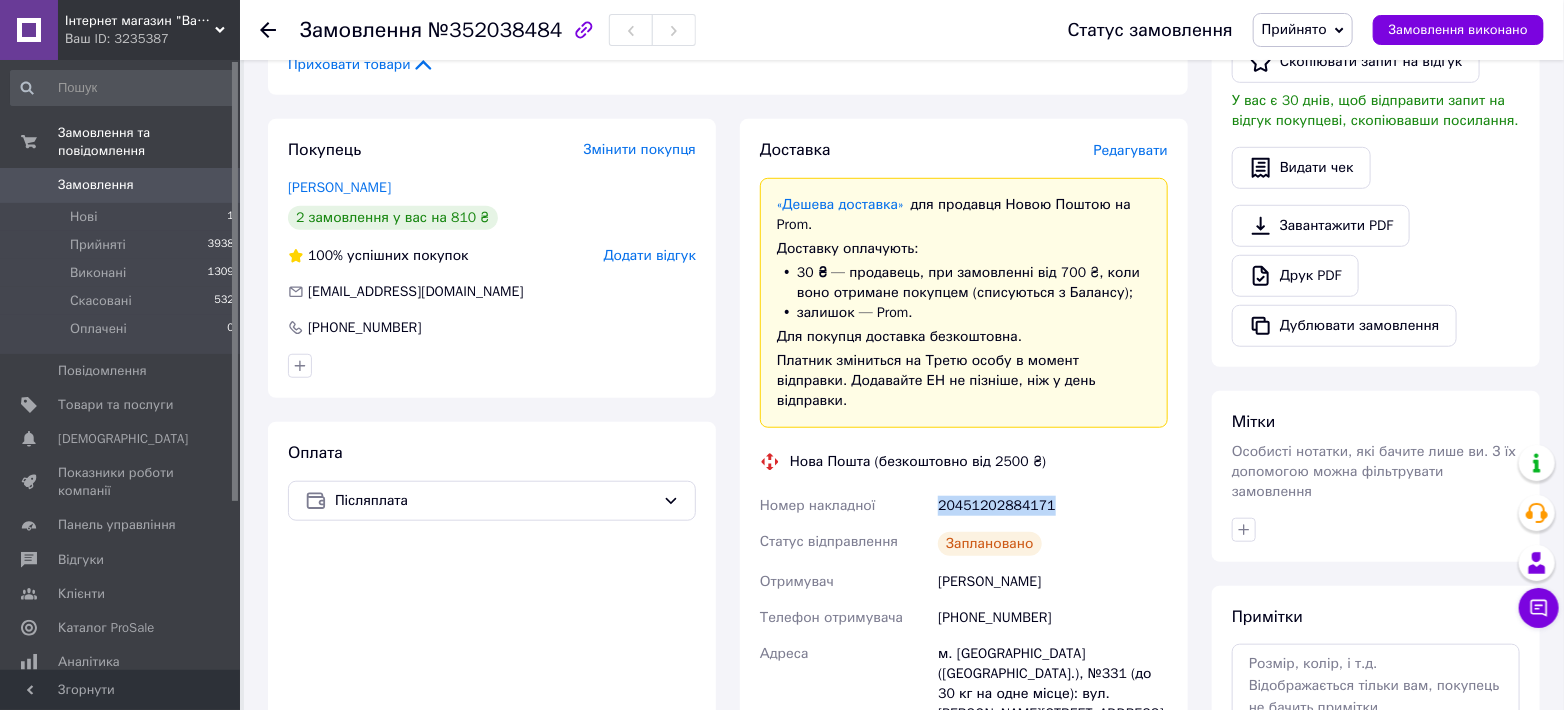 scroll, scrollTop: 689, scrollLeft: 0, axis: vertical 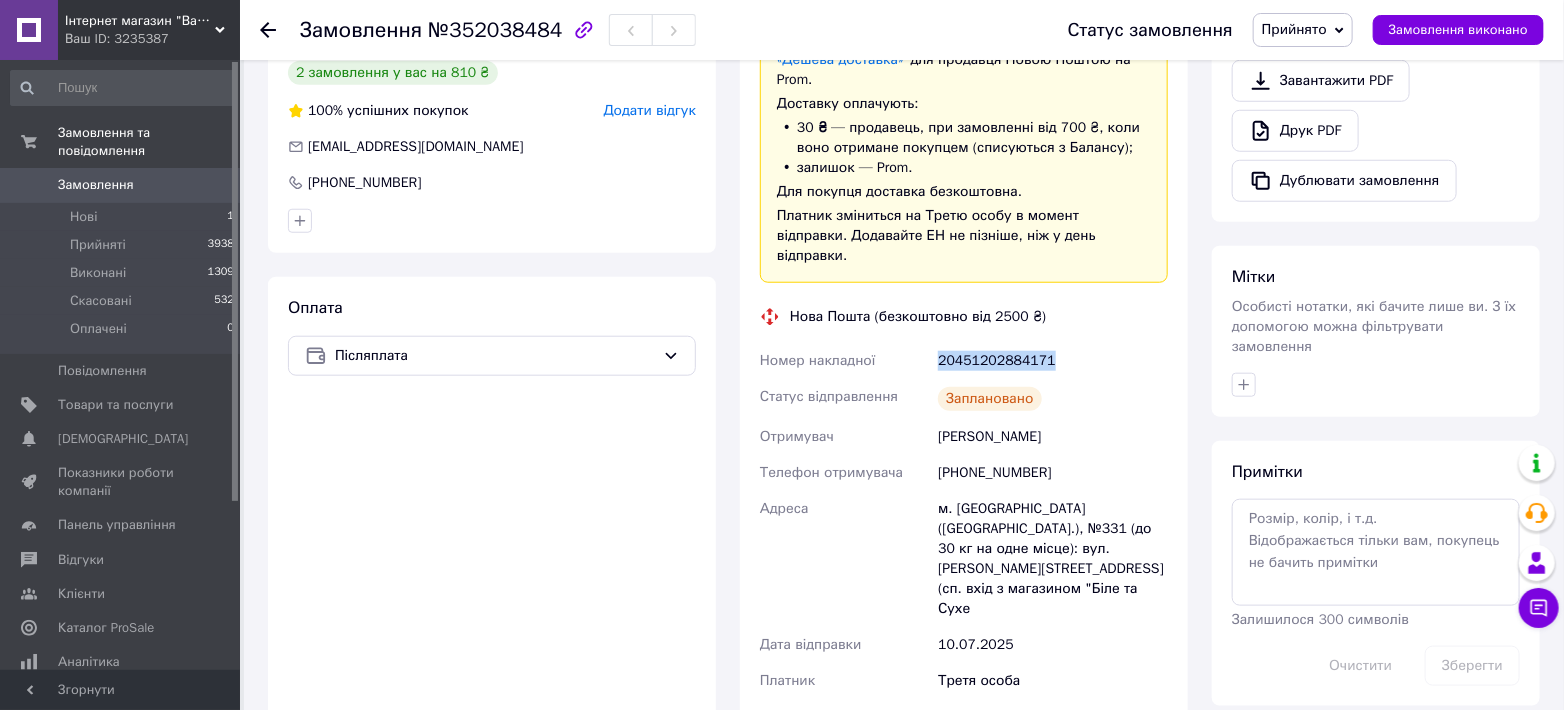 copy on "20451202884171" 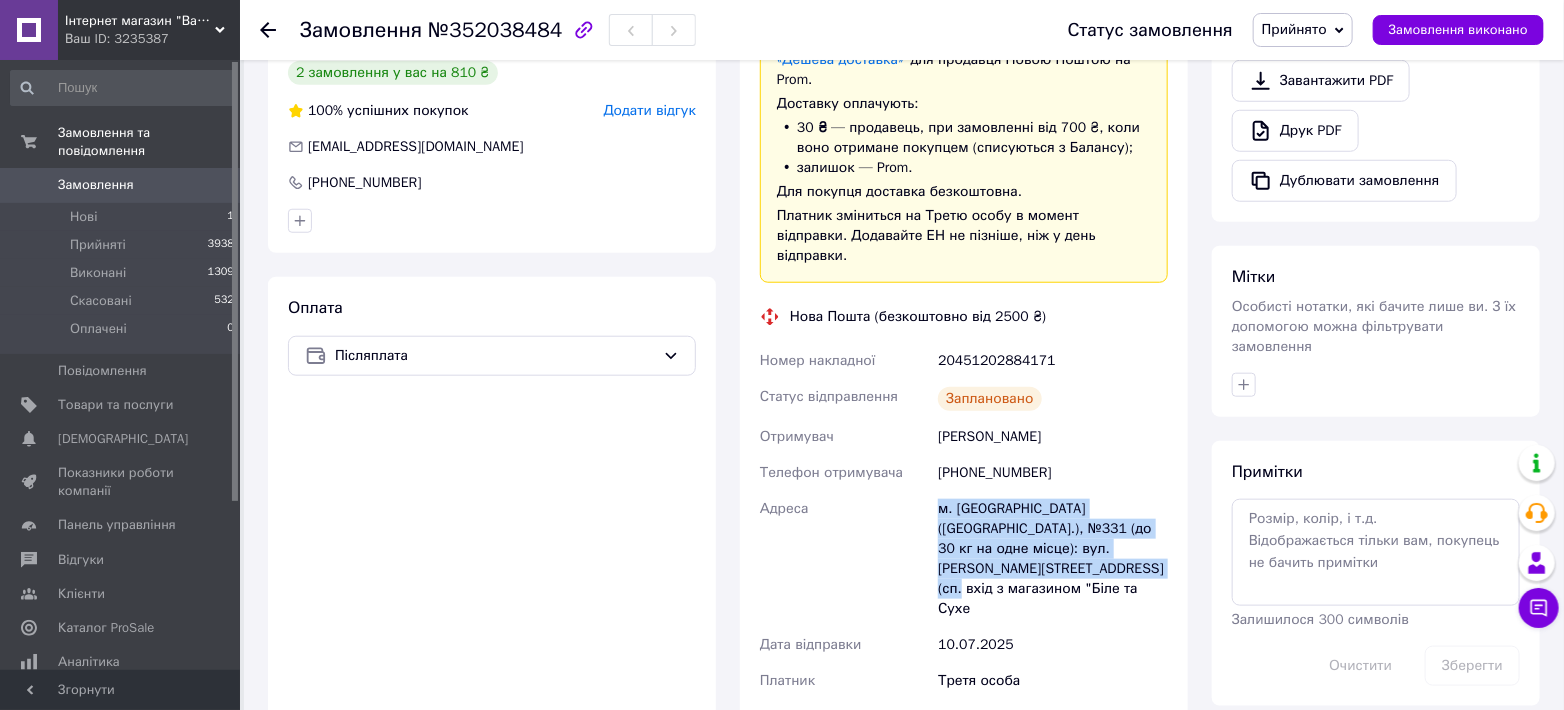drag, startPoint x: 939, startPoint y: 486, endPoint x: 1164, endPoint y: 549, distance: 233.6536 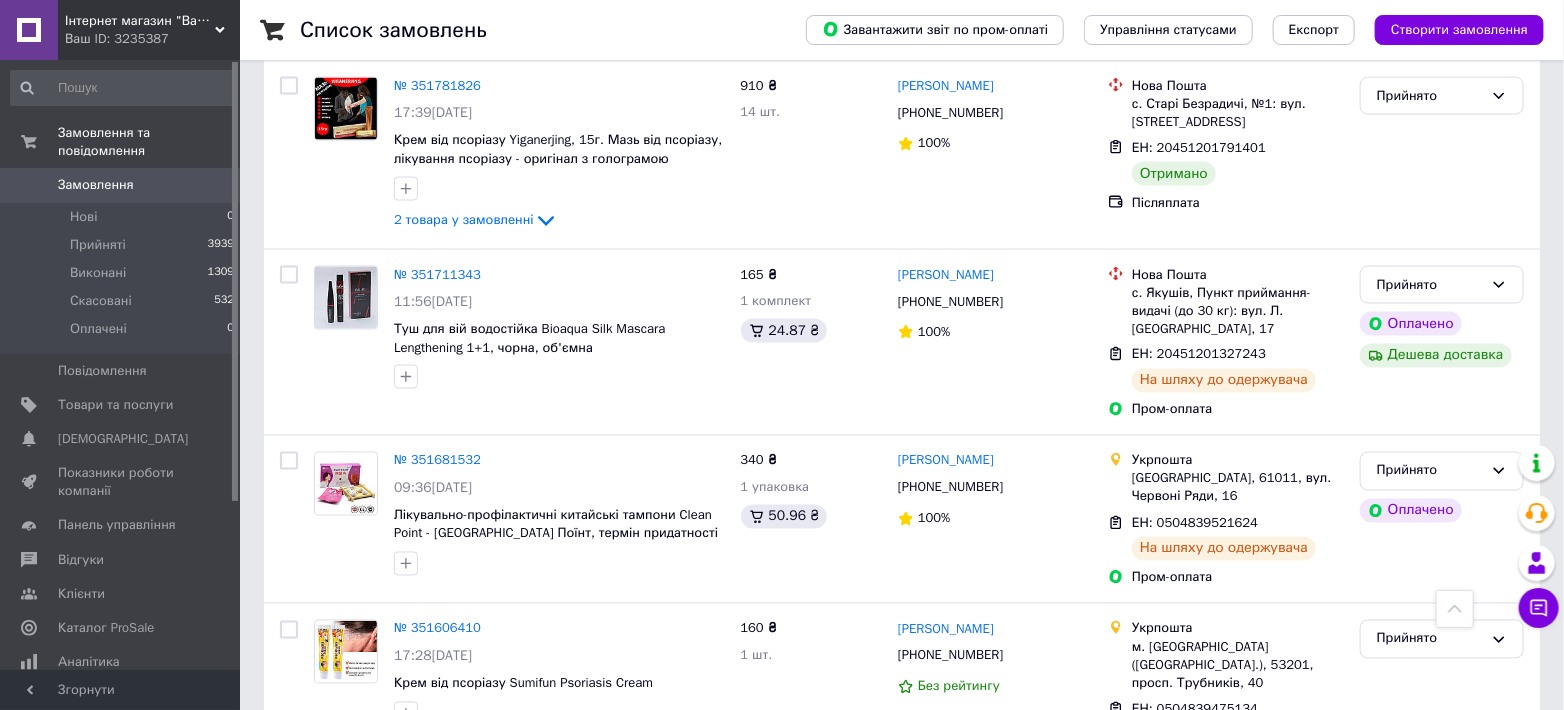 scroll, scrollTop: 1703, scrollLeft: 0, axis: vertical 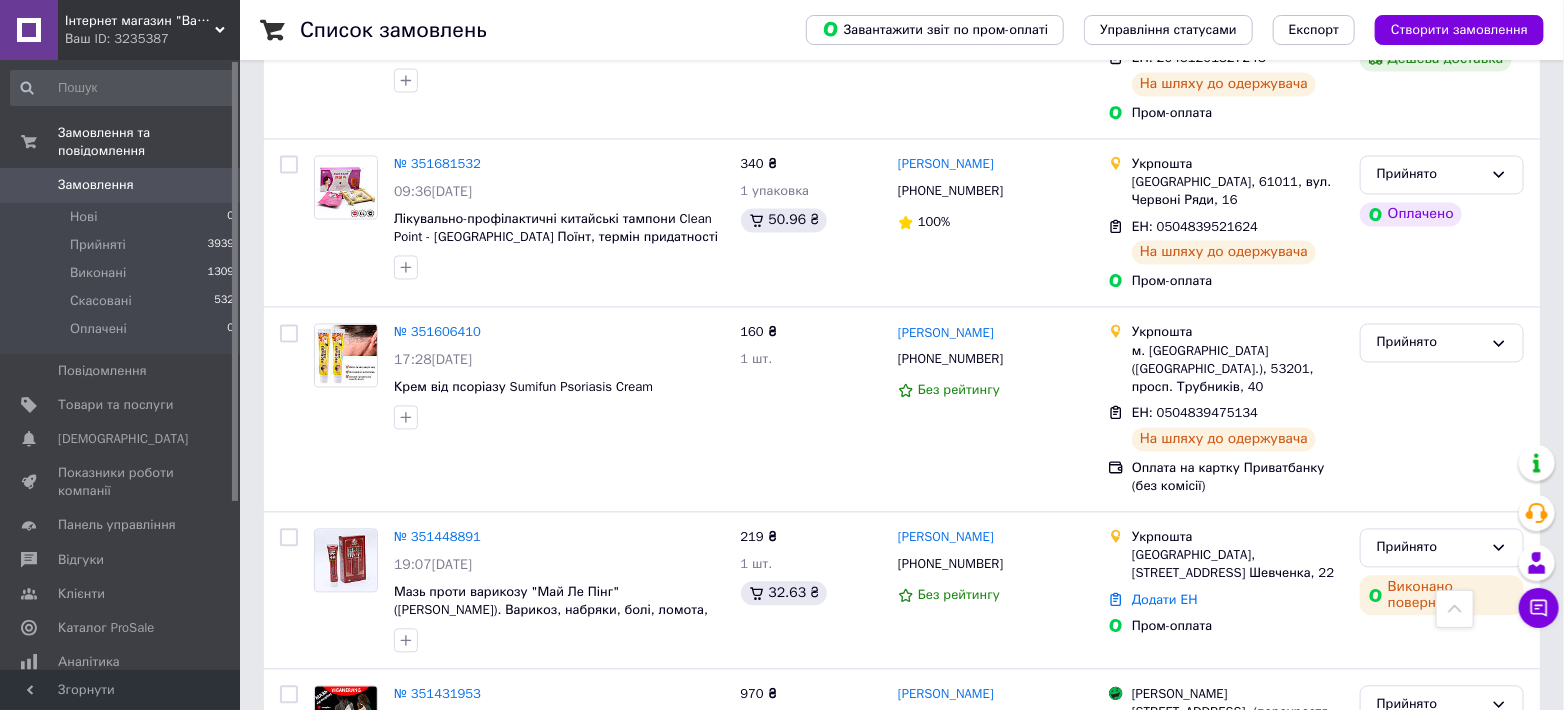 click on "Ваш ID: 3235387" at bounding box center (152, 39) 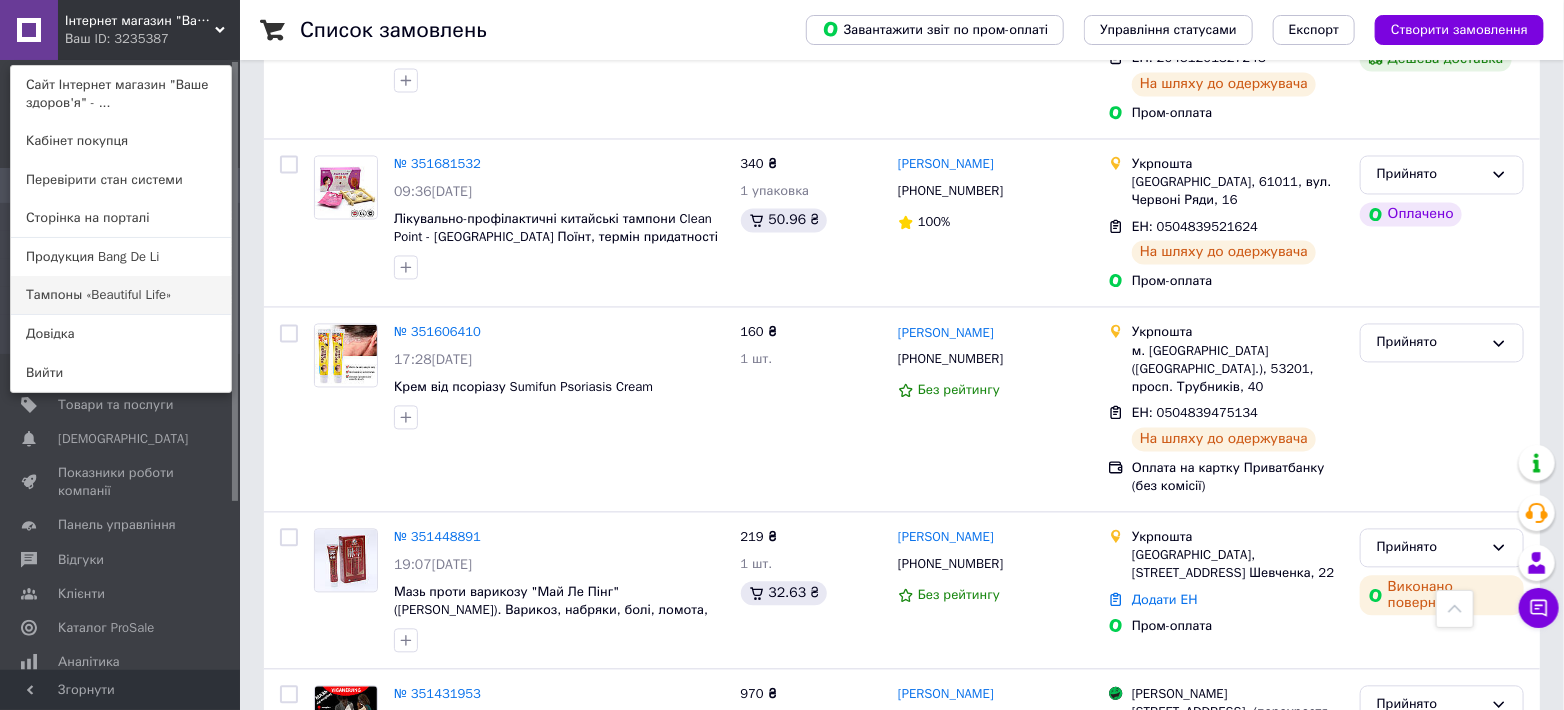 click on "Тампоны «Beautiful Life»" at bounding box center (121, 295) 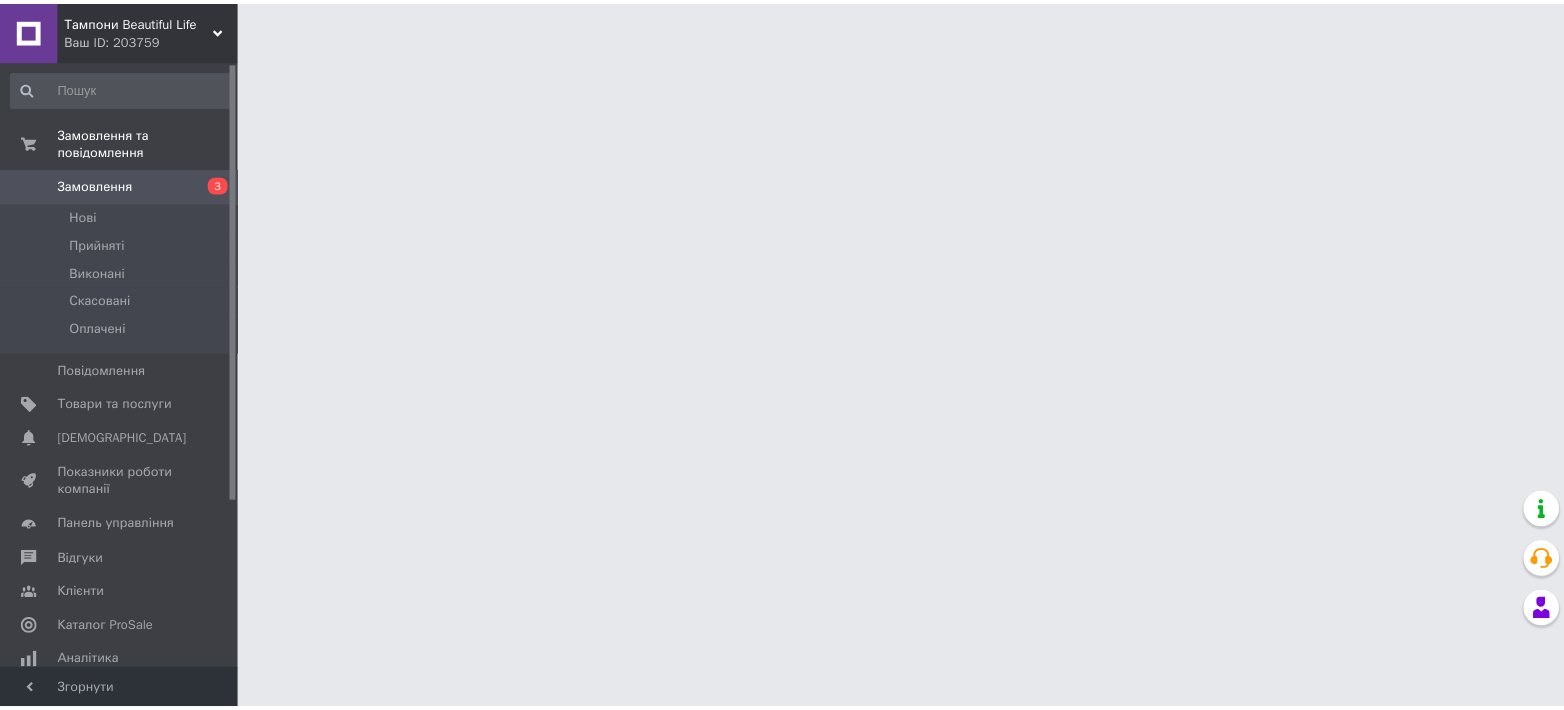 scroll, scrollTop: 0, scrollLeft: 0, axis: both 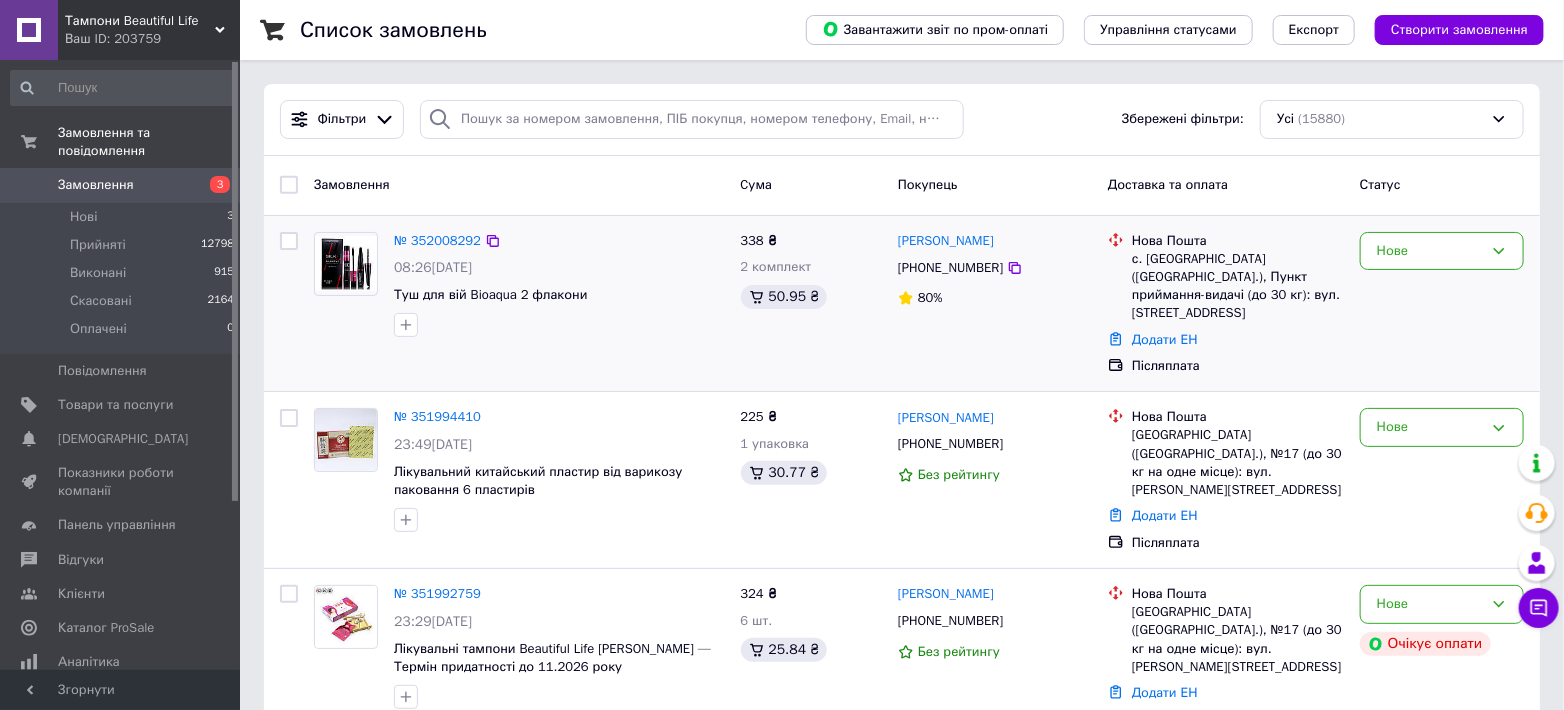 click at bounding box center (289, 241) 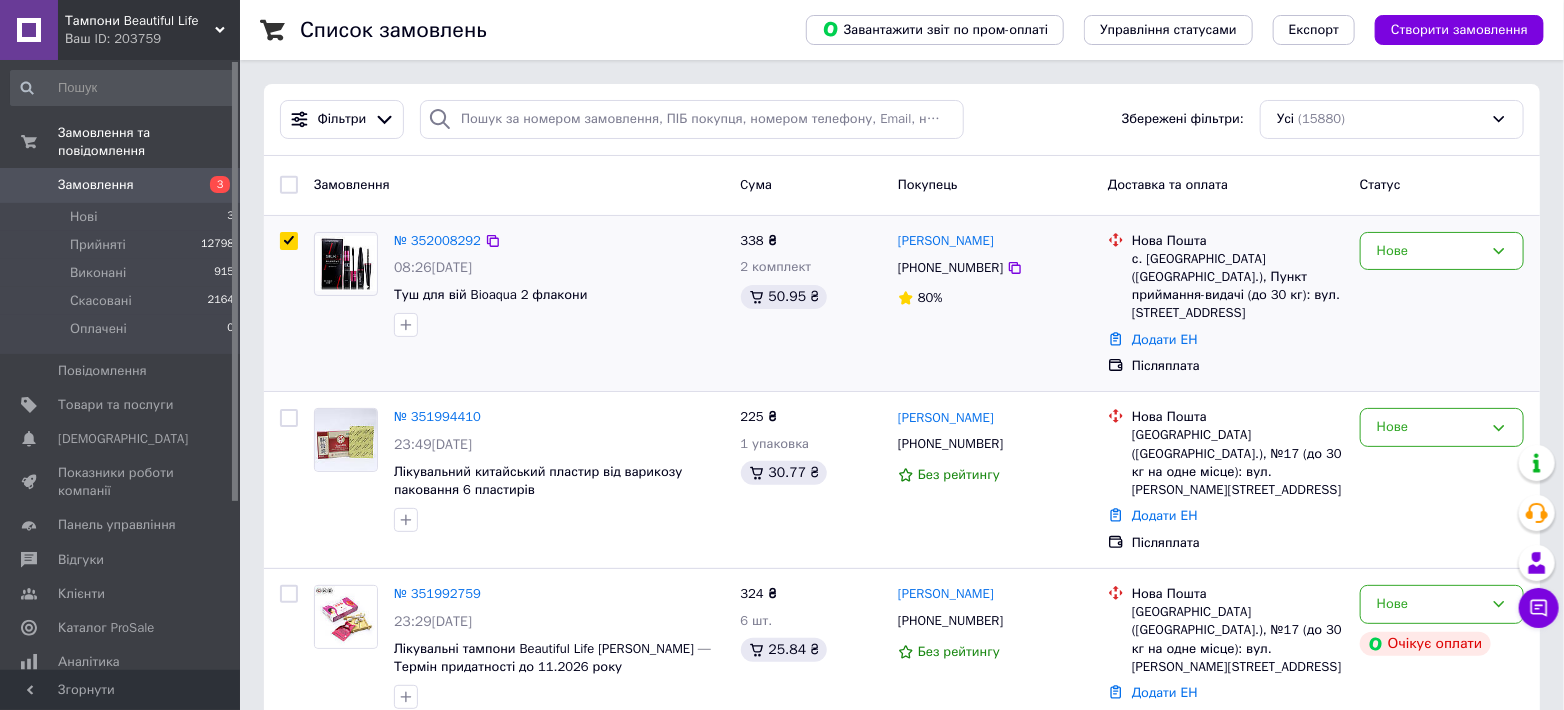 checkbox on "true" 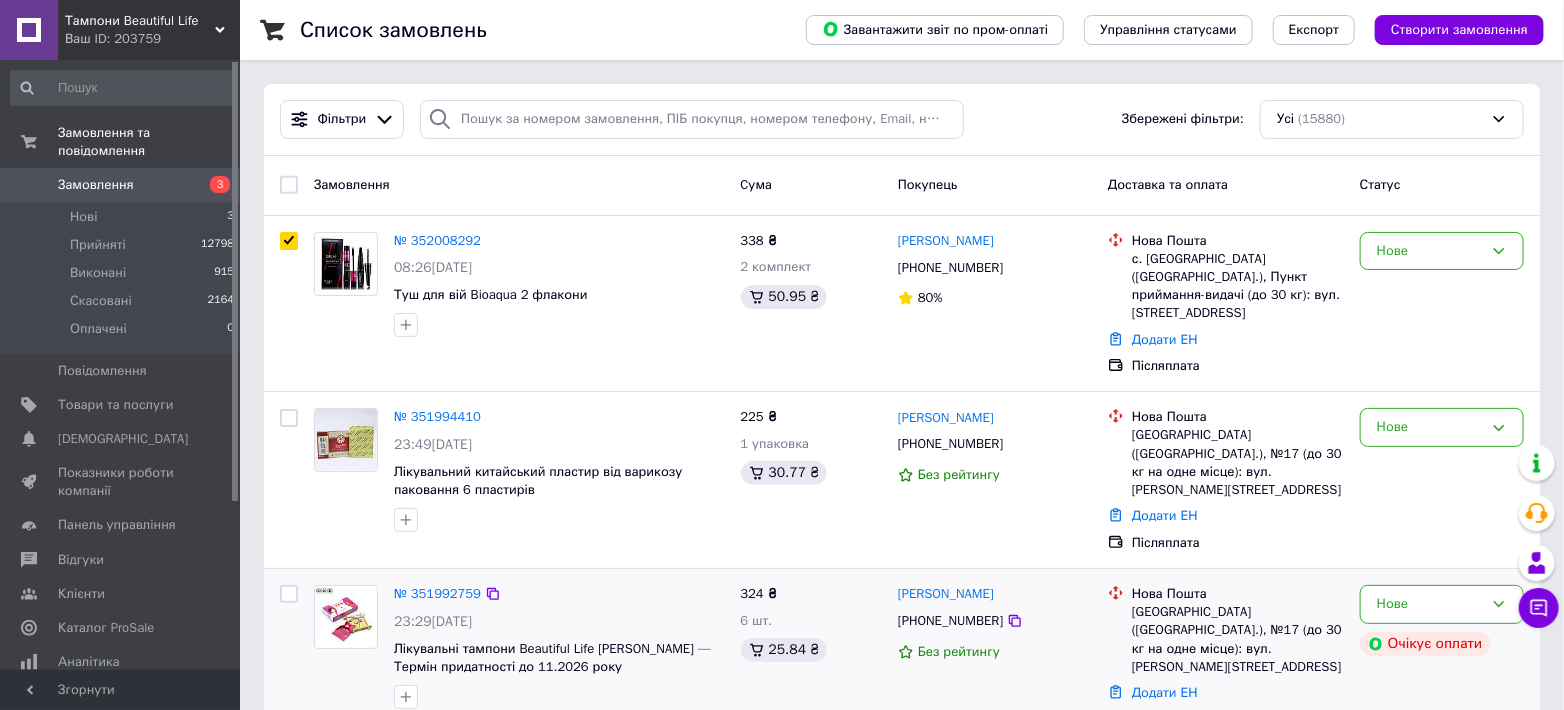 click at bounding box center [289, 418] 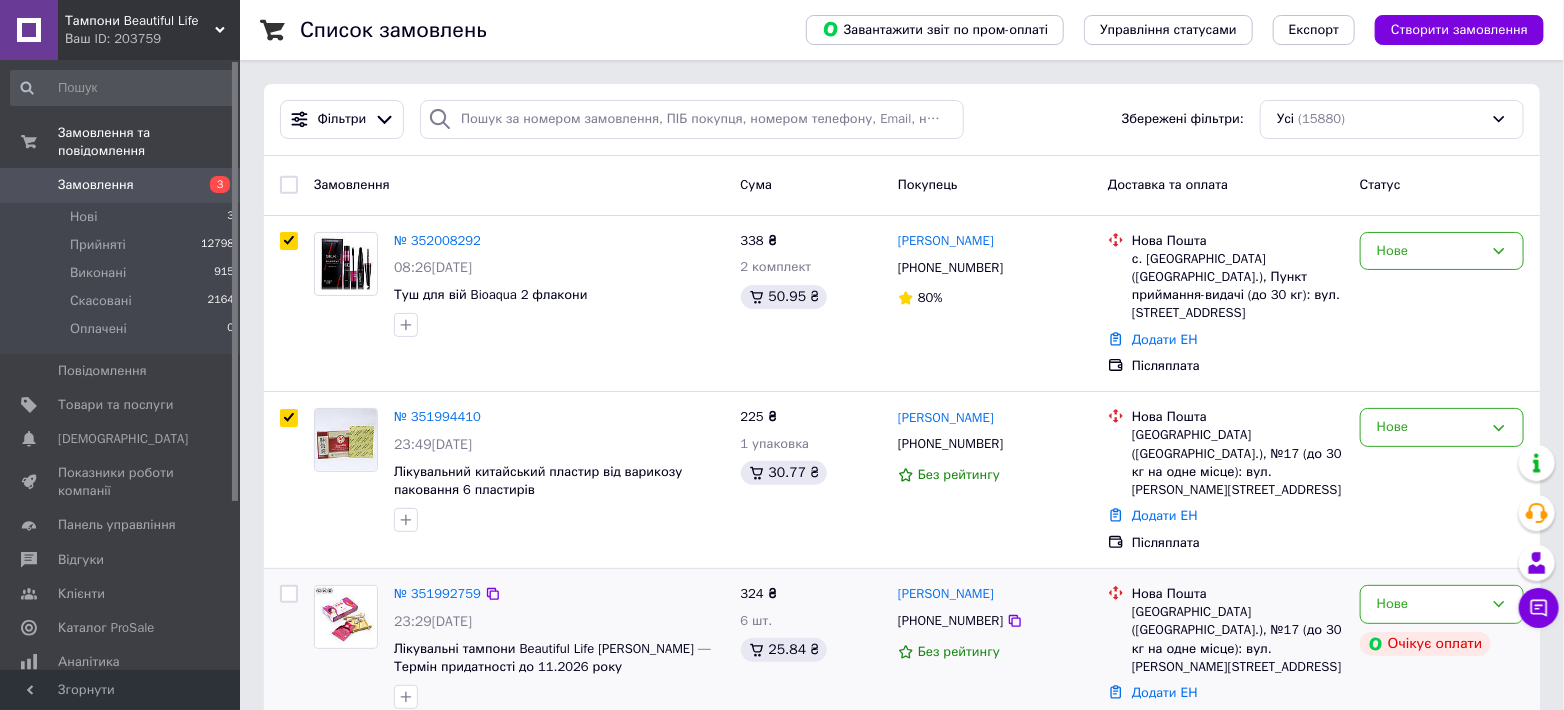 checkbox on "true" 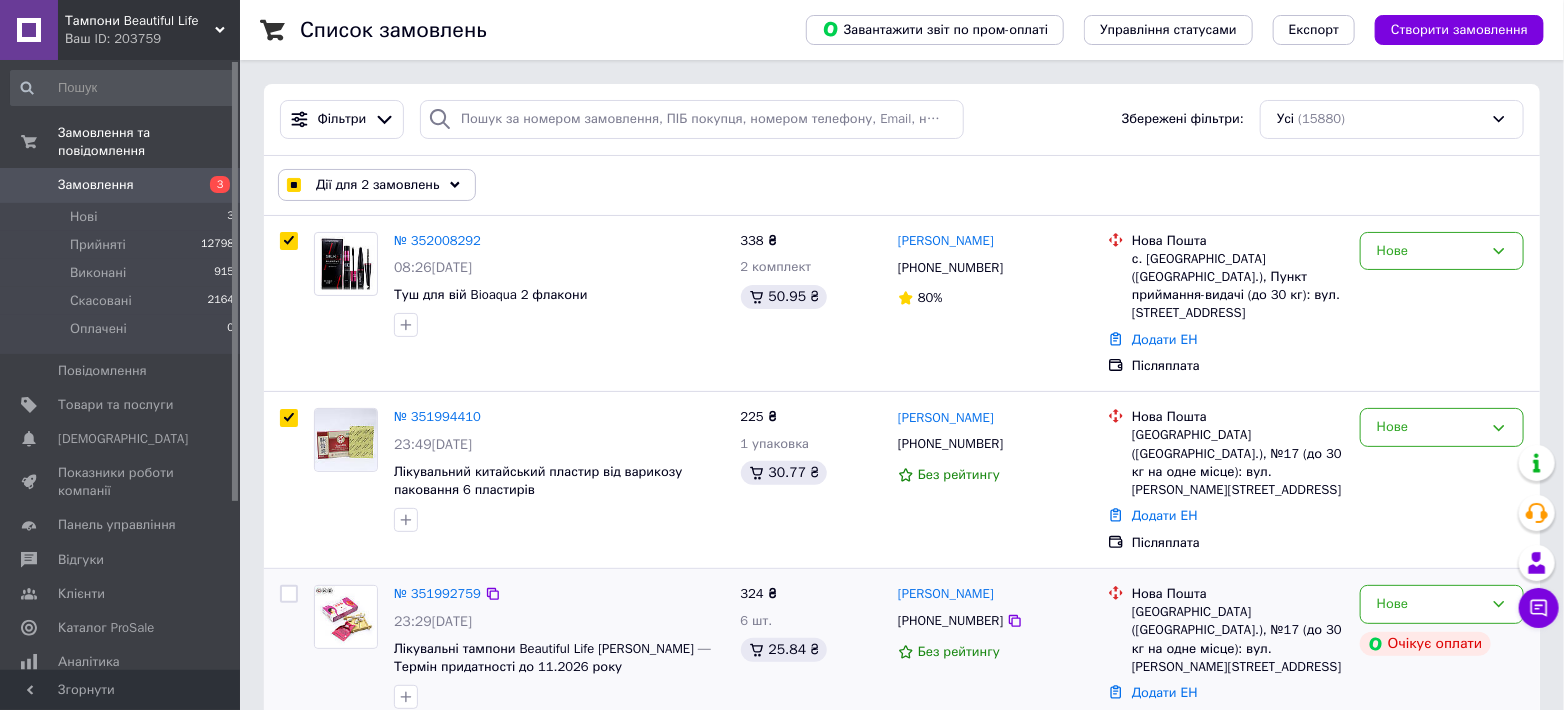 click at bounding box center [289, 594] 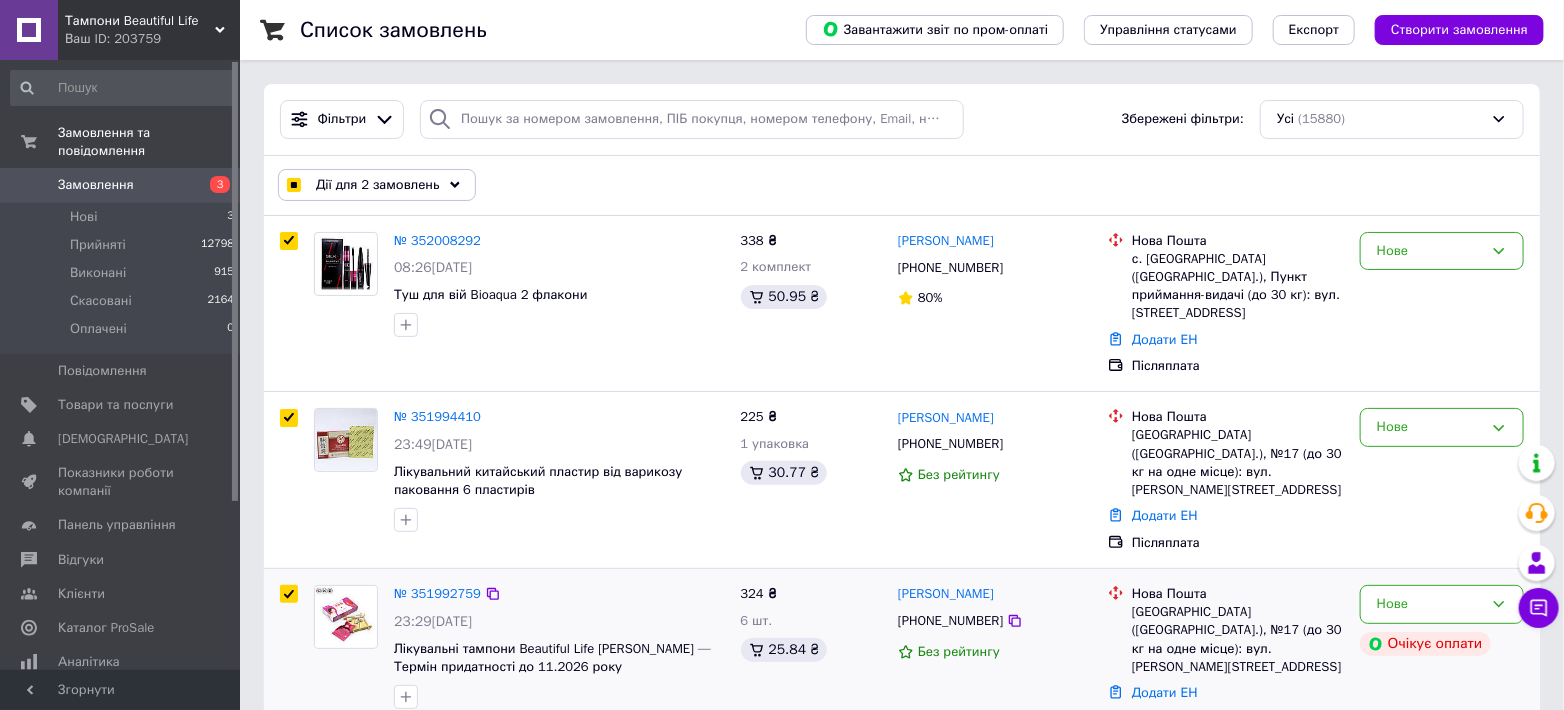 checkbox on "true" 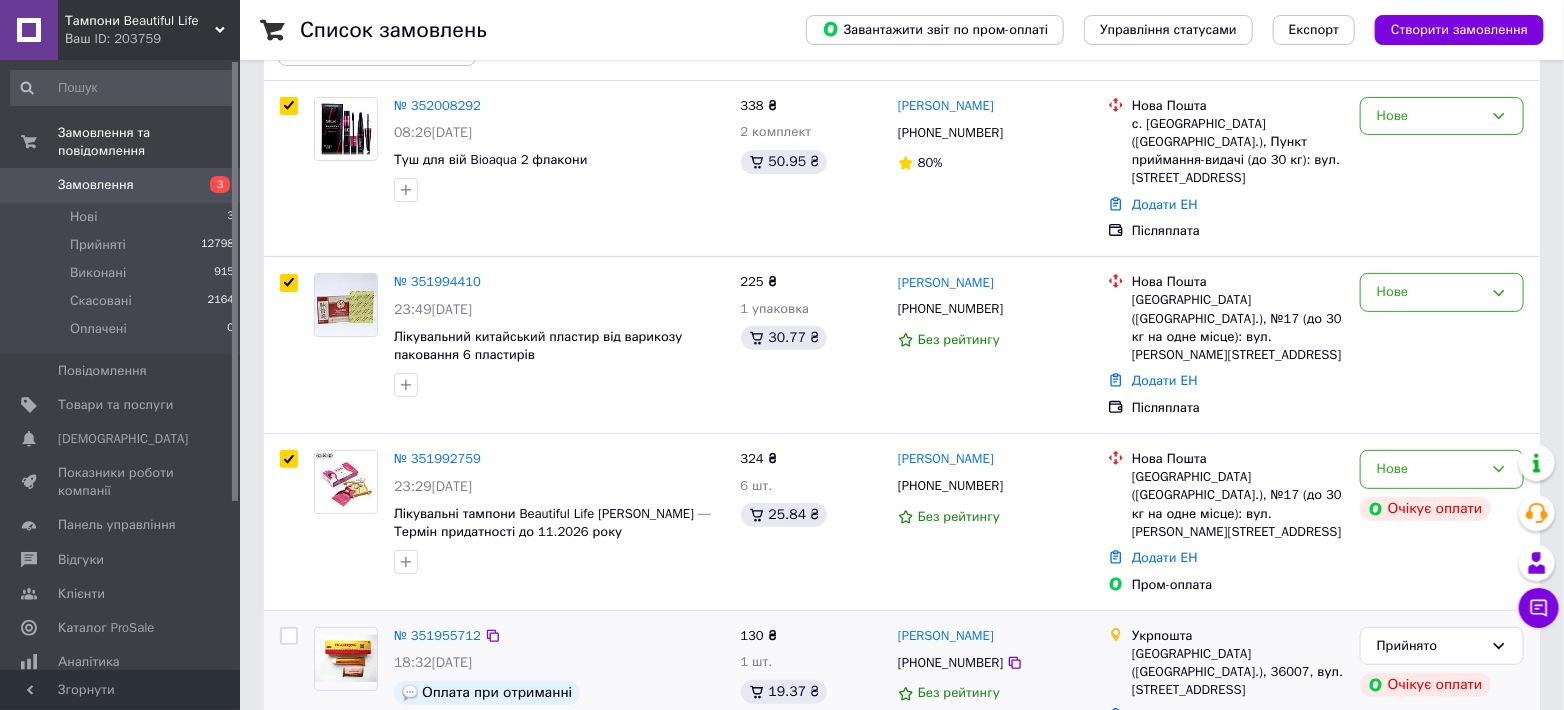 scroll, scrollTop: 0, scrollLeft: 0, axis: both 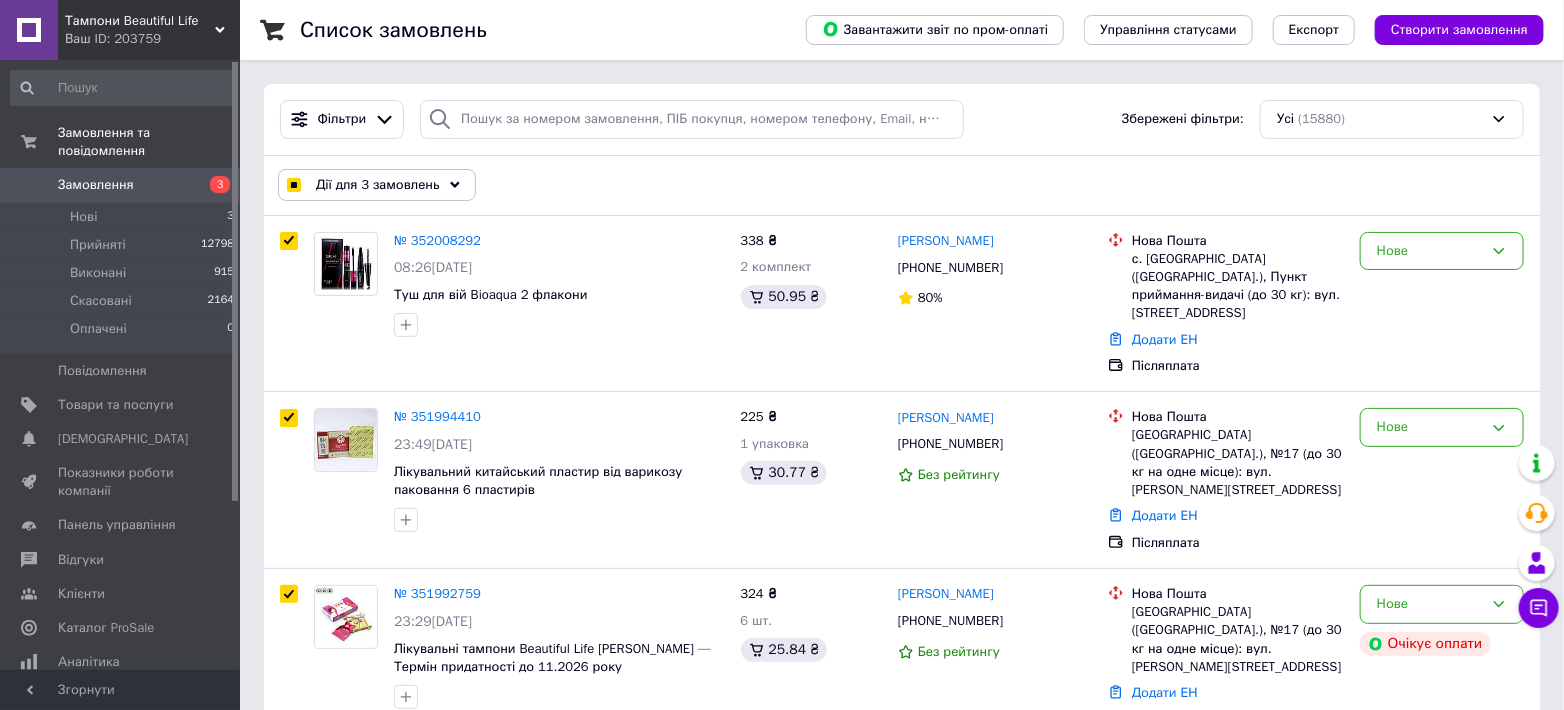 click on "Дії для 3 замовлень" at bounding box center (377, 185) 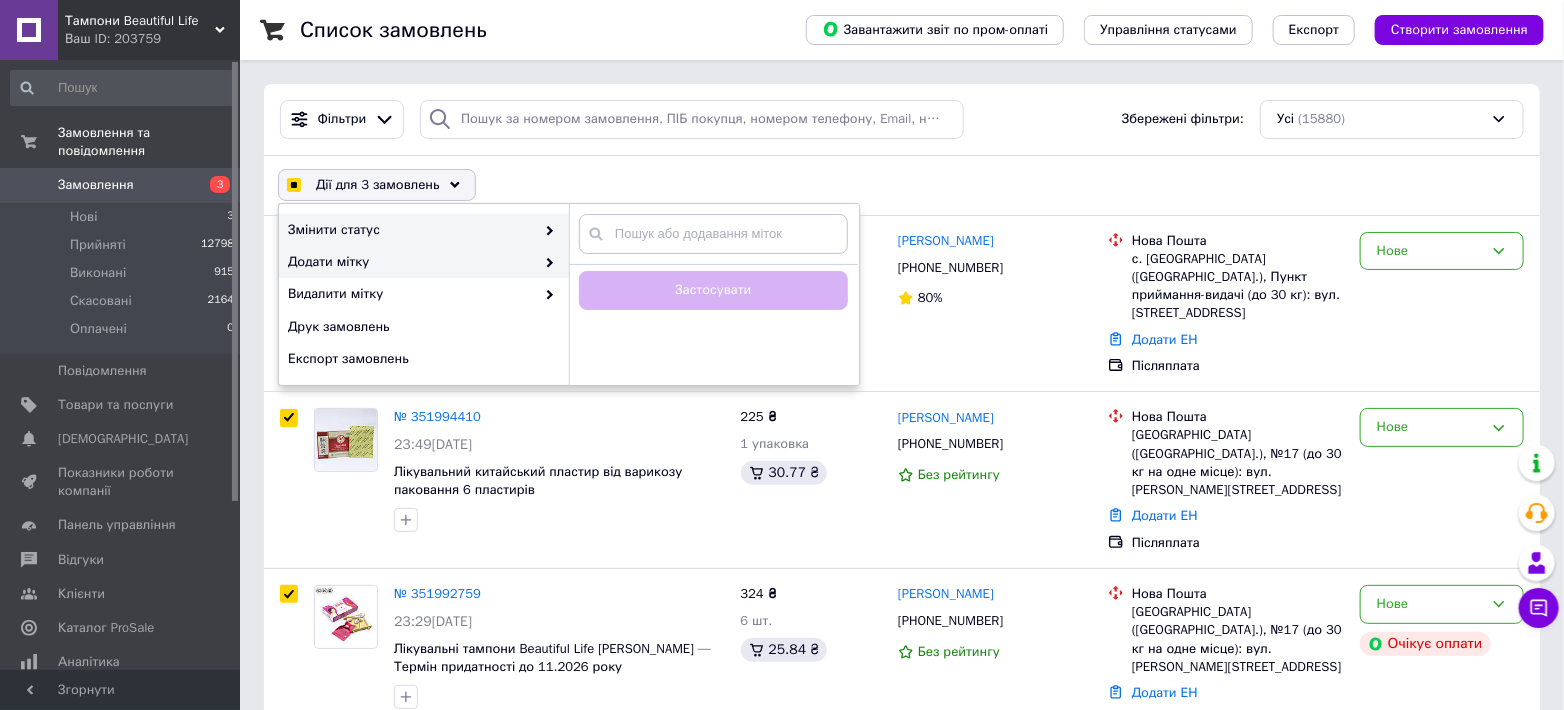 checkbox on "true" 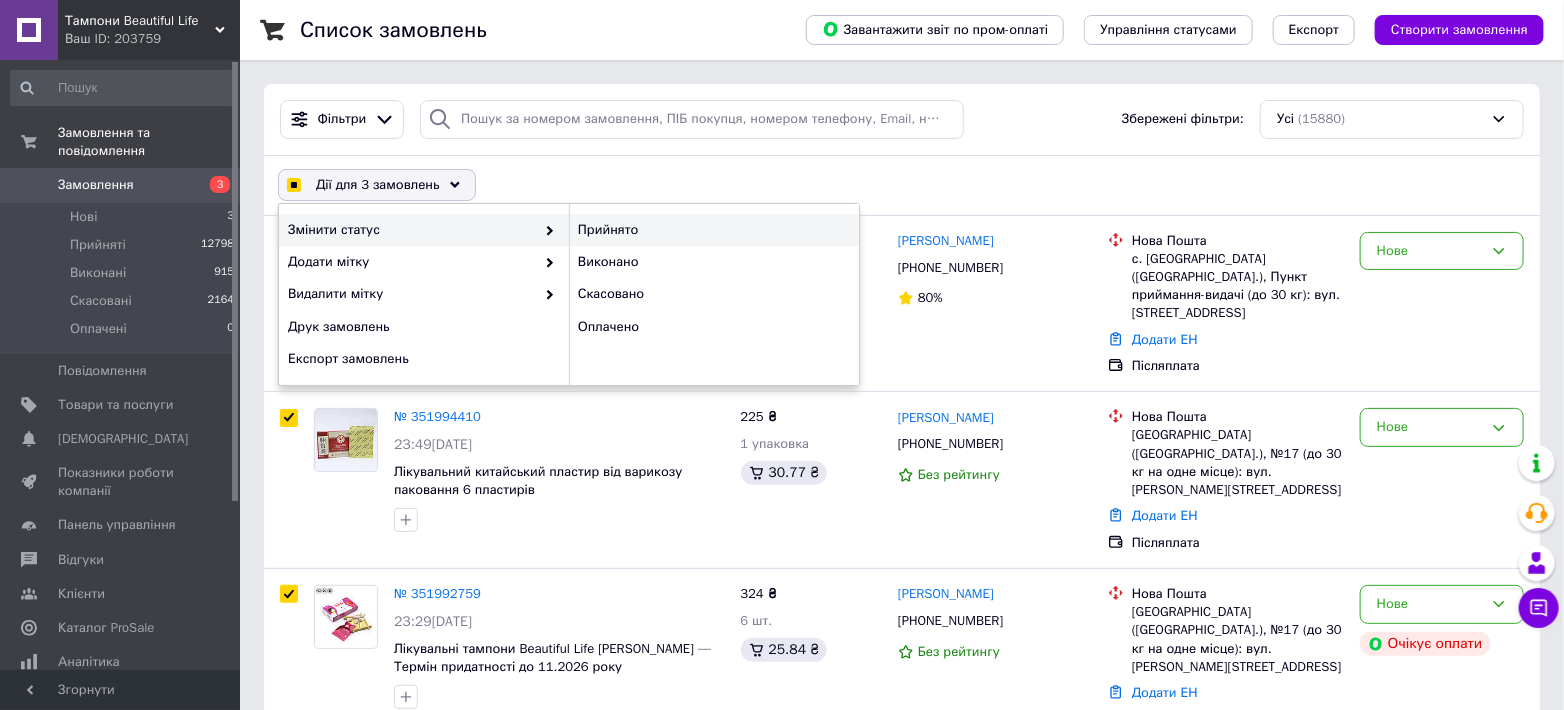click on "Прийнято" at bounding box center [714, 230] 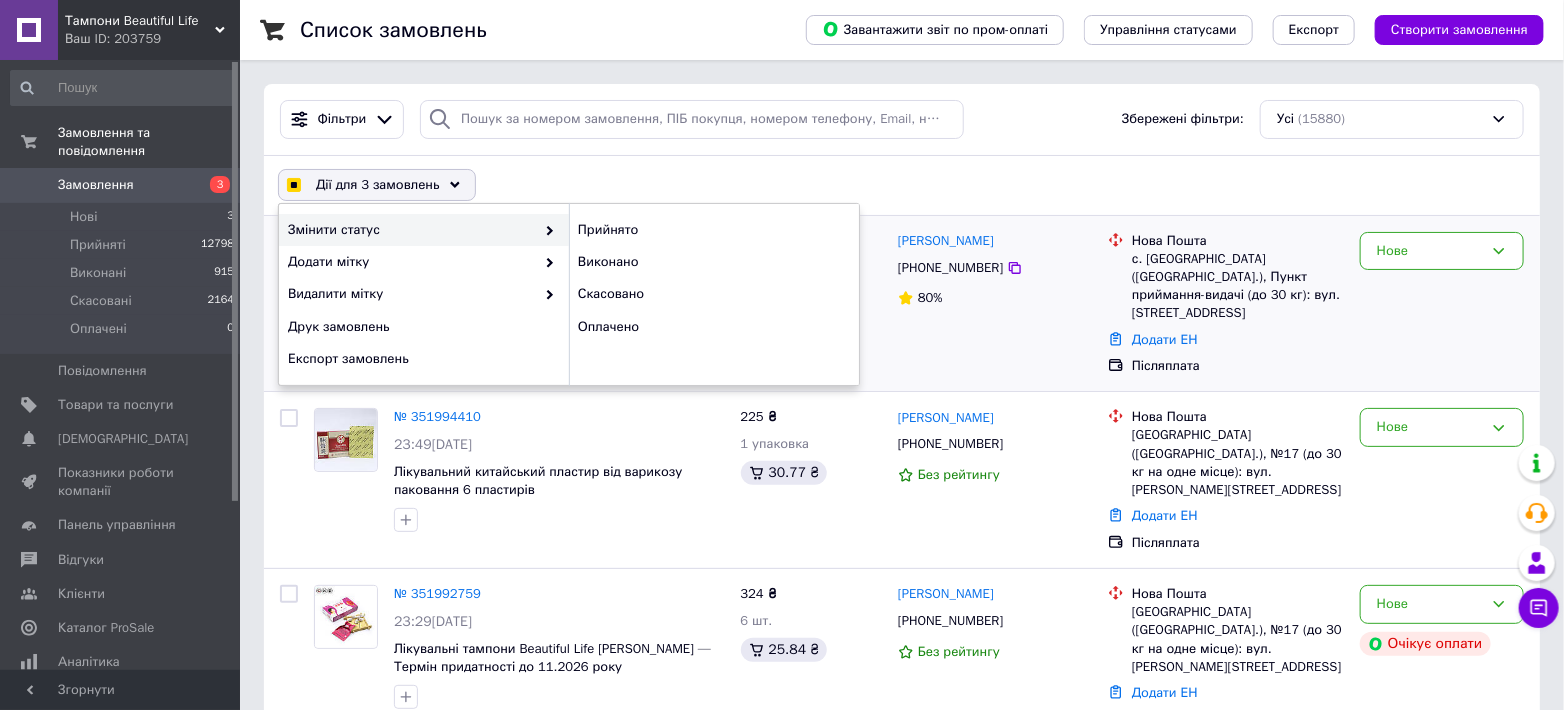 checkbox on "false" 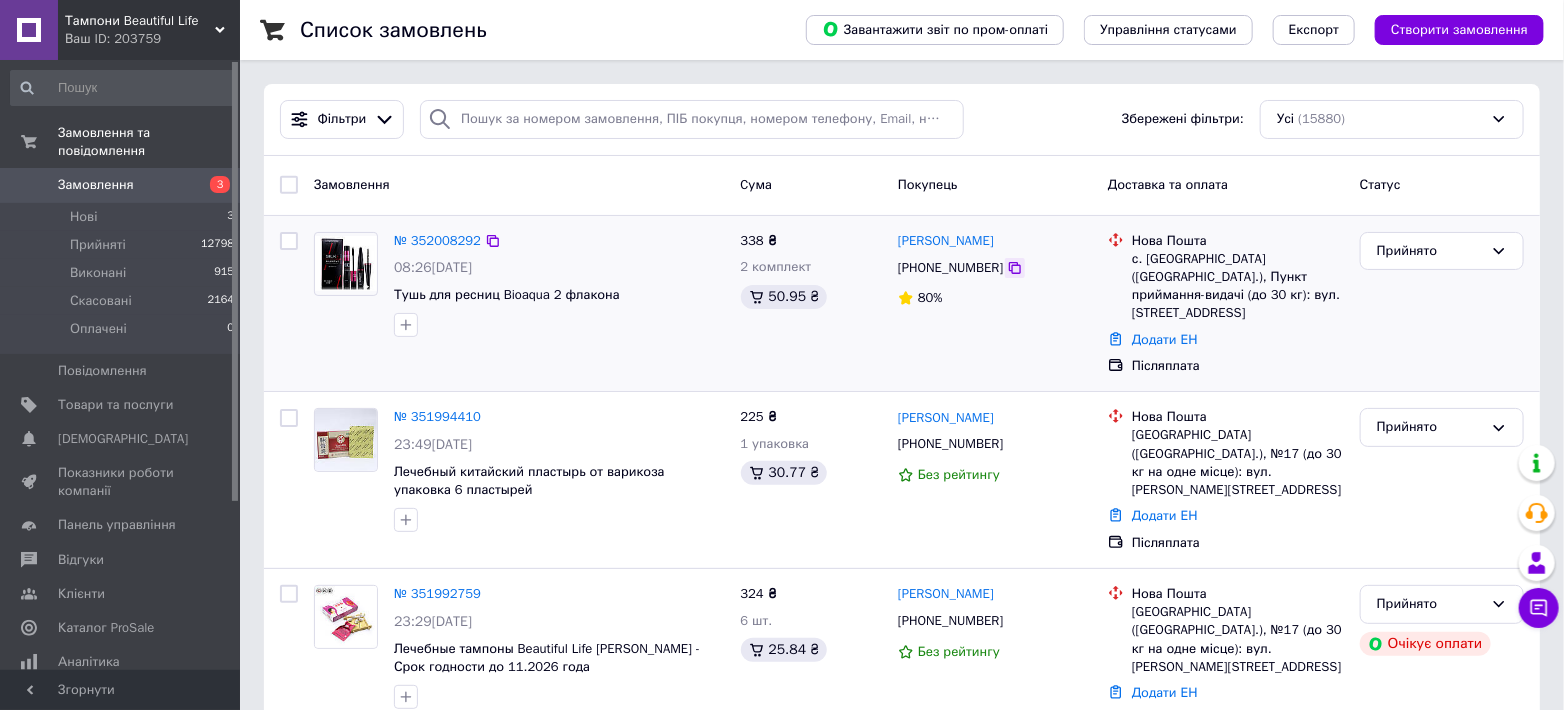 click 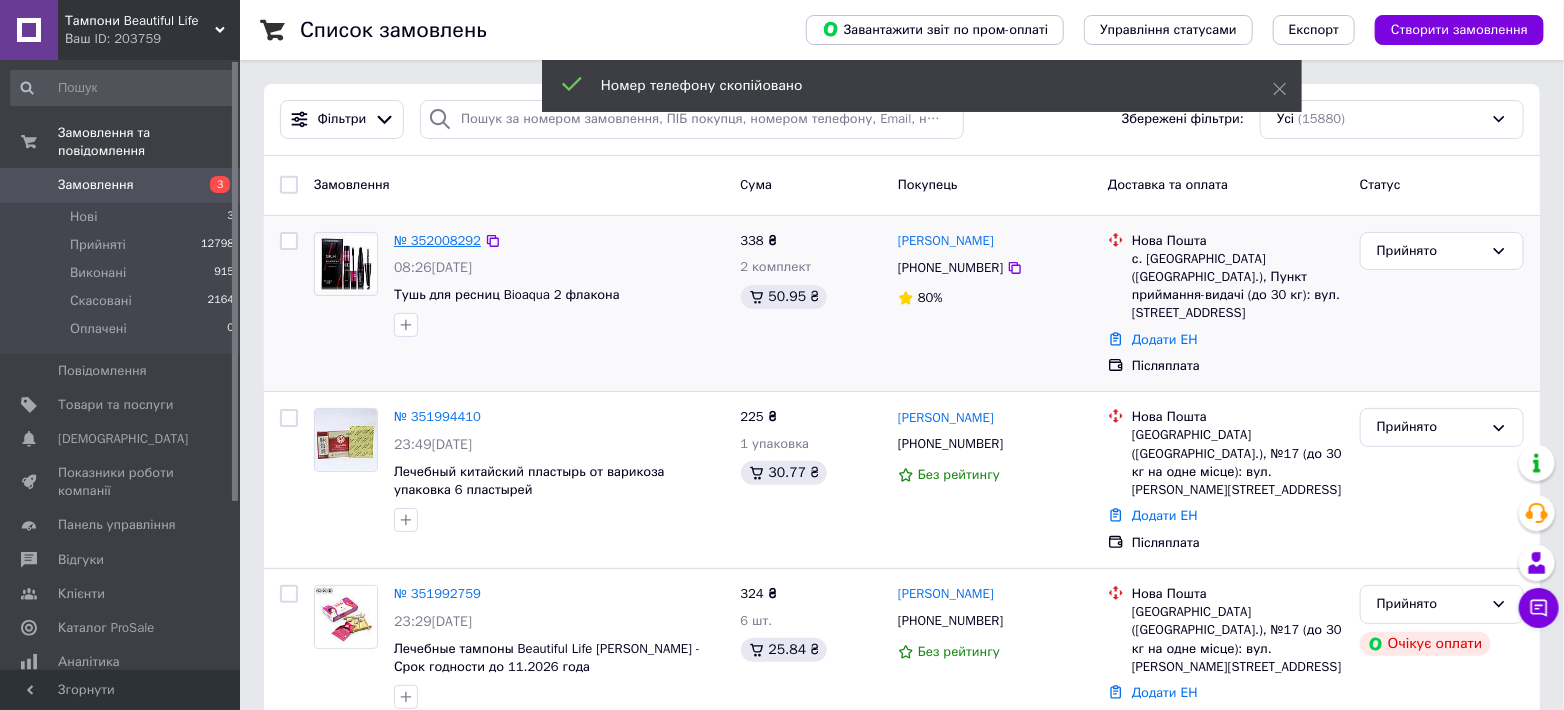 click on "№ 352008292" at bounding box center [437, 240] 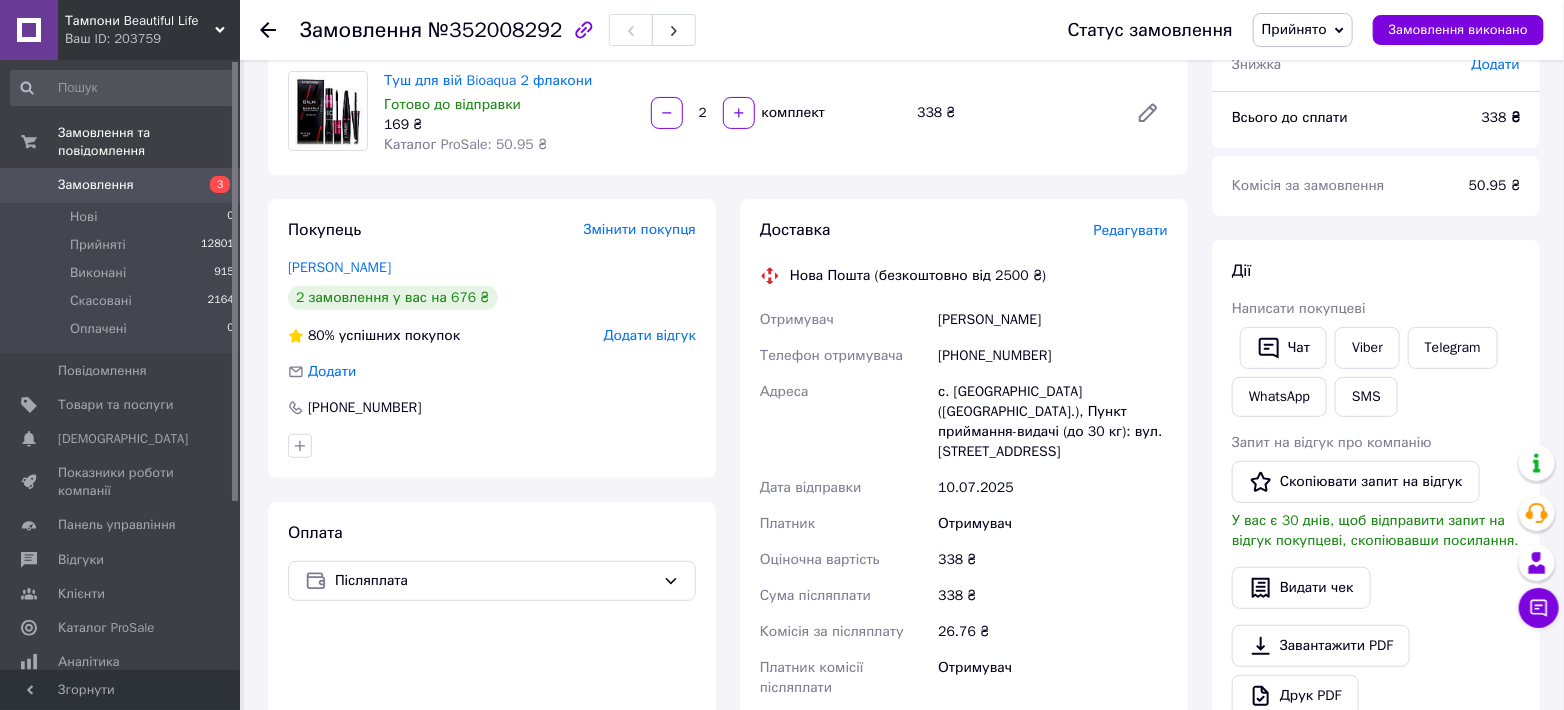 scroll, scrollTop: 222, scrollLeft: 0, axis: vertical 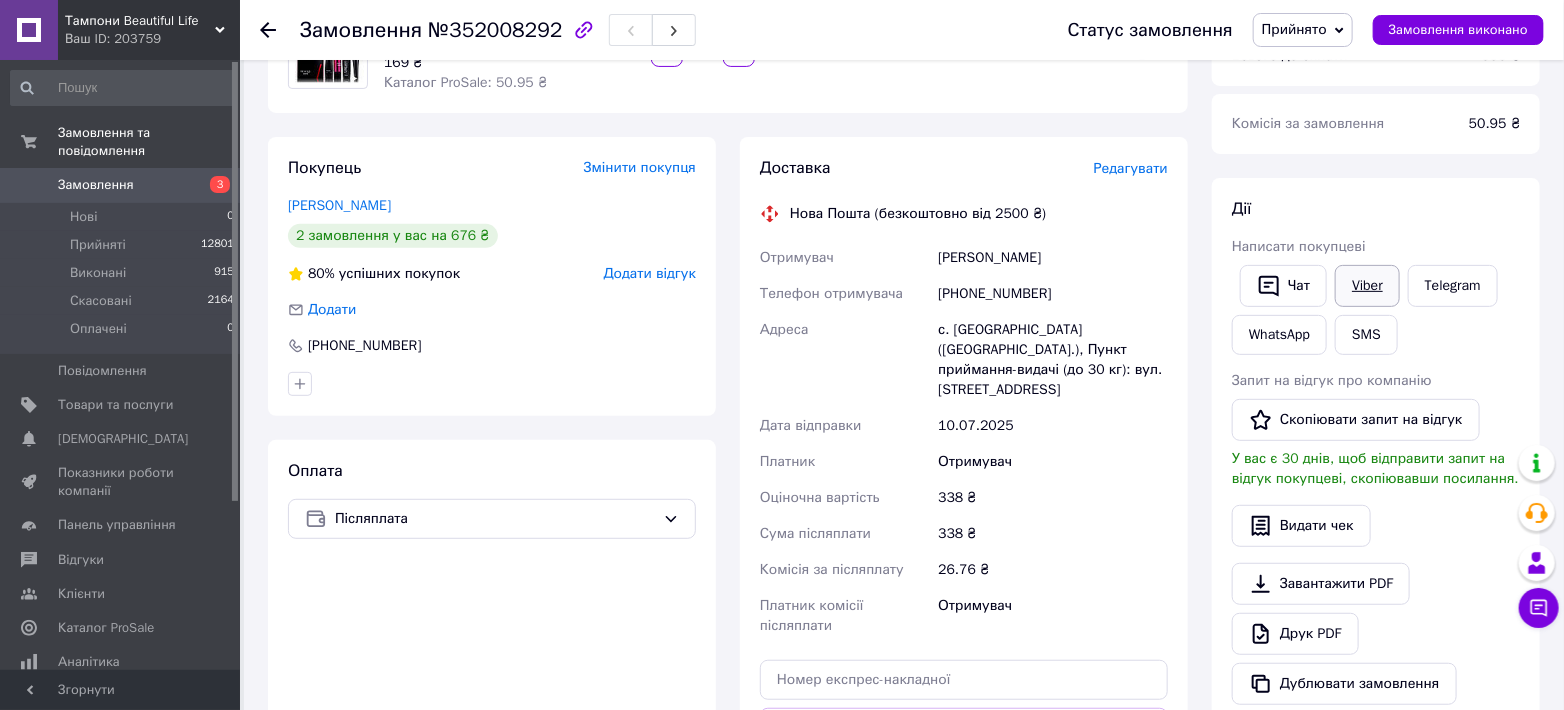 click on "Viber" at bounding box center [1367, 286] 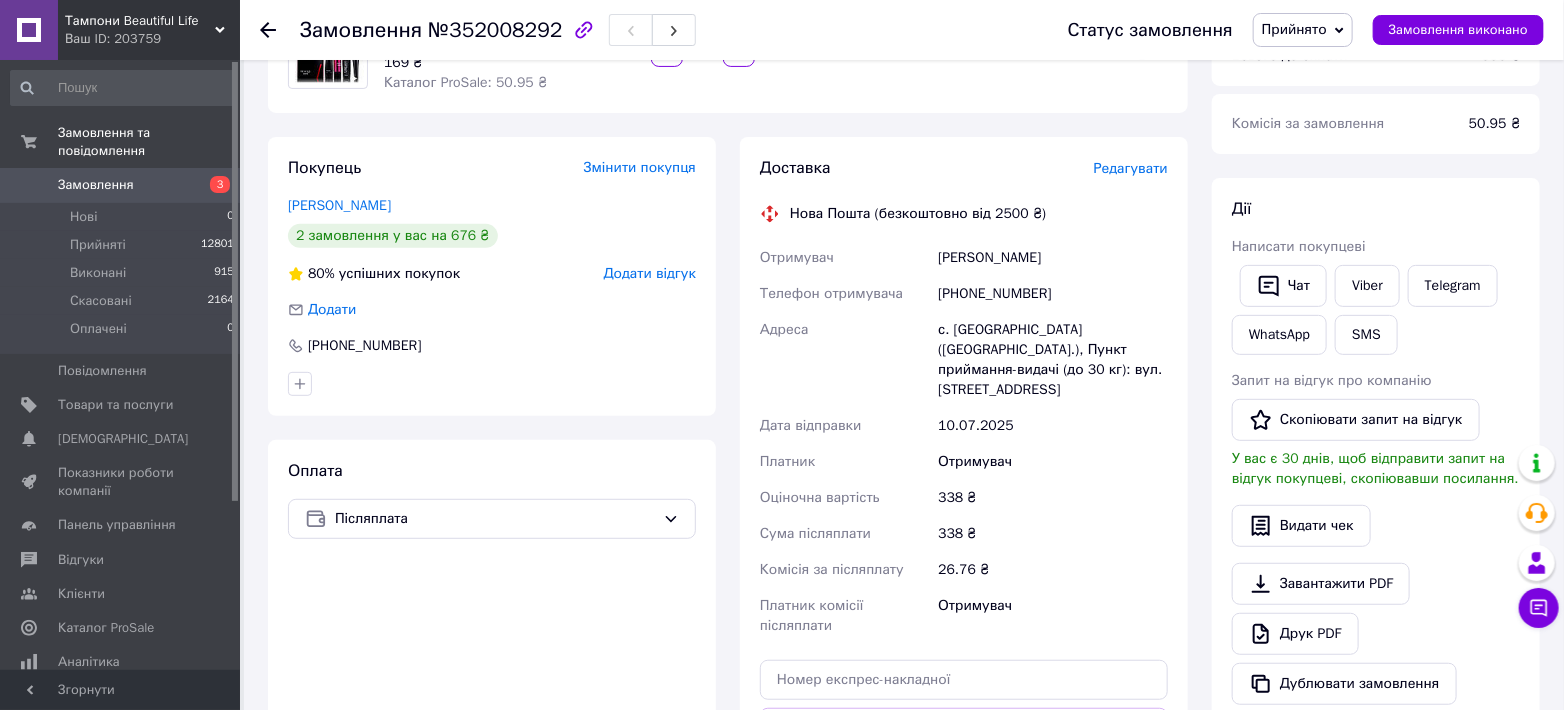 scroll, scrollTop: 0, scrollLeft: 0, axis: both 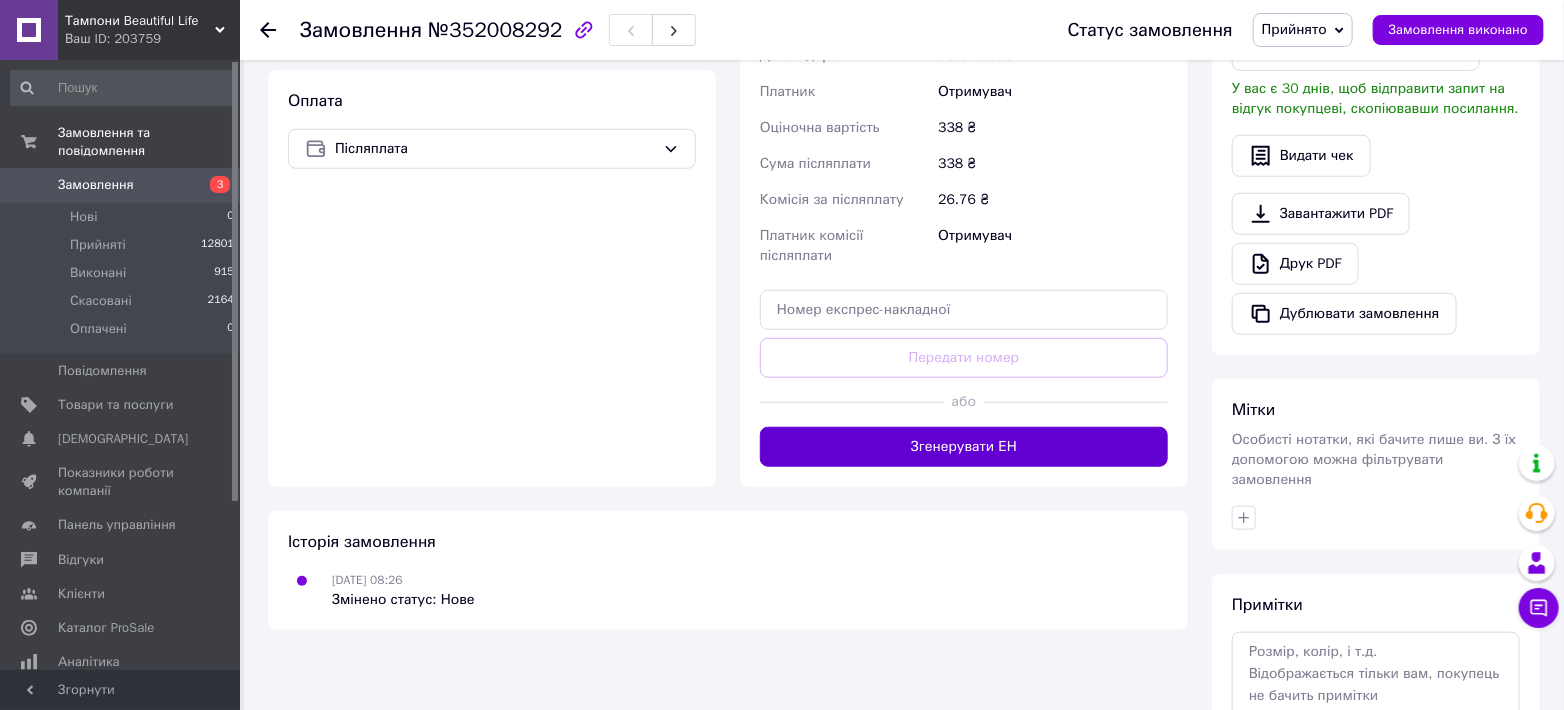 click on "Згенерувати ЕН" at bounding box center (964, 447) 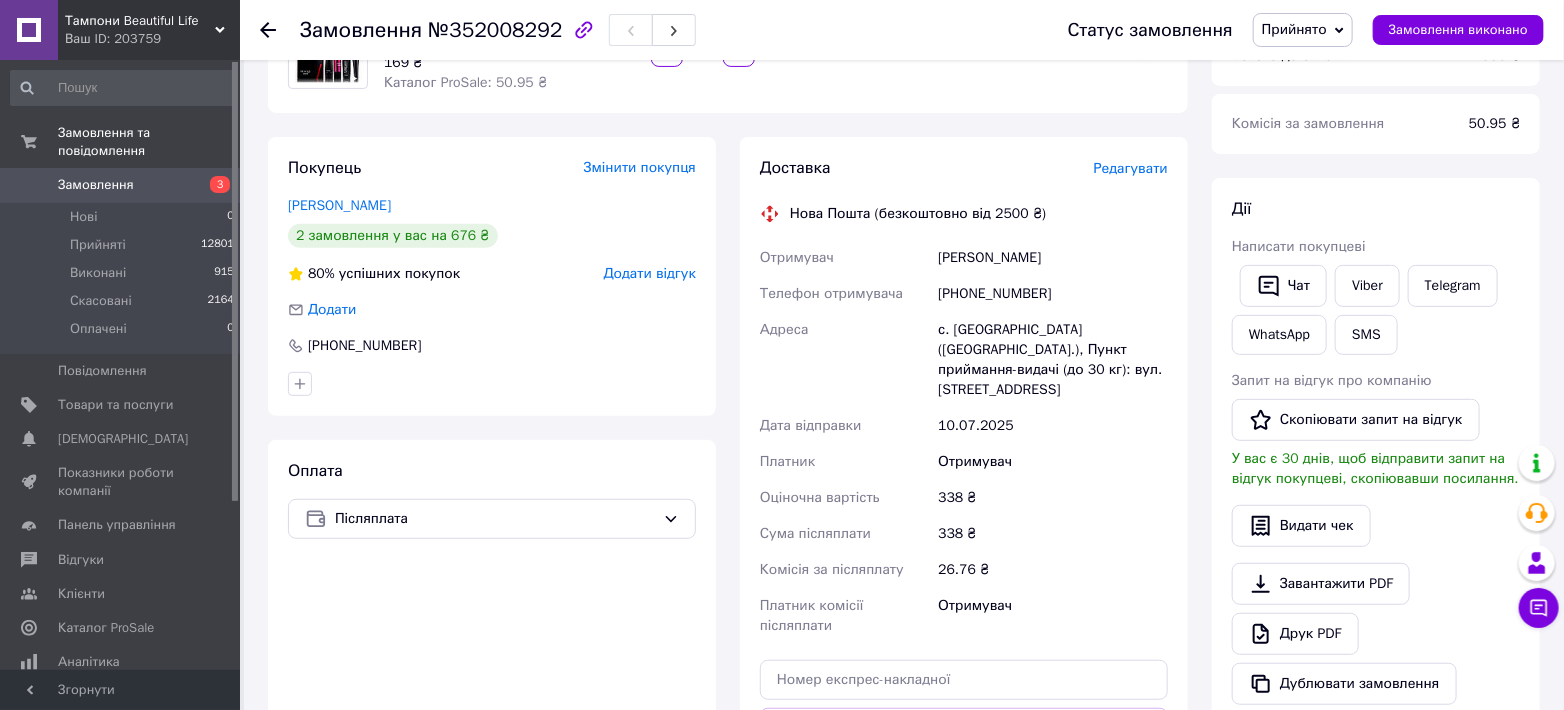 scroll, scrollTop: 0, scrollLeft: 0, axis: both 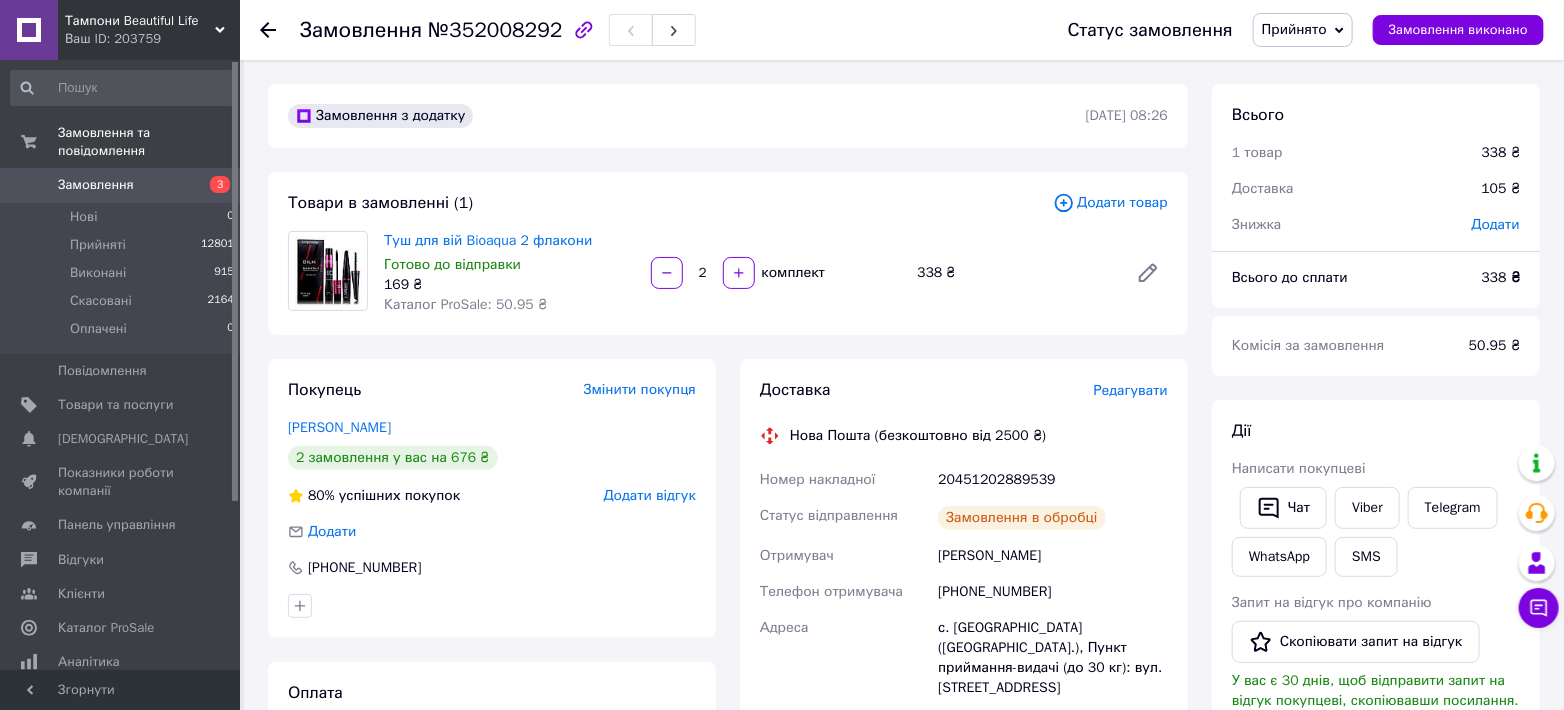 click on "20451202889539" at bounding box center [1053, 480] 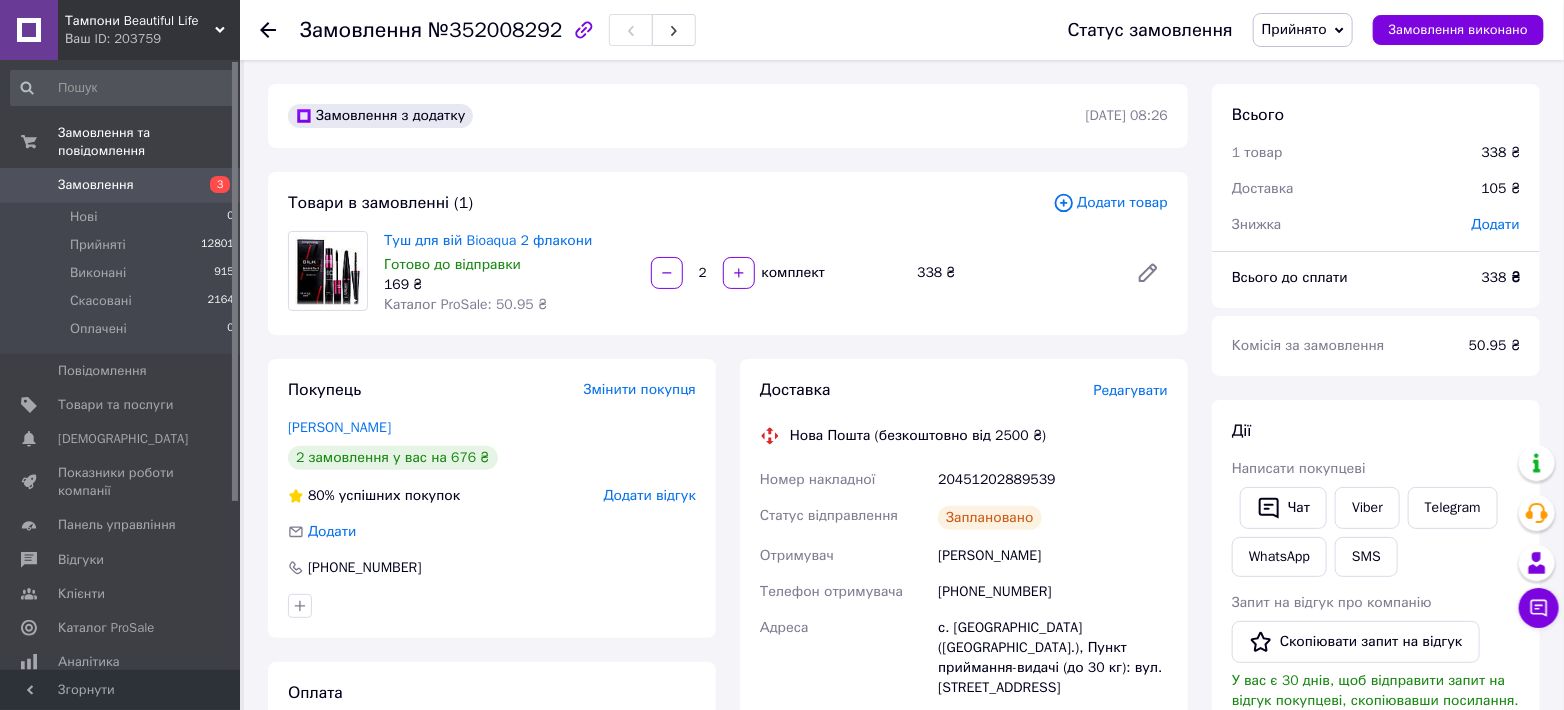 click on "20451202889539" at bounding box center [1053, 480] 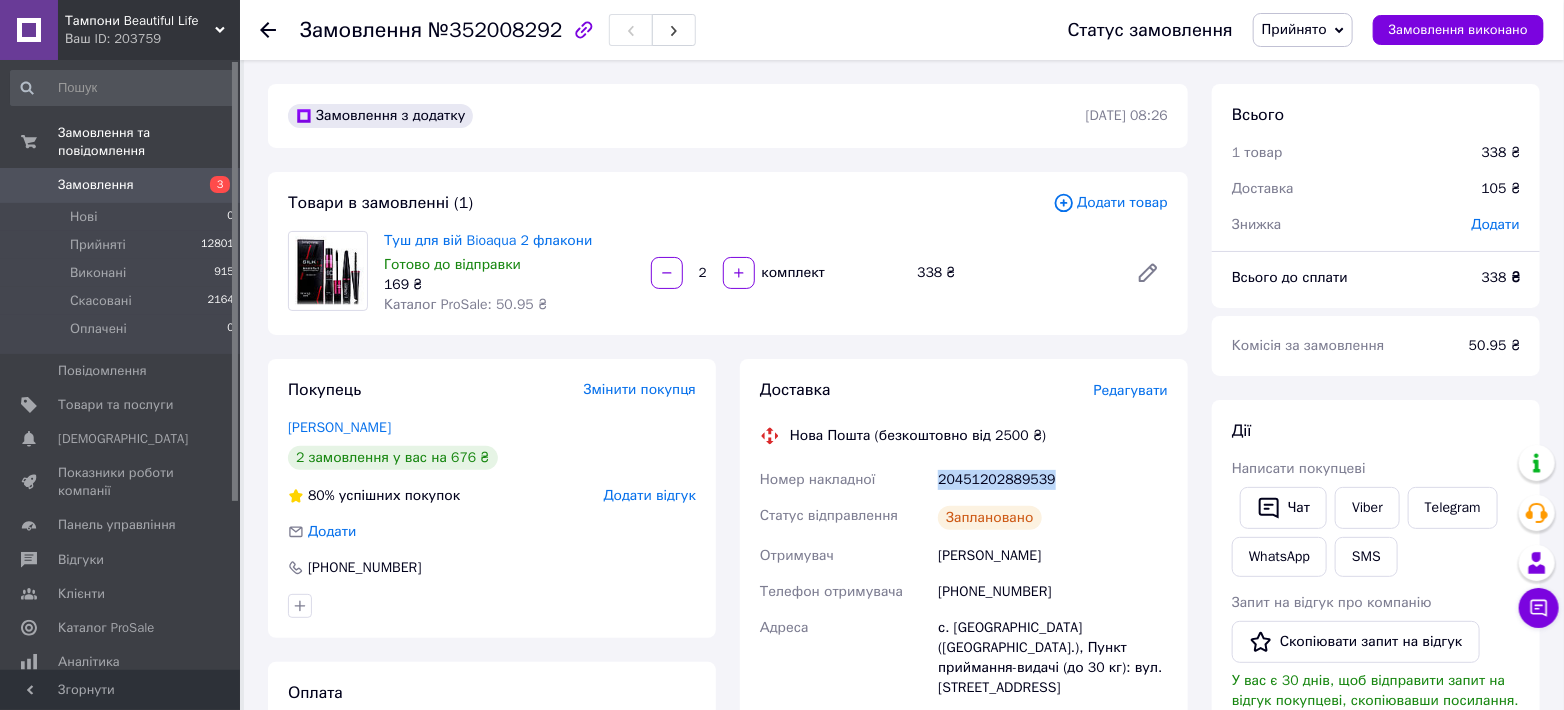 click on "20451202889539" at bounding box center (1053, 480) 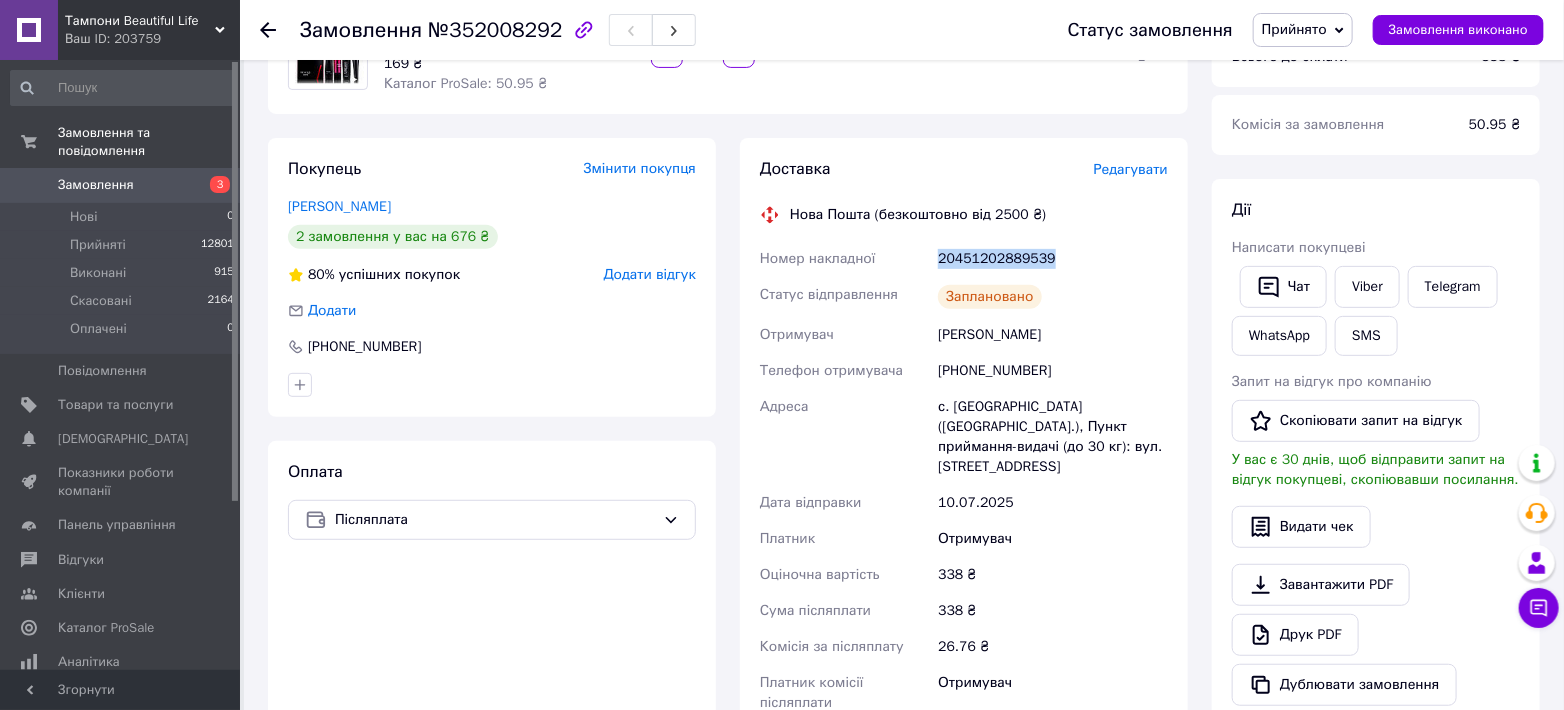 scroll, scrollTop: 222, scrollLeft: 0, axis: vertical 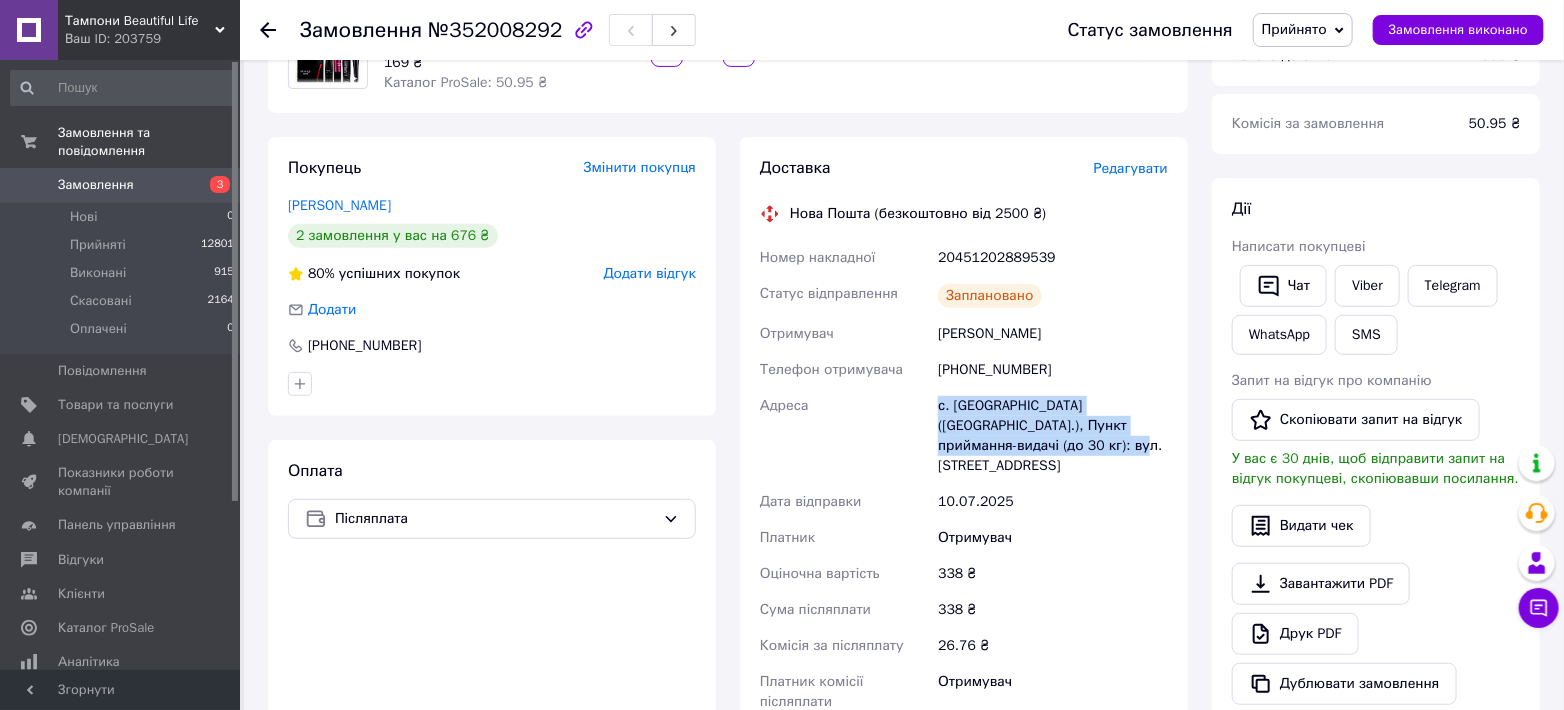 drag, startPoint x: 937, startPoint y: 407, endPoint x: 1034, endPoint y: 450, distance: 106.10372 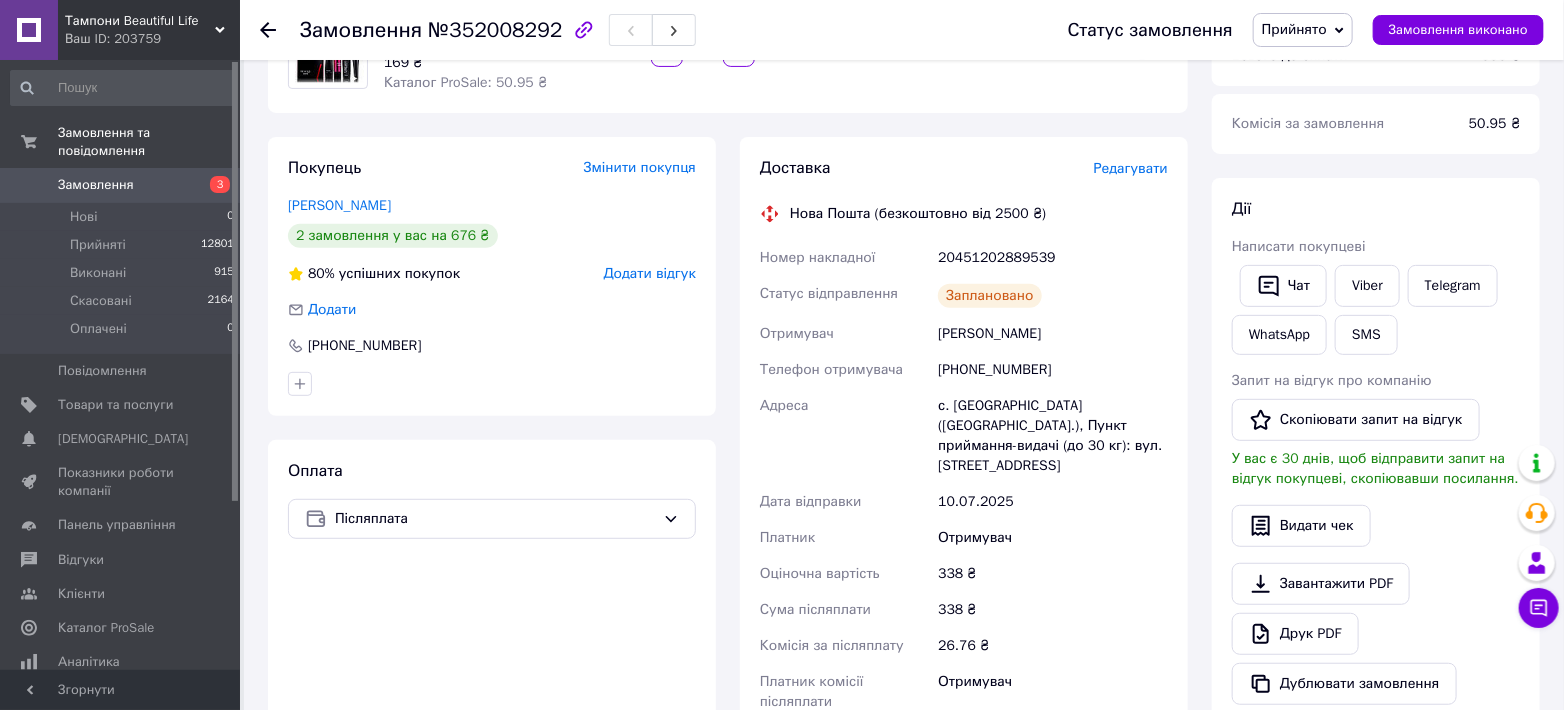scroll, scrollTop: 0, scrollLeft: 0, axis: both 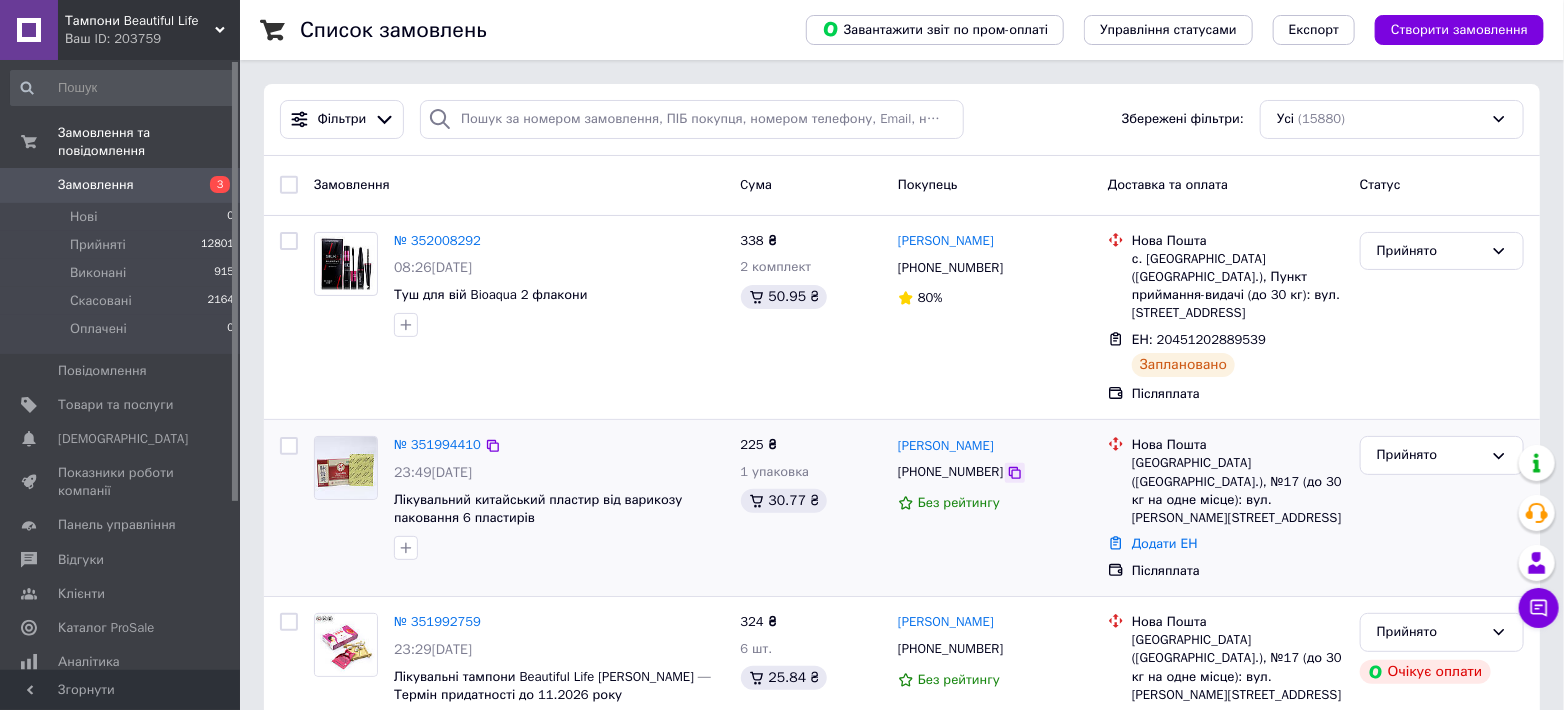 click 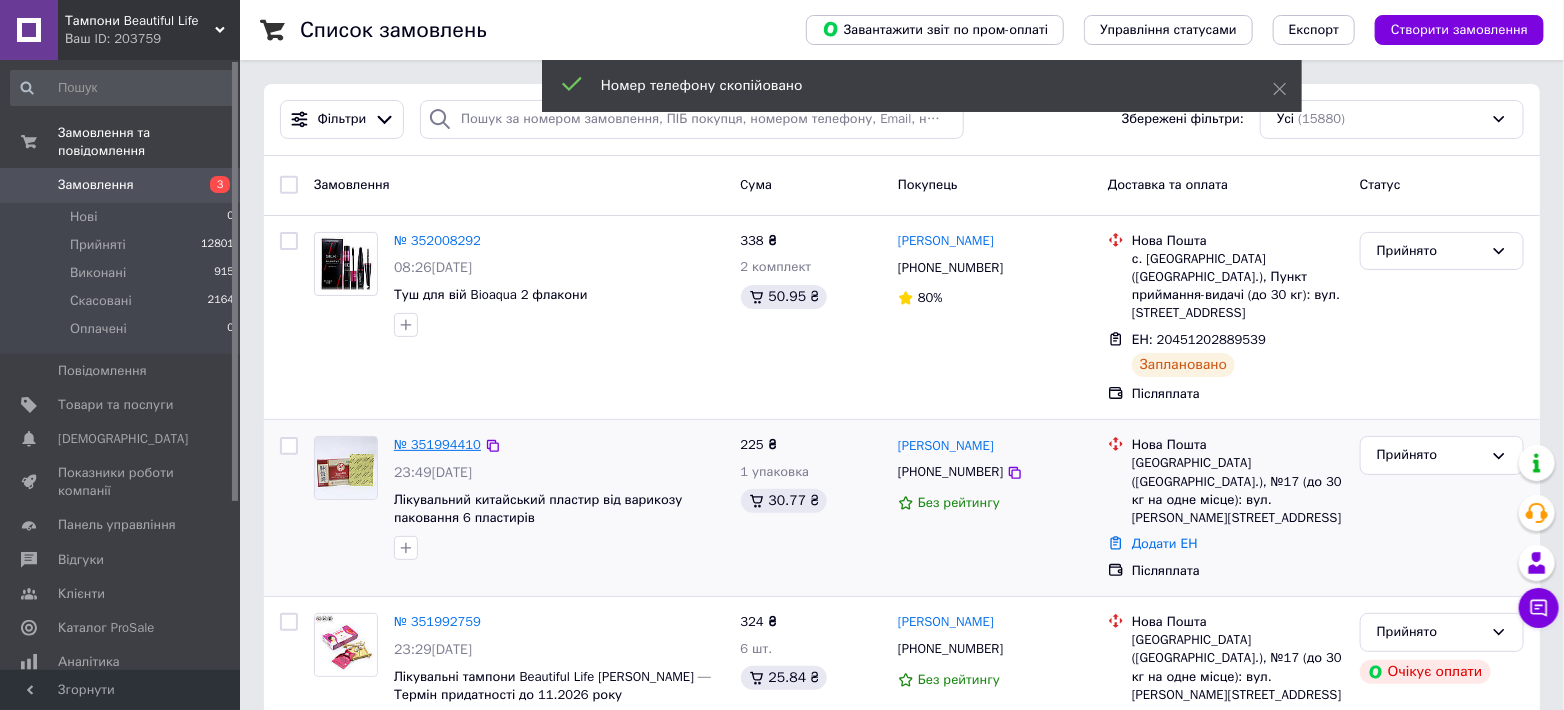 click on "№ 351994410" at bounding box center (437, 444) 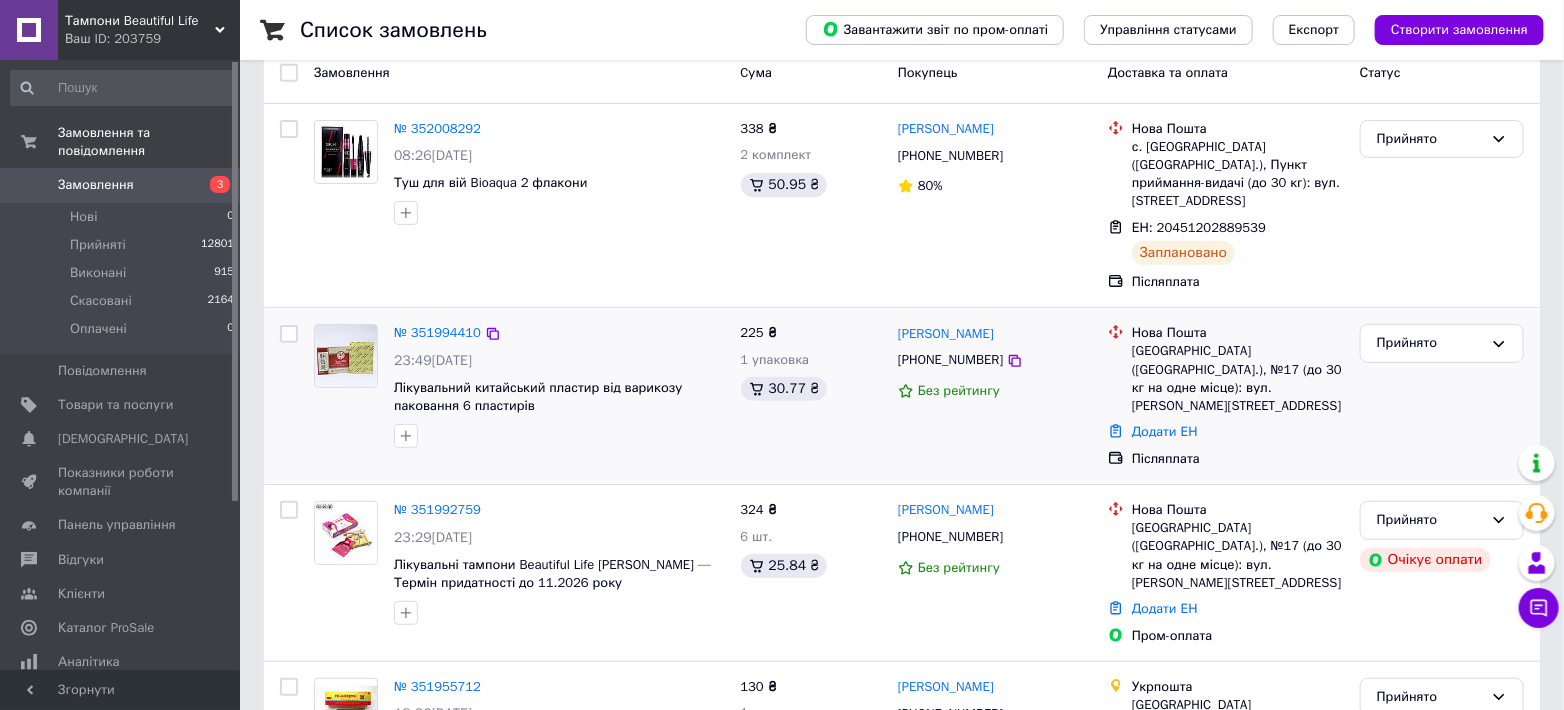 scroll, scrollTop: 148, scrollLeft: 0, axis: vertical 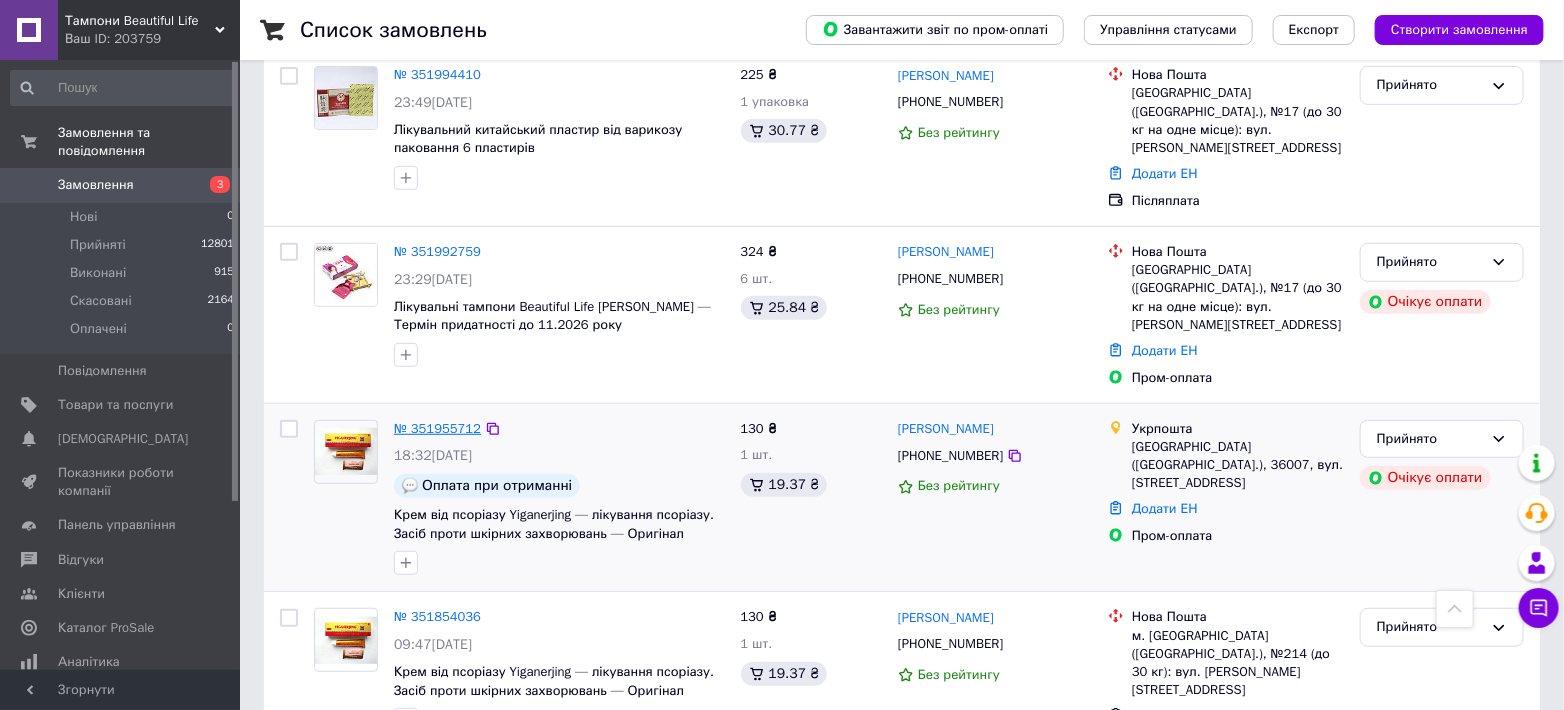 click on "№ 351955712" at bounding box center [437, 428] 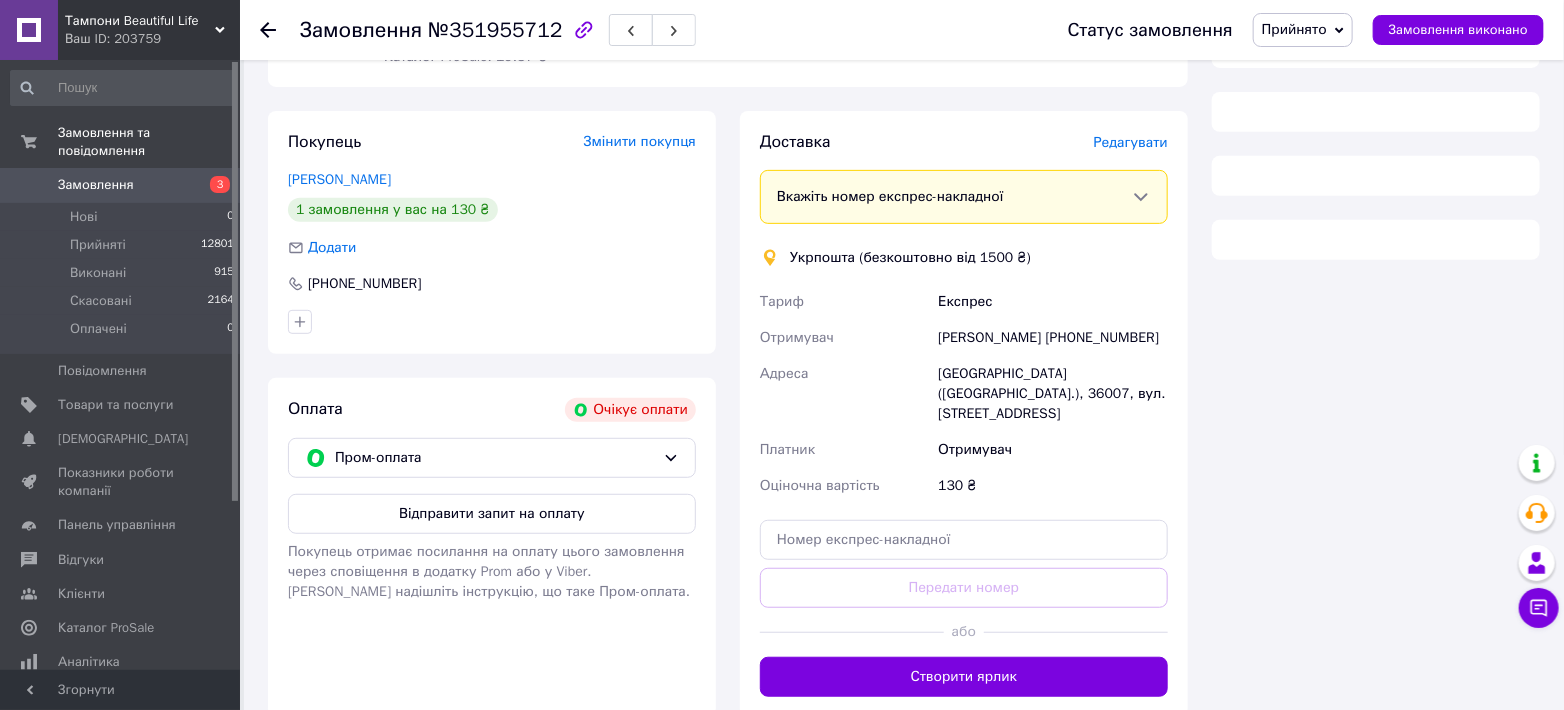 scroll, scrollTop: 370, scrollLeft: 0, axis: vertical 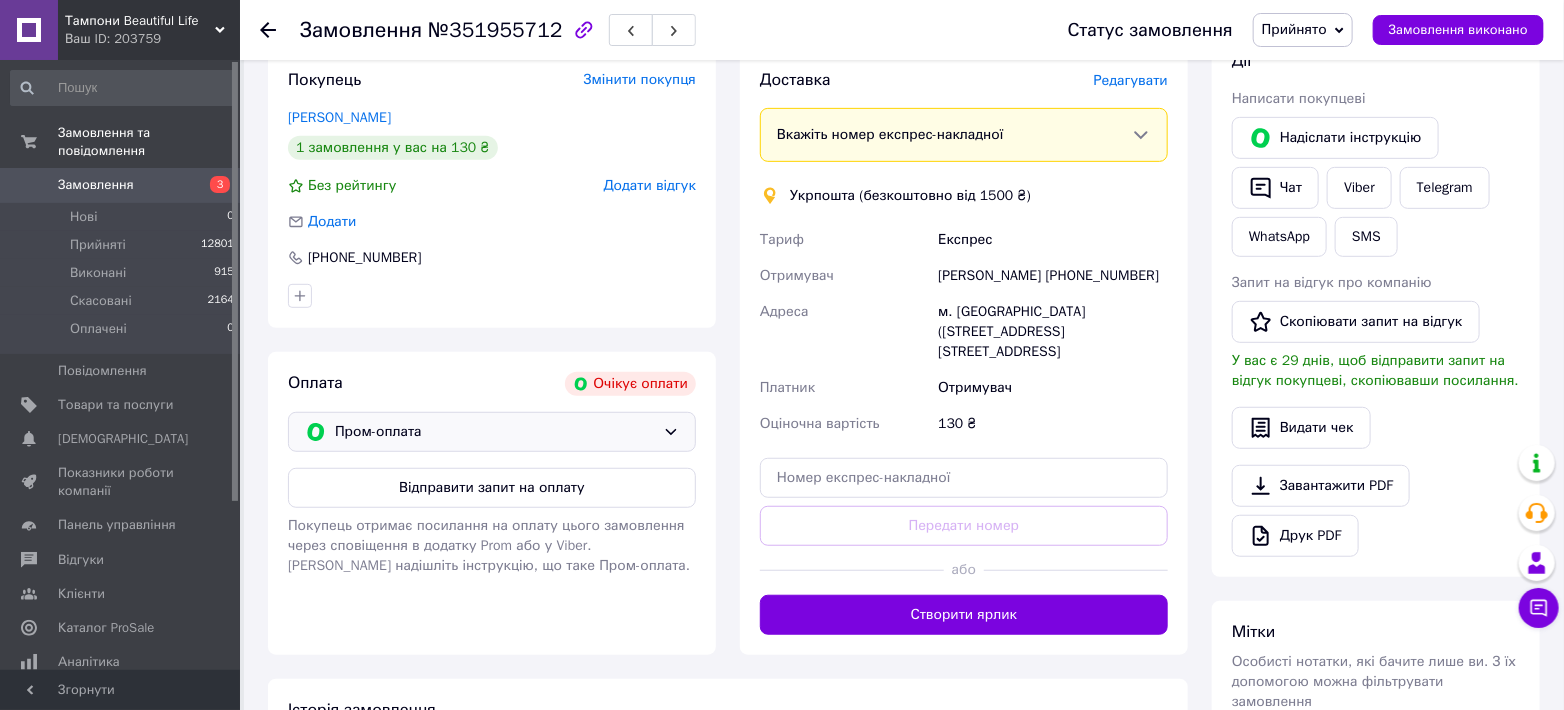 click on "Пром-оплата" at bounding box center (495, 432) 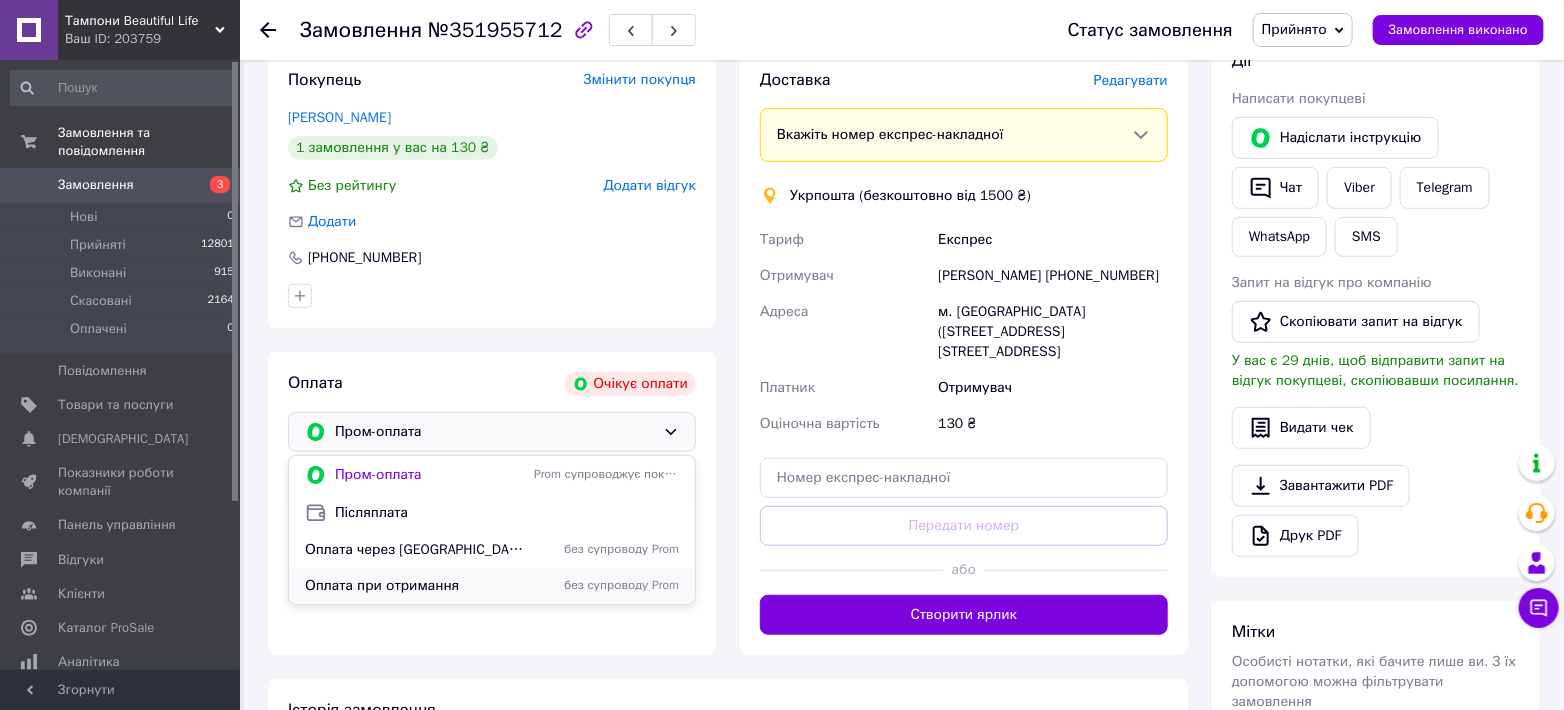 click on "Оплата при отримання" at bounding box center (415, 586) 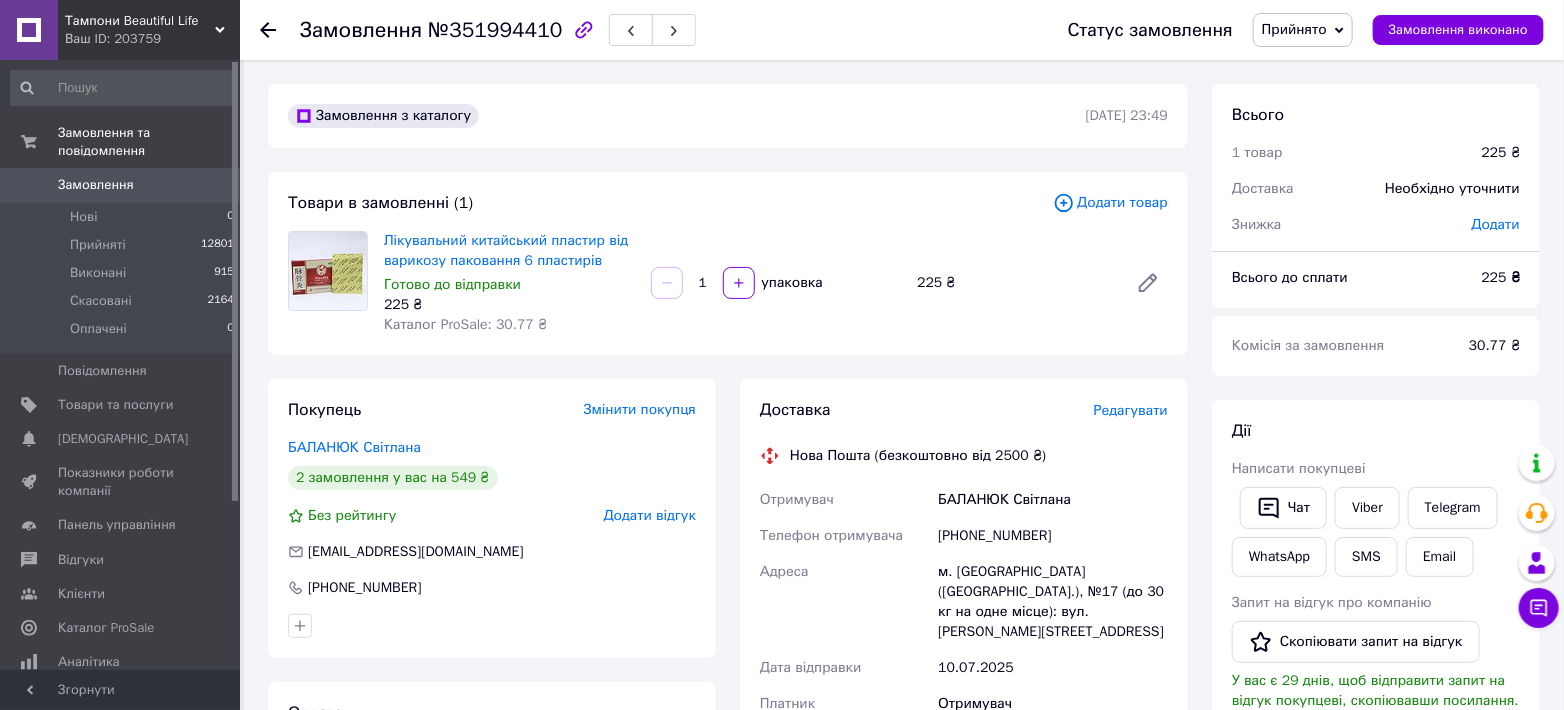 scroll, scrollTop: 148, scrollLeft: 0, axis: vertical 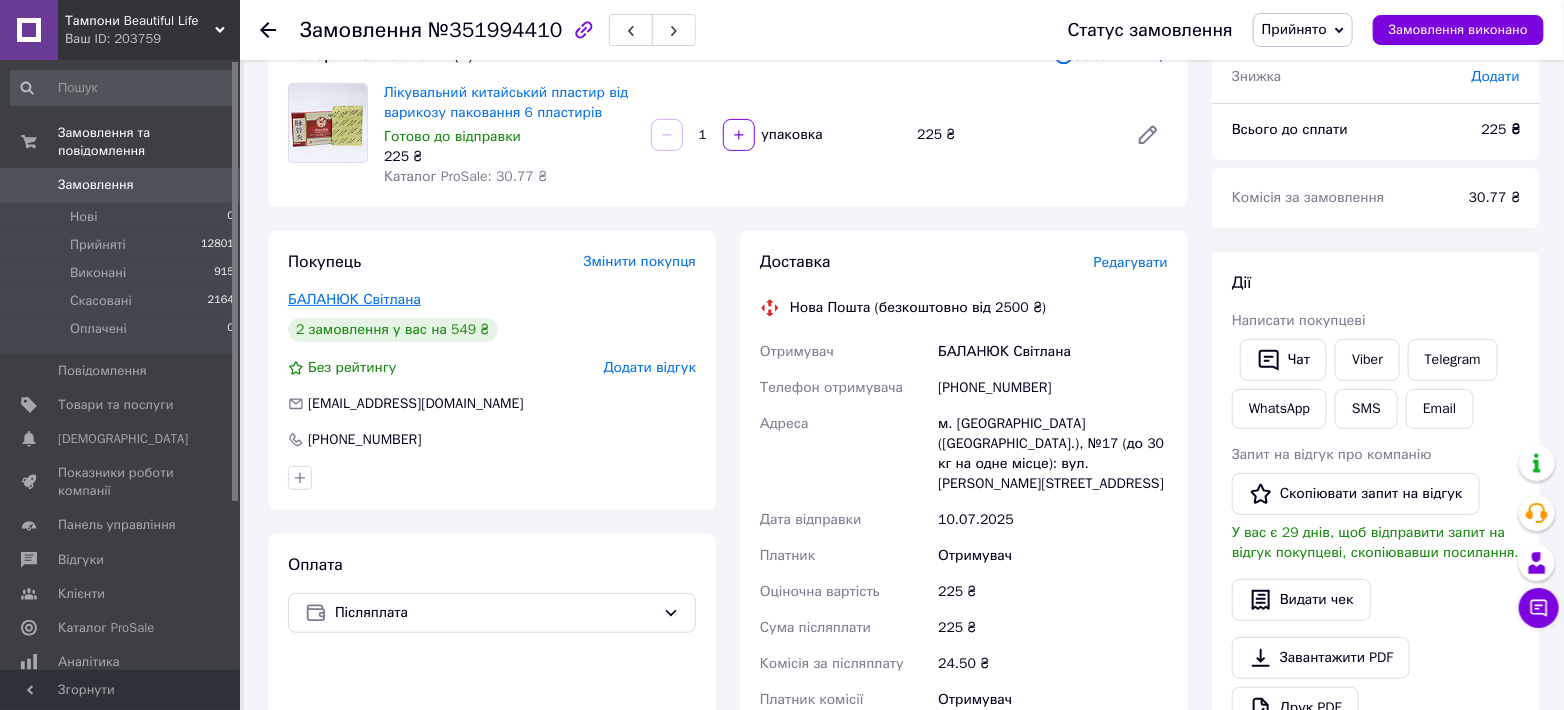 click on "БАЛАНЮК Світлана" at bounding box center (354, 299) 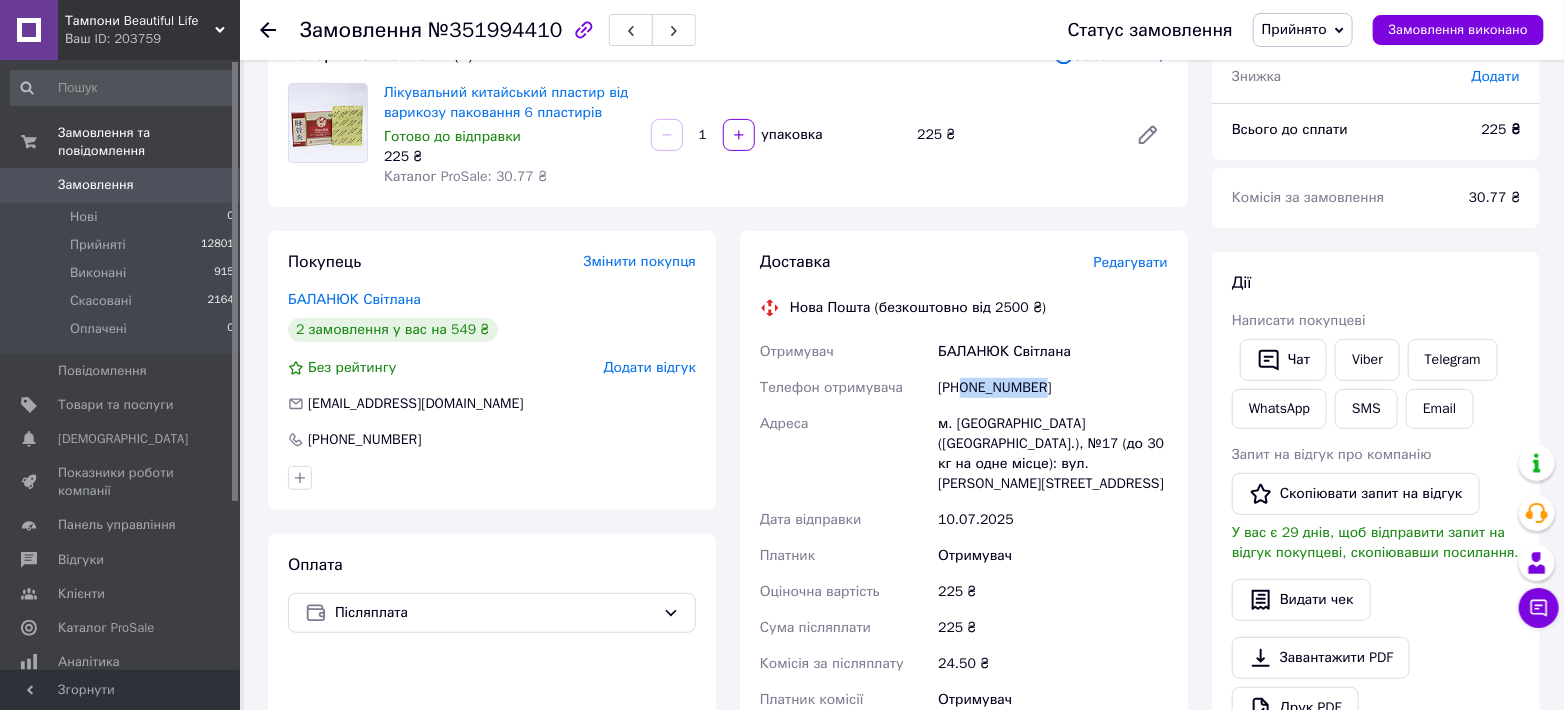drag, startPoint x: 963, startPoint y: 385, endPoint x: 1120, endPoint y: 386, distance: 157.00319 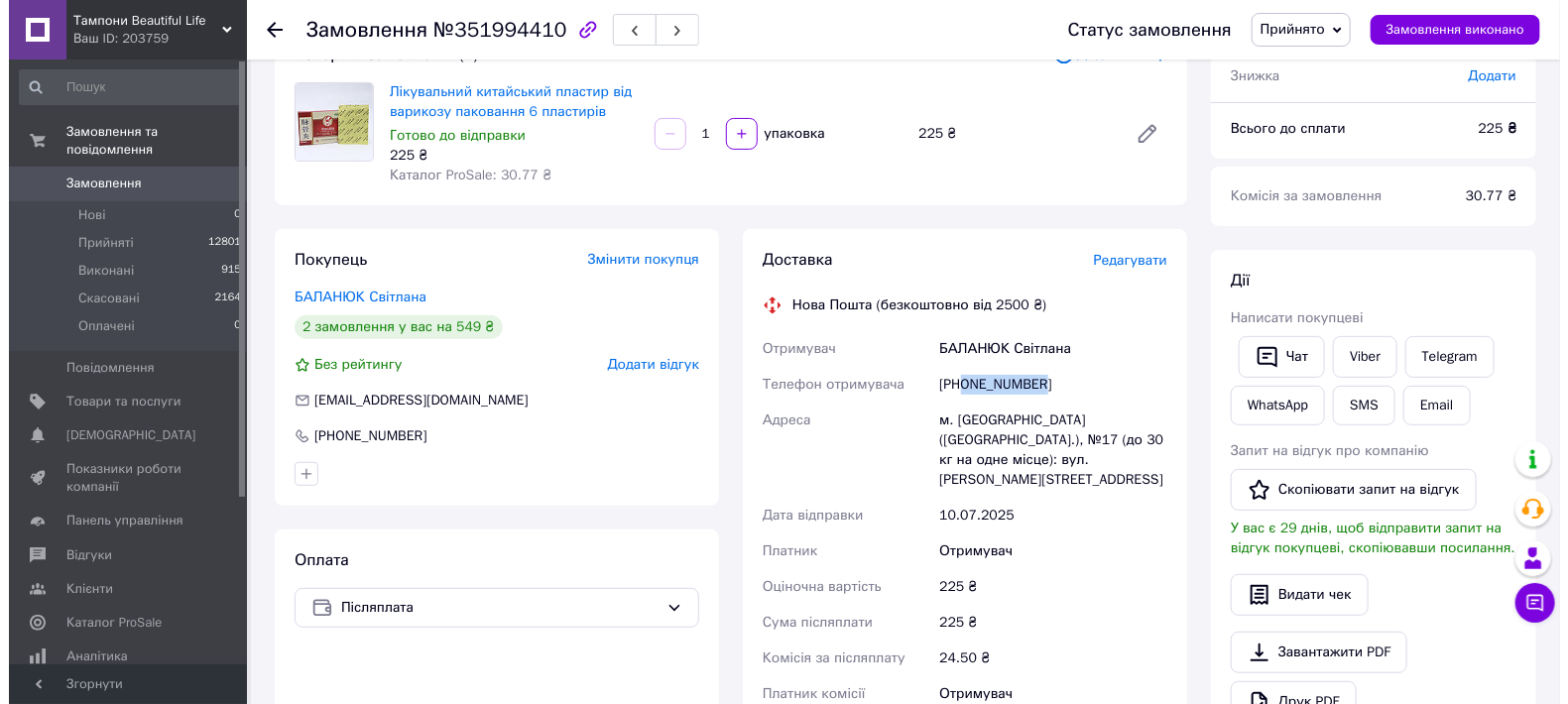 scroll, scrollTop: 0, scrollLeft: 0, axis: both 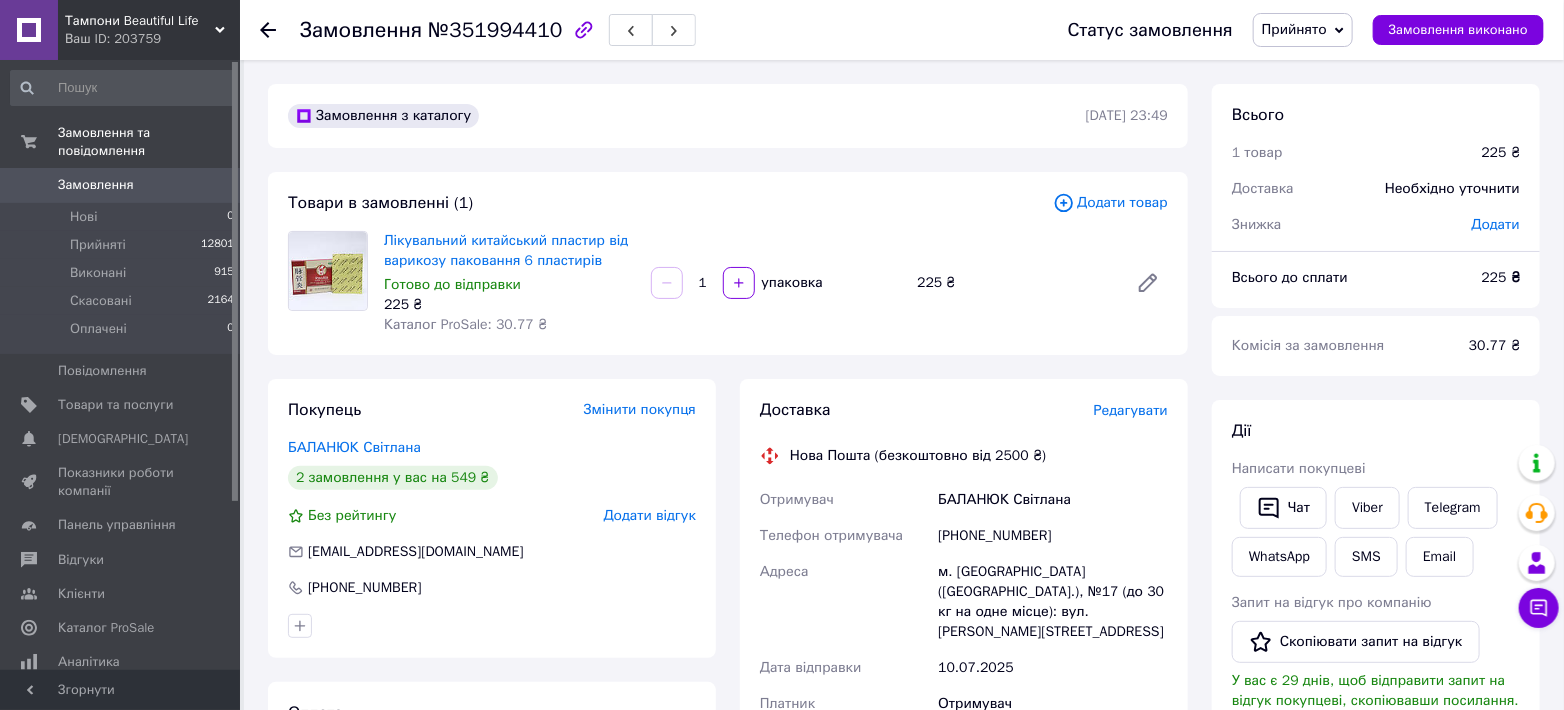 click on "Редагувати" at bounding box center (1131, 410) 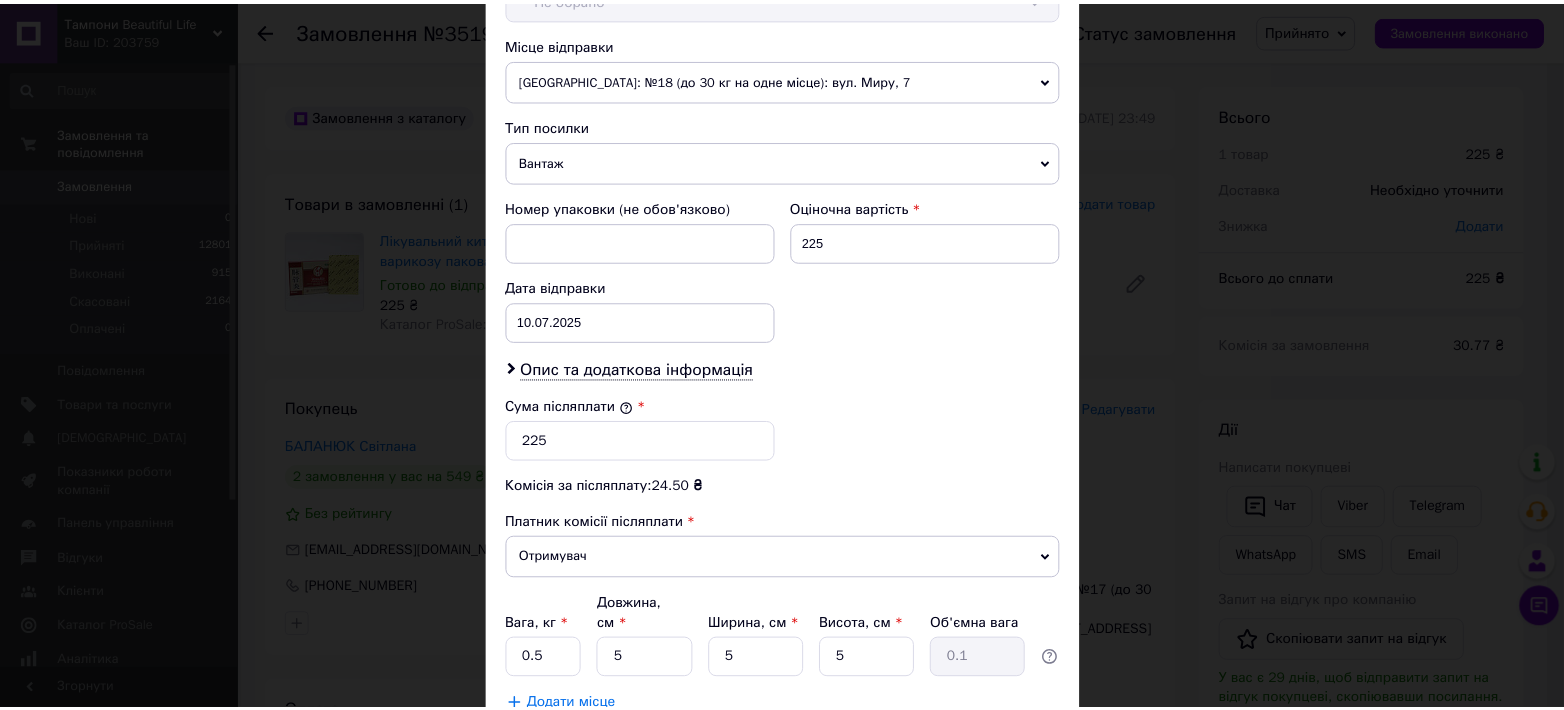 scroll, scrollTop: 740, scrollLeft: 0, axis: vertical 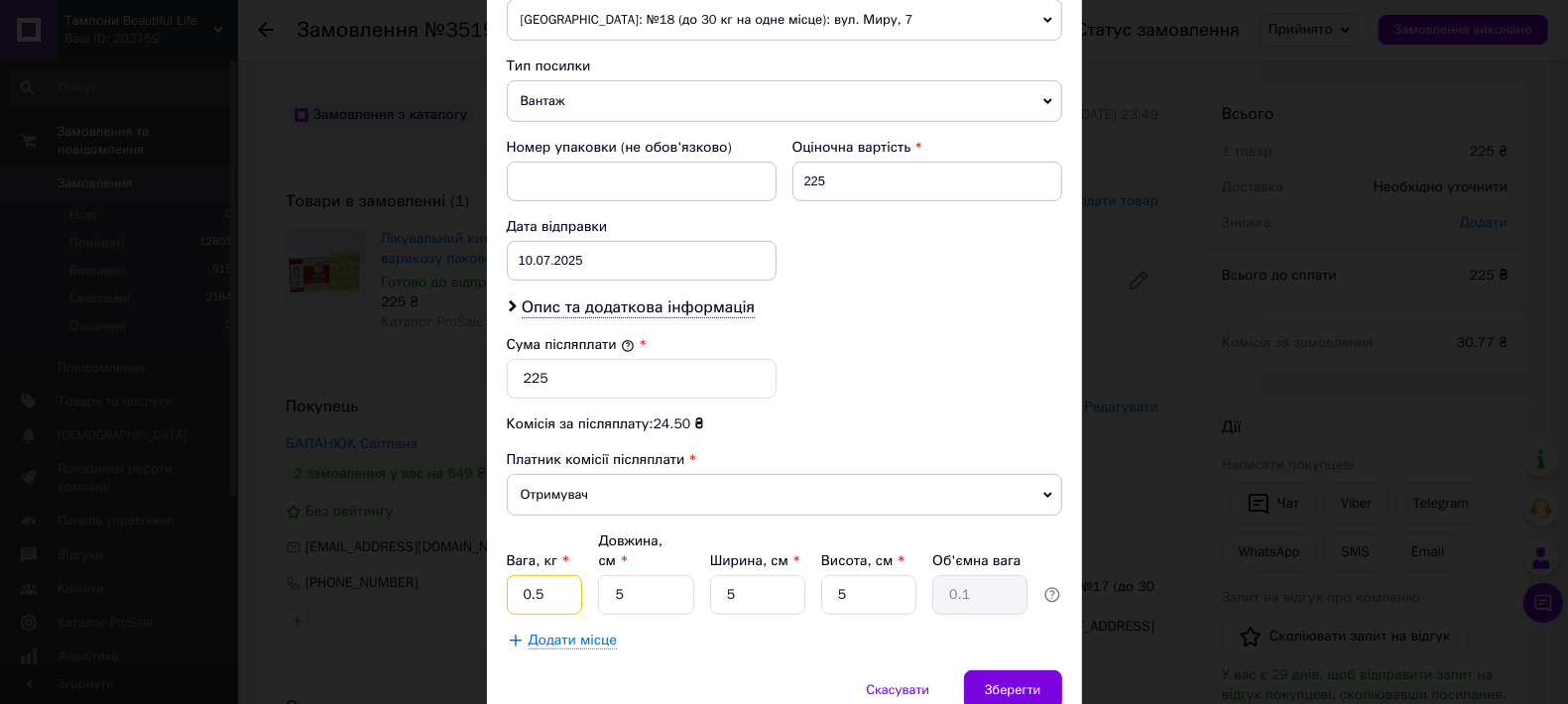 drag, startPoint x: 543, startPoint y: 578, endPoint x: 530, endPoint y: 579, distance: 13.038405 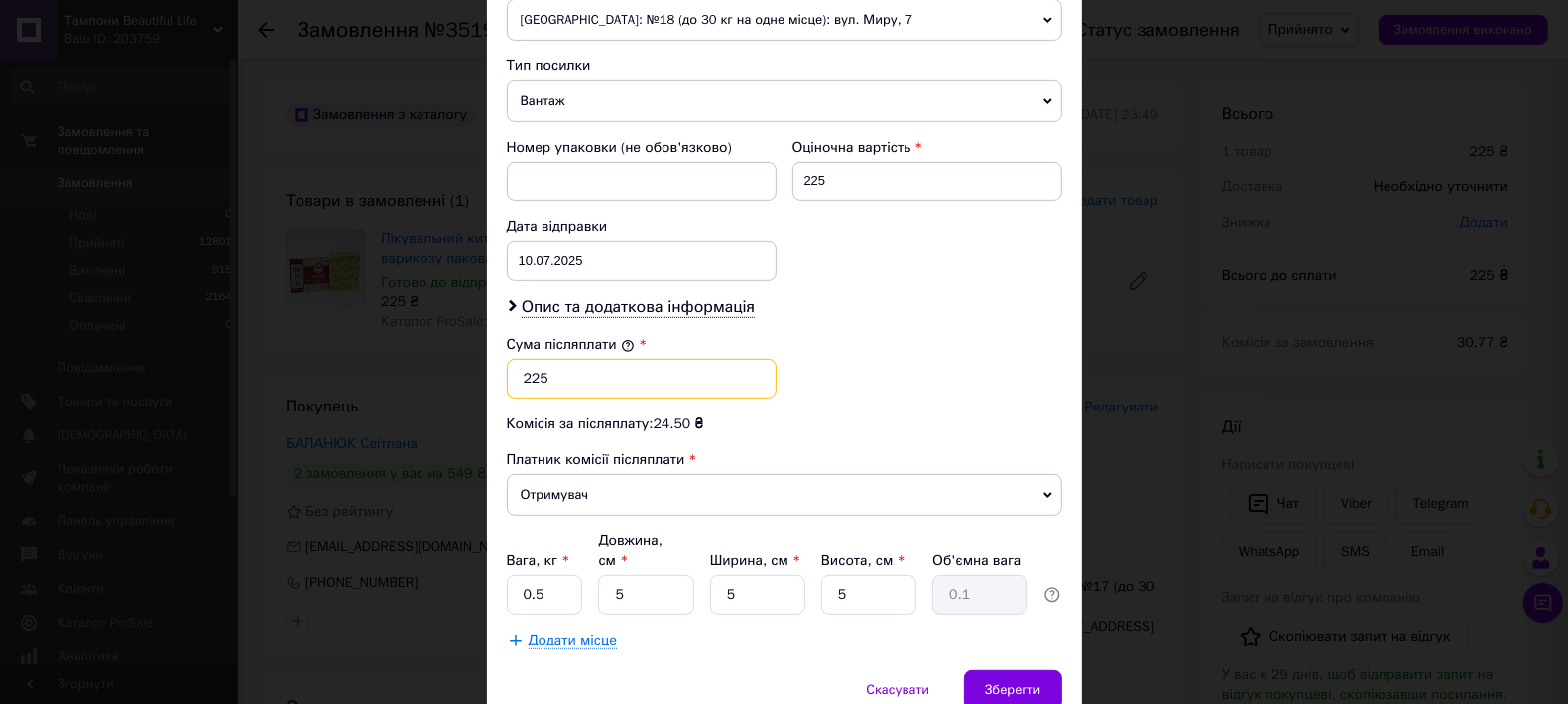 drag, startPoint x: 543, startPoint y: 379, endPoint x: 507, endPoint y: 379, distance: 36 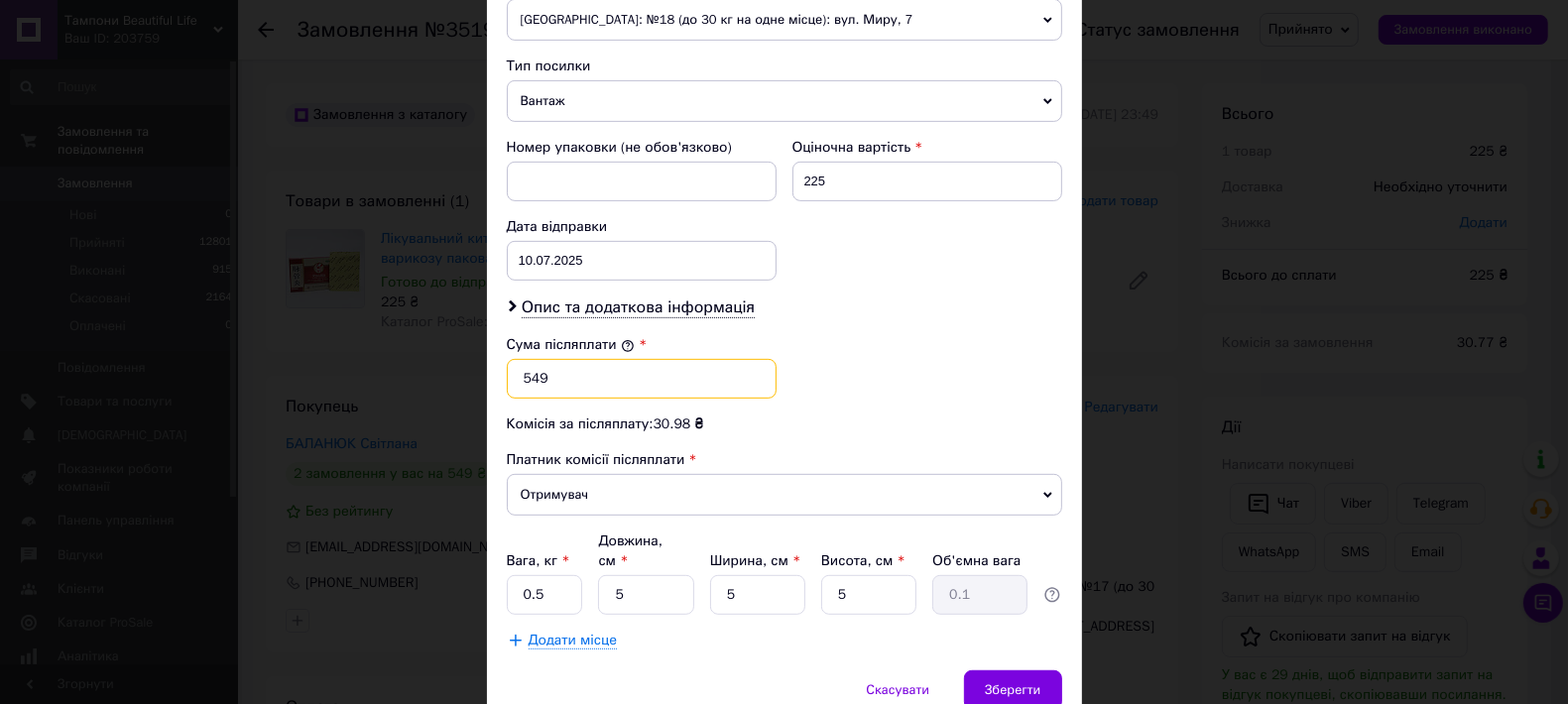 type on "549" 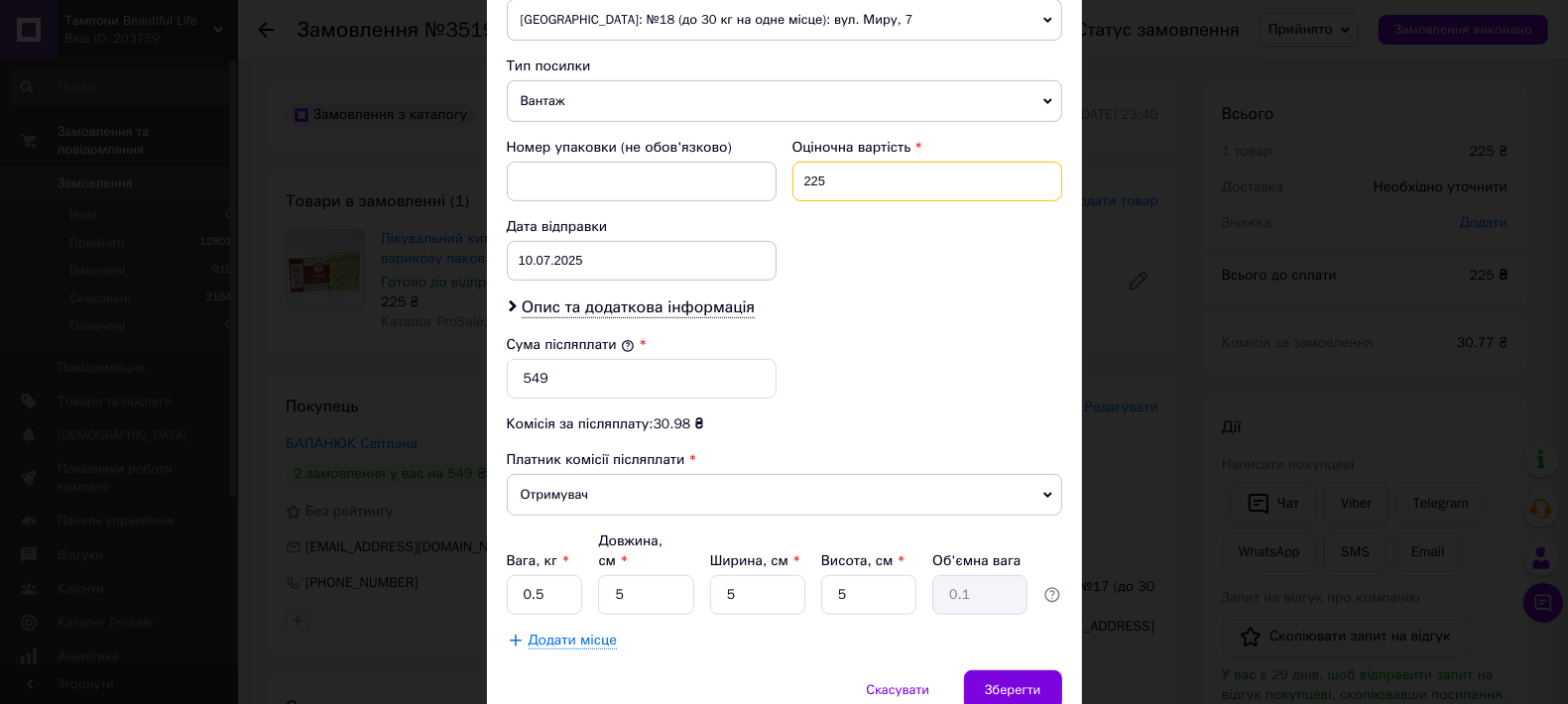 drag, startPoint x: 803, startPoint y: 178, endPoint x: 784, endPoint y: 178, distance: 19 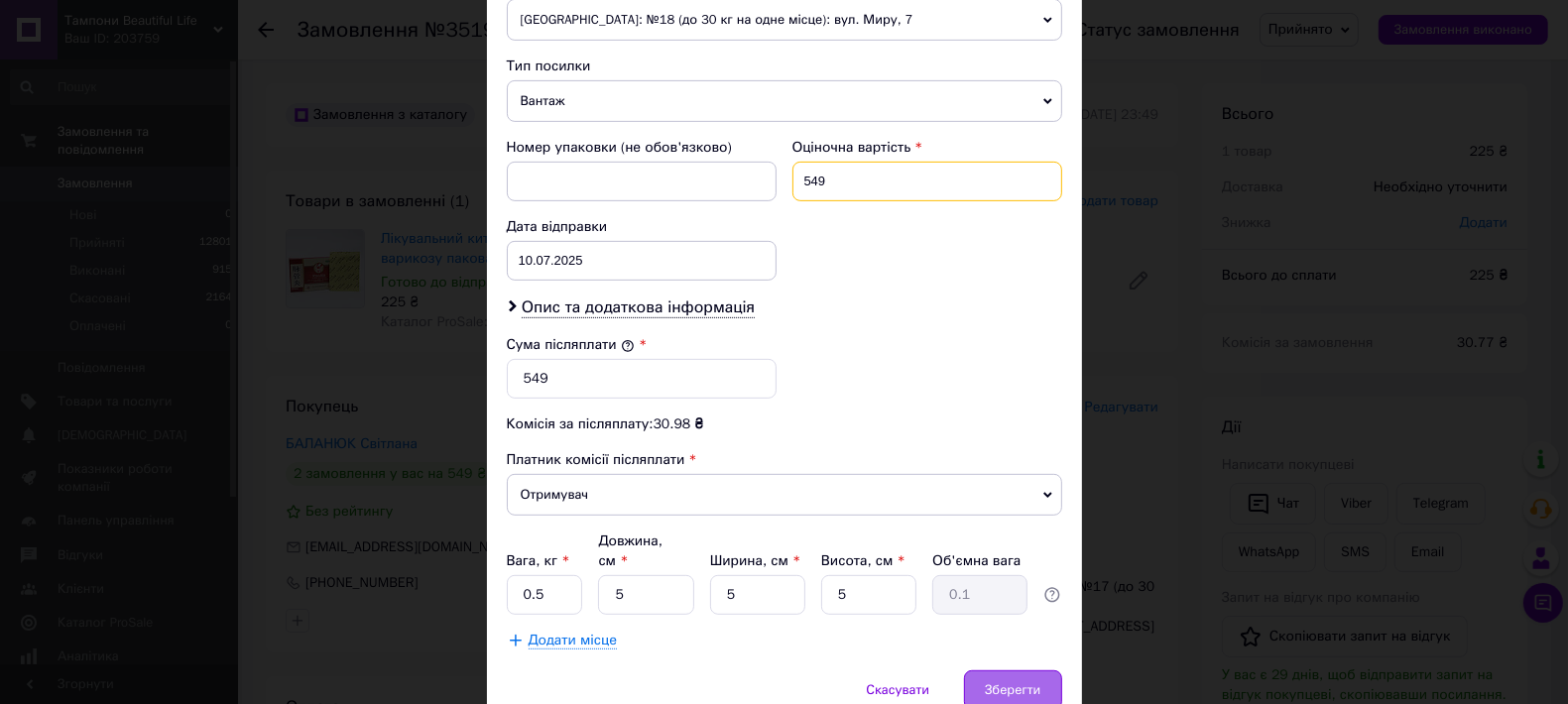 type on "549" 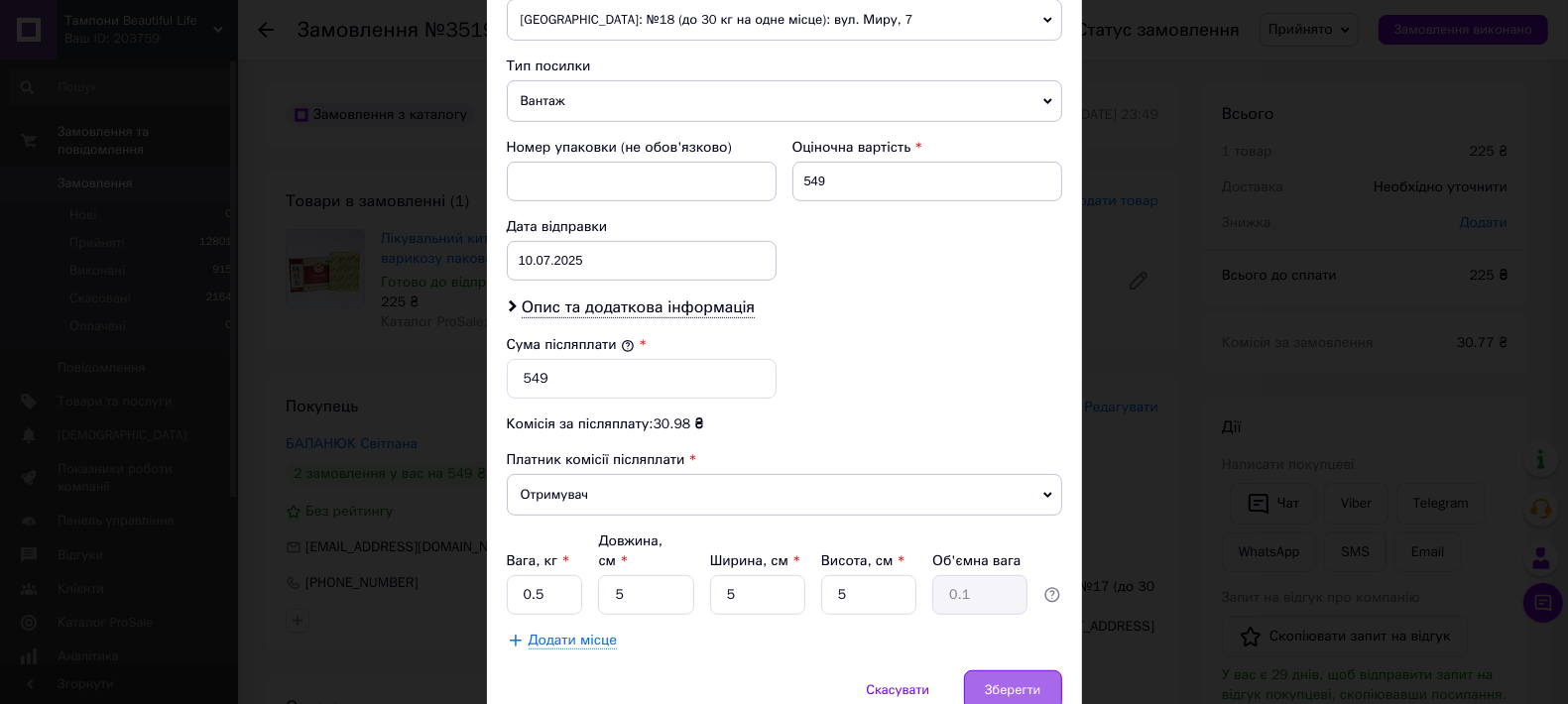 click on "Зберегти" at bounding box center (1013, 690) 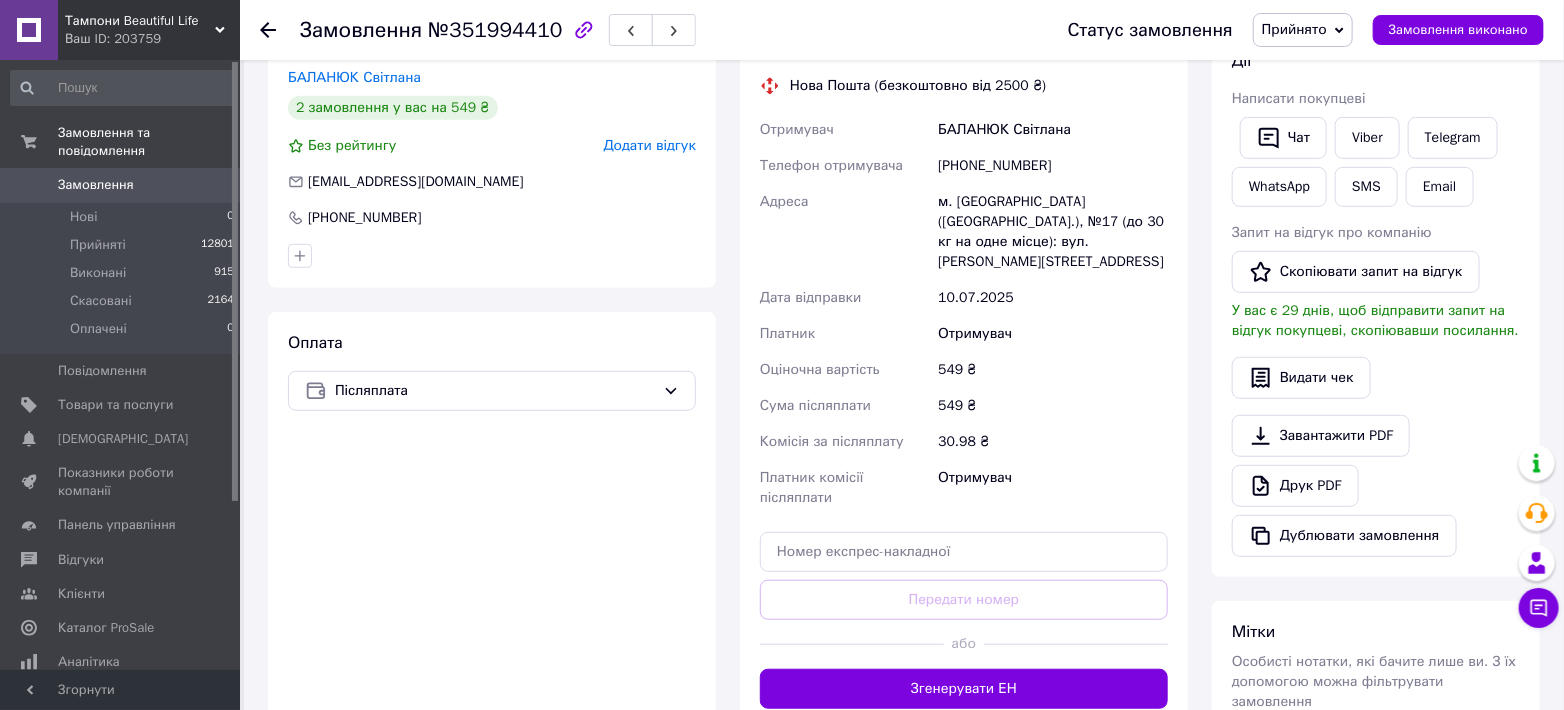 scroll, scrollTop: 592, scrollLeft: 0, axis: vertical 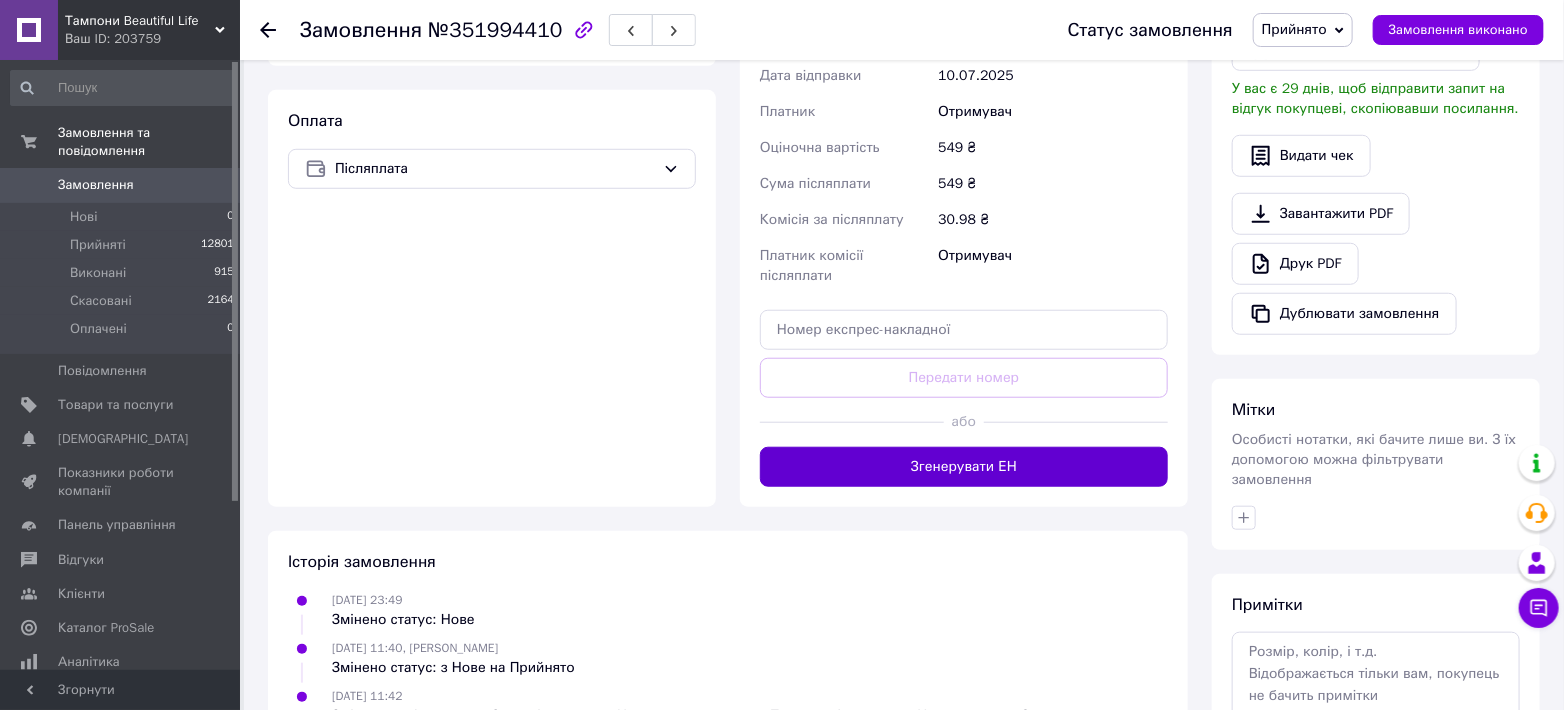 click on "Згенерувати ЕН" at bounding box center [964, 467] 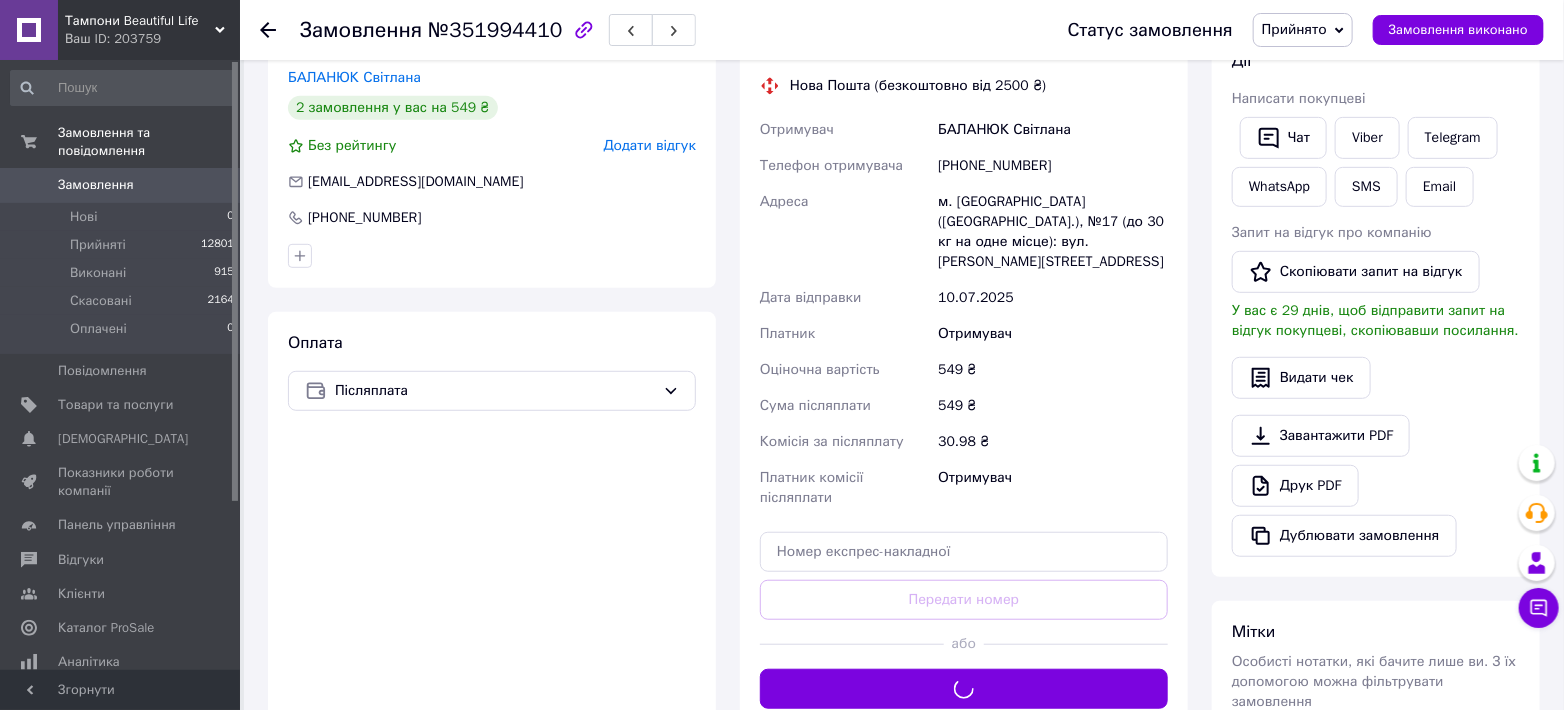 scroll, scrollTop: 148, scrollLeft: 0, axis: vertical 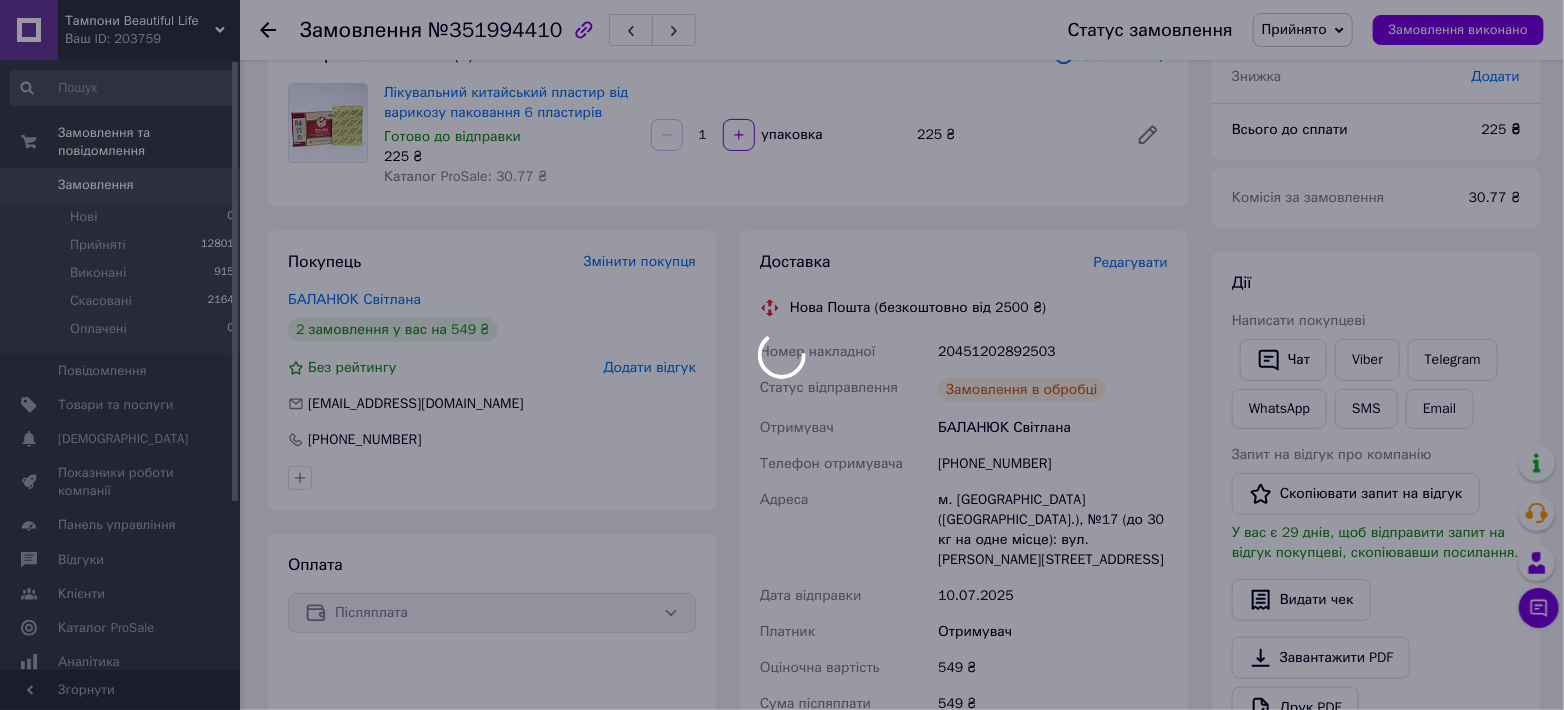 click at bounding box center (782, 355) 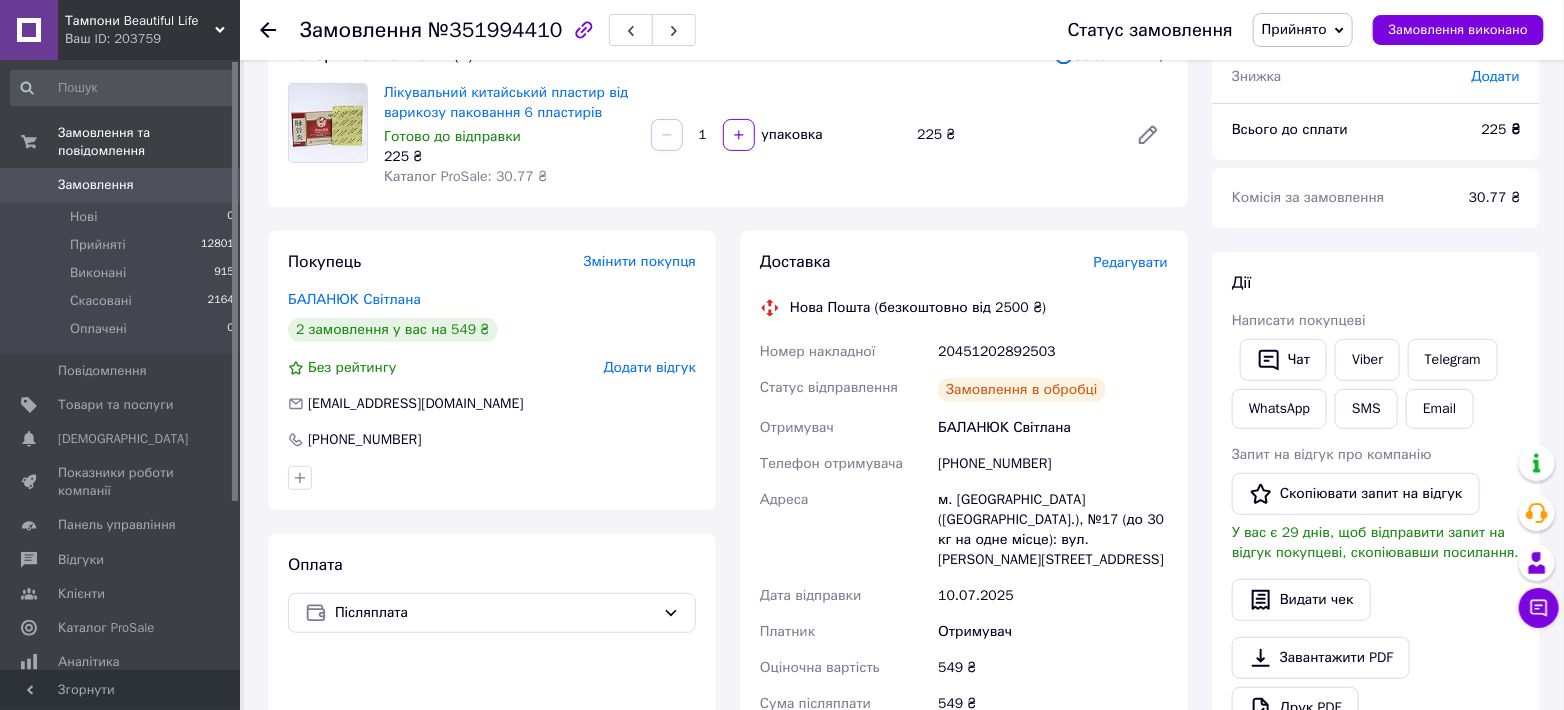 click on "20451202892503" at bounding box center (1053, 352) 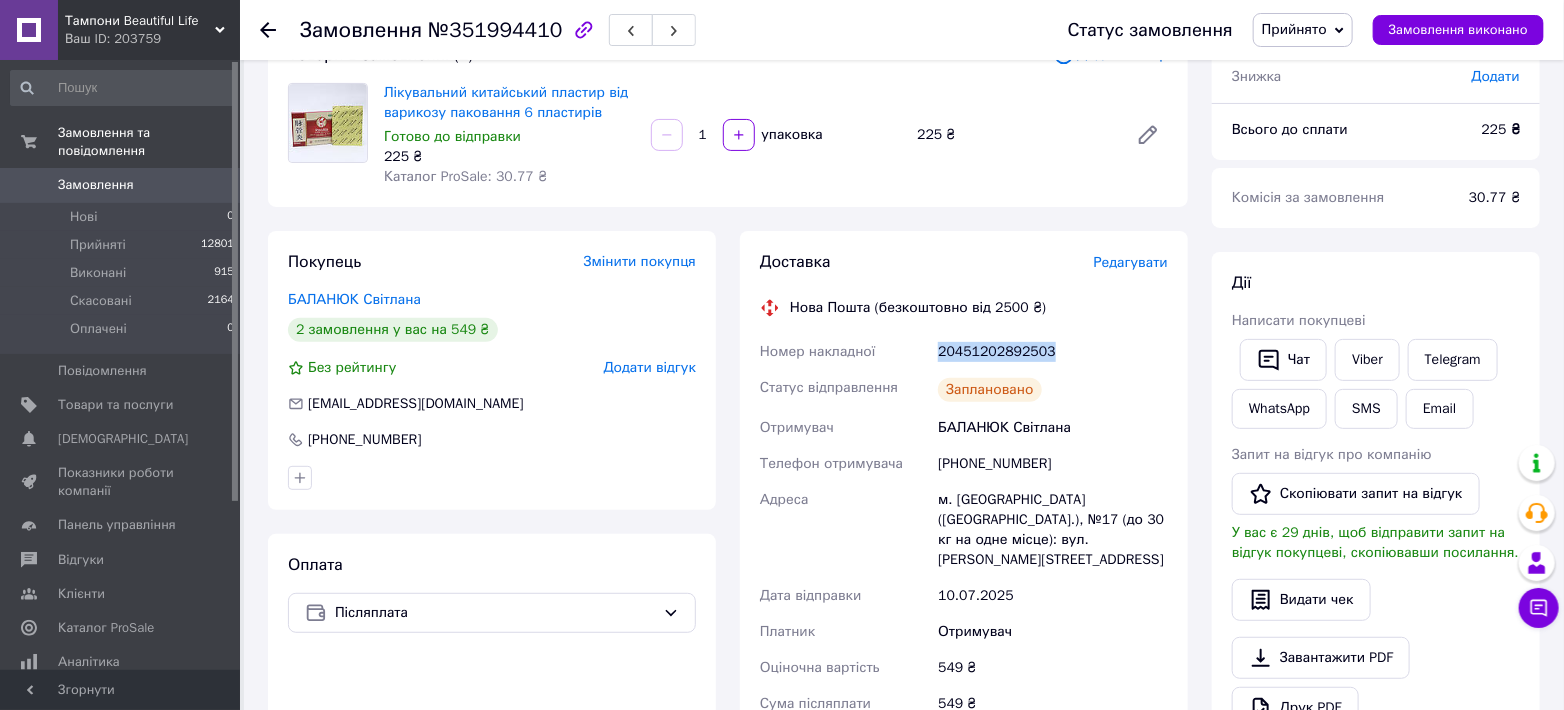 click on "20451202892503" at bounding box center [1053, 352] 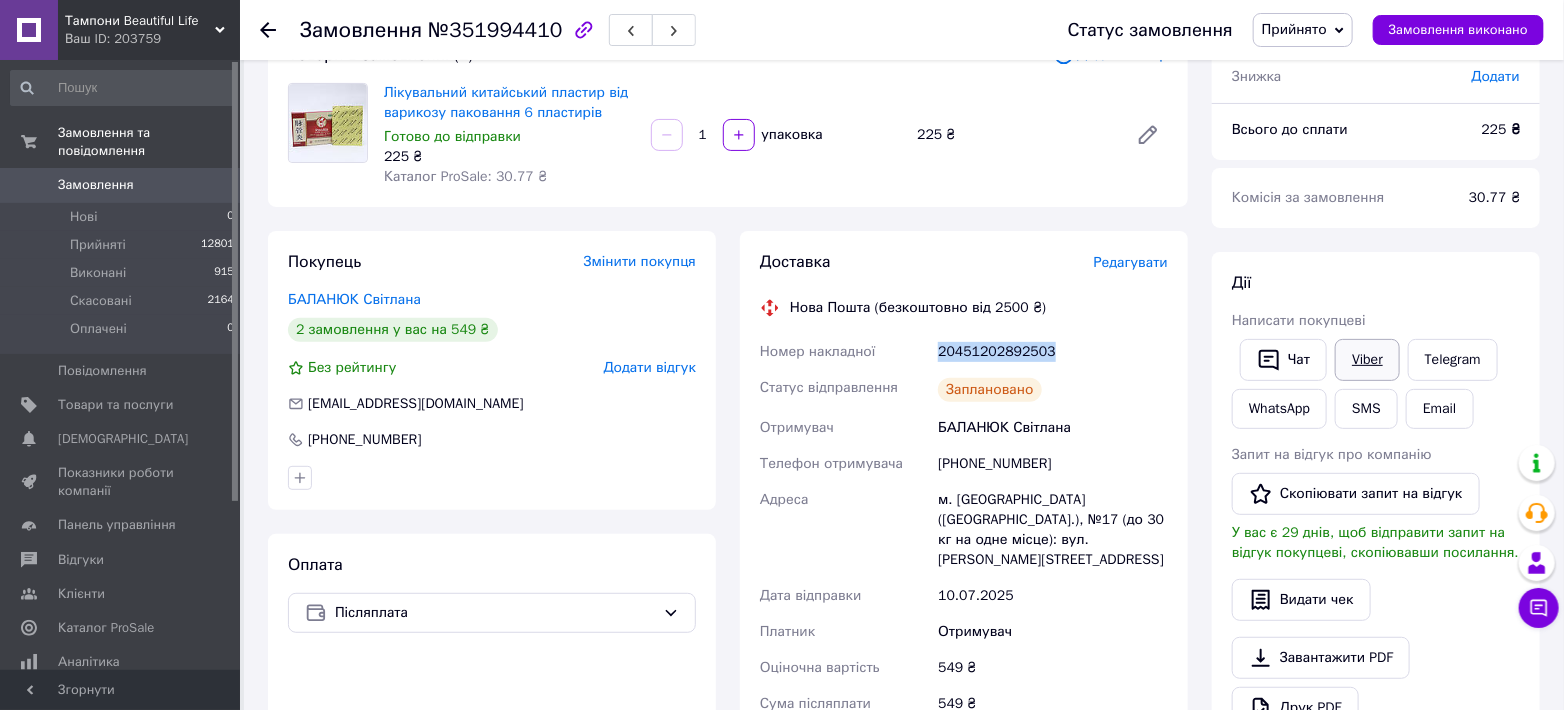 click on "Viber" at bounding box center (1367, 360) 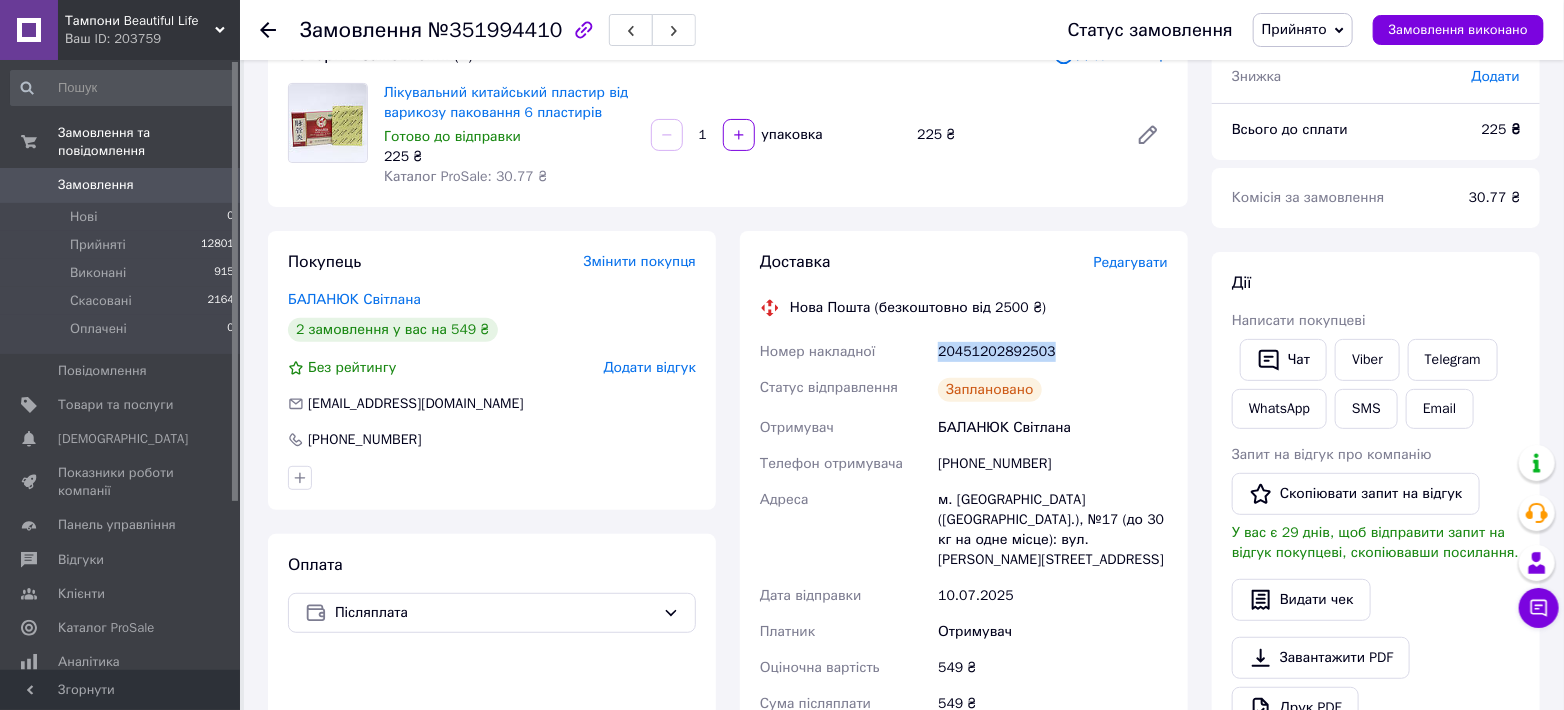 copy on "20451202892503" 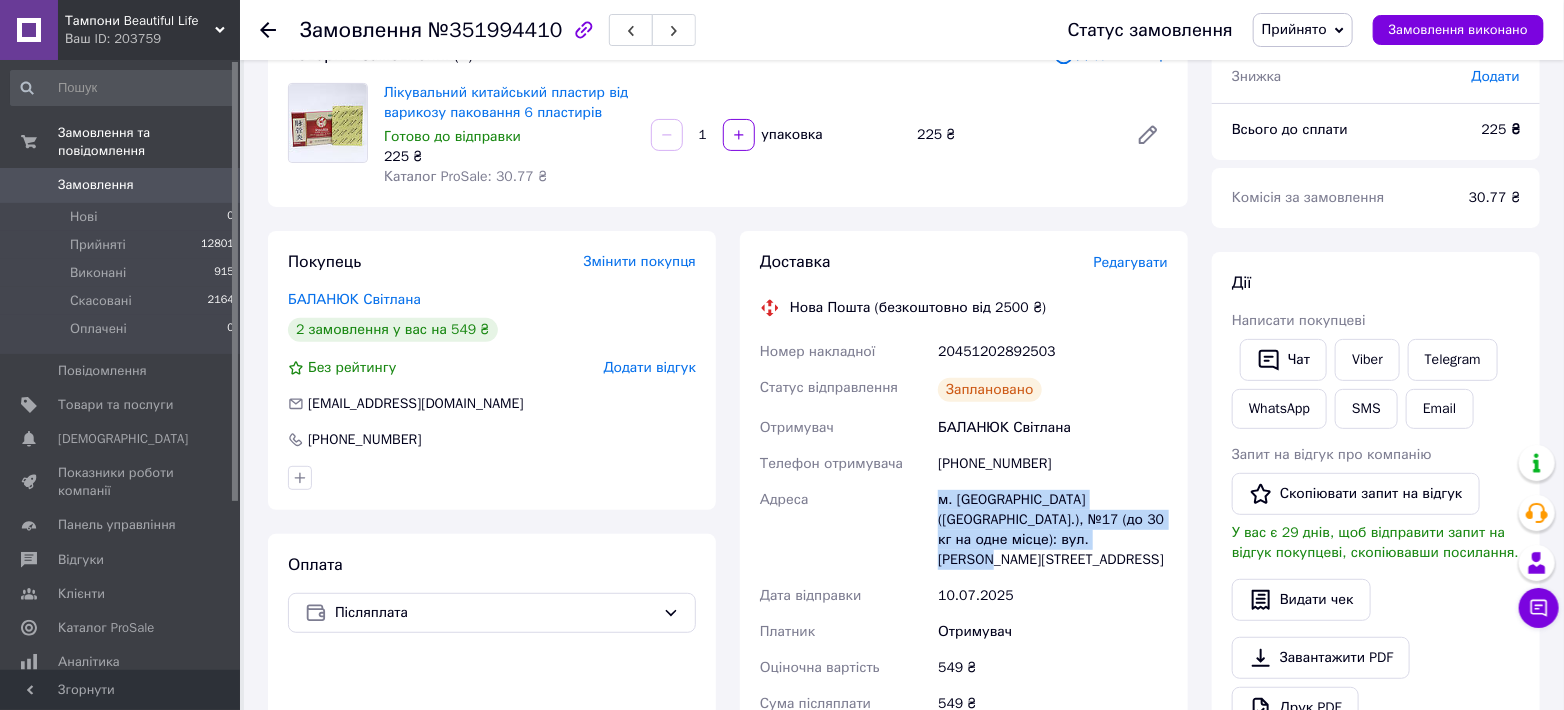 drag, startPoint x: 939, startPoint y: 504, endPoint x: 1103, endPoint y: 546, distance: 169.29265 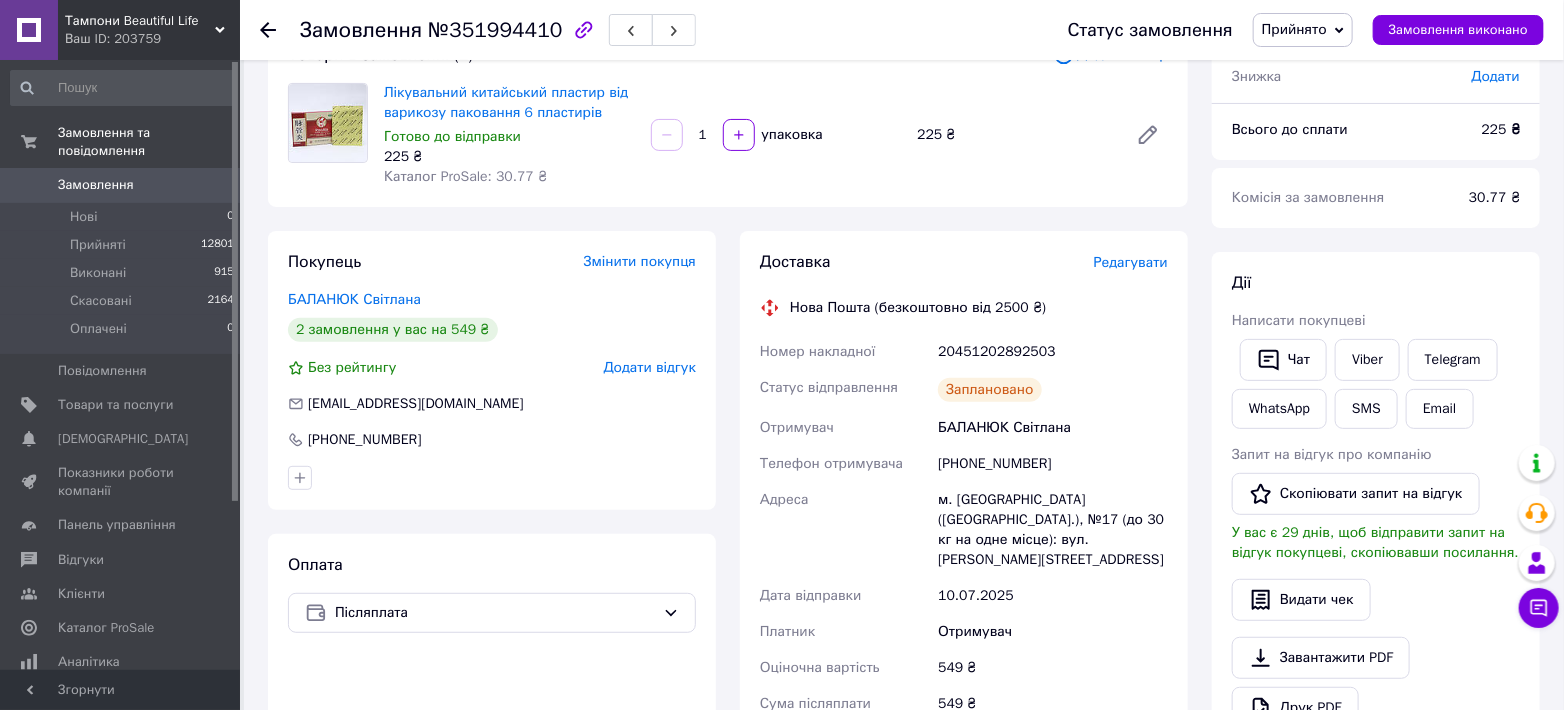 click on "Заплановано" at bounding box center [1053, 390] 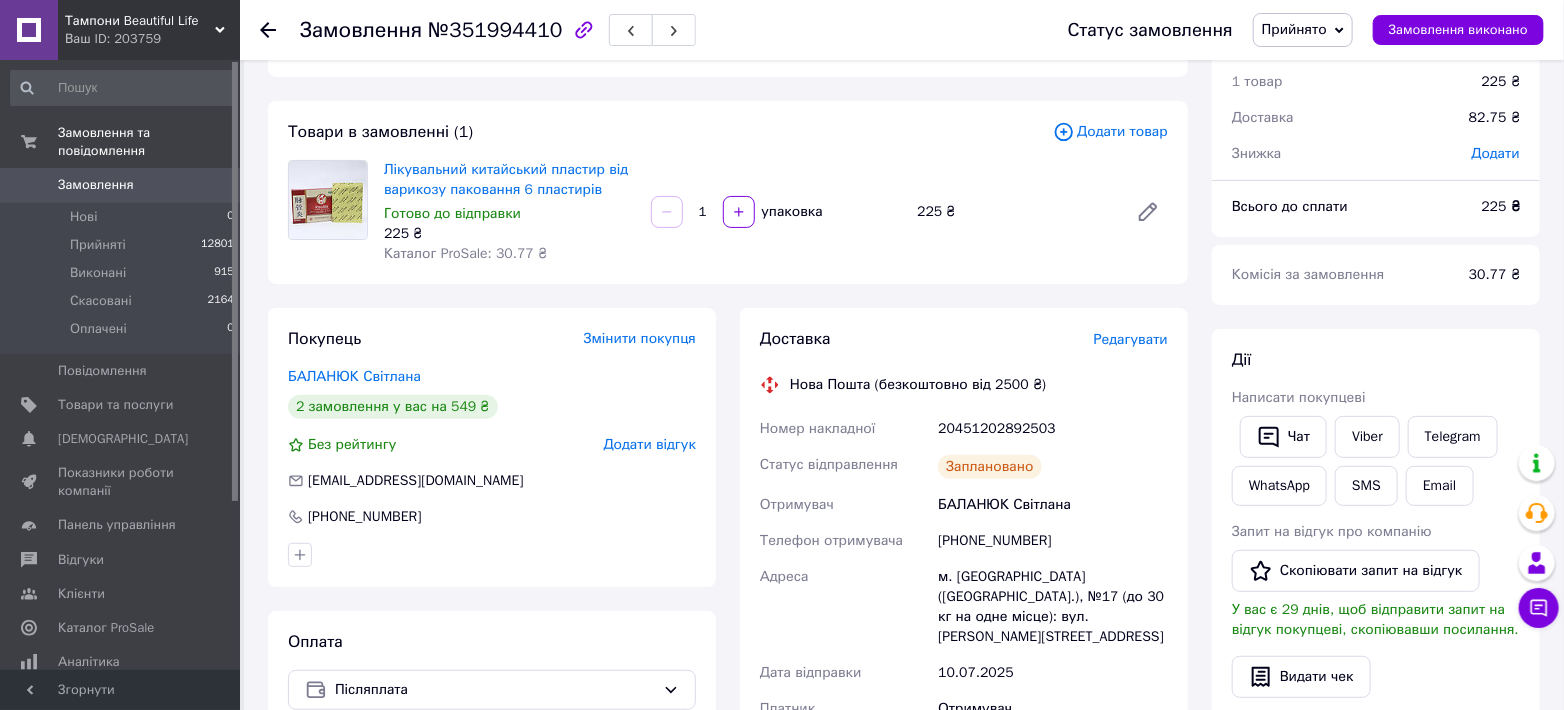 scroll, scrollTop: 0, scrollLeft: 0, axis: both 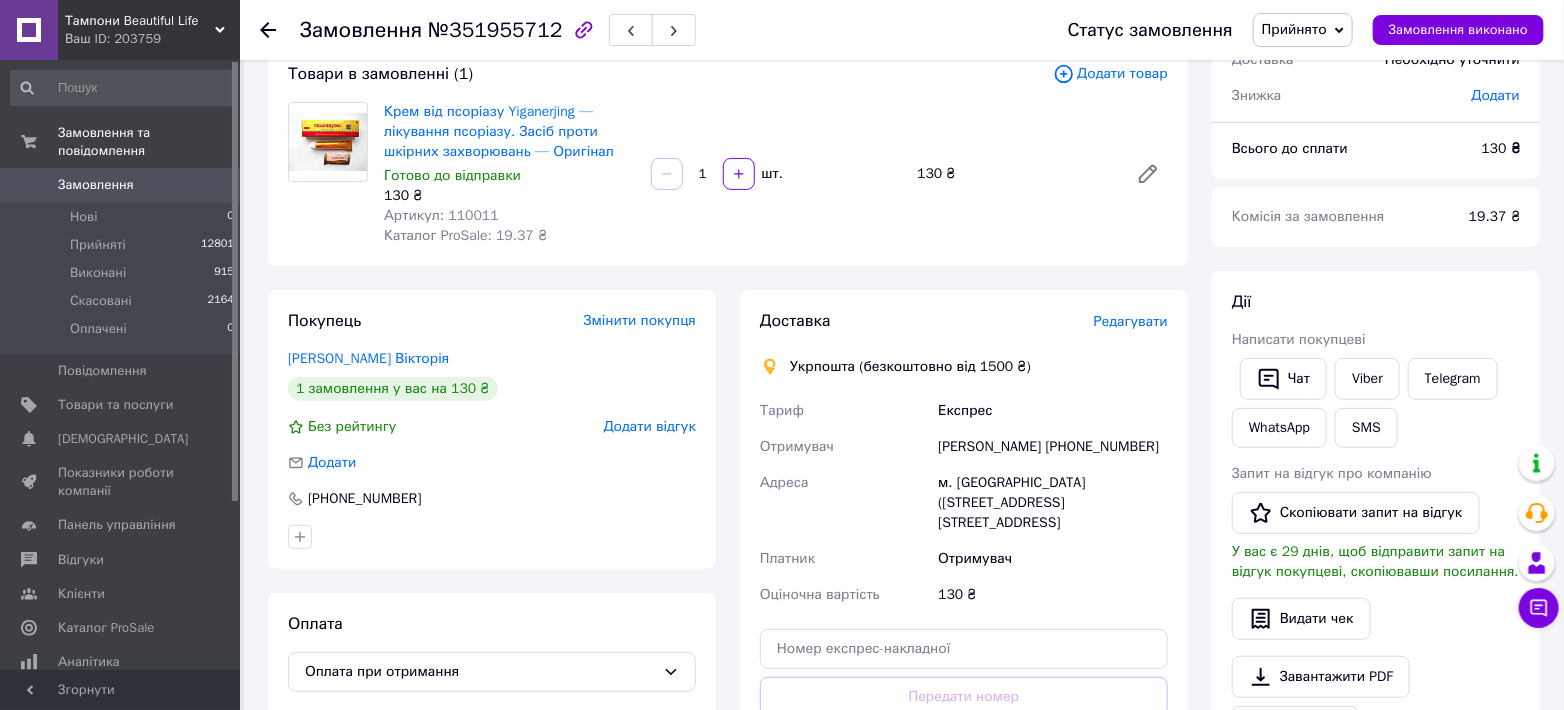 click on "Редагувати" at bounding box center [1131, 321] 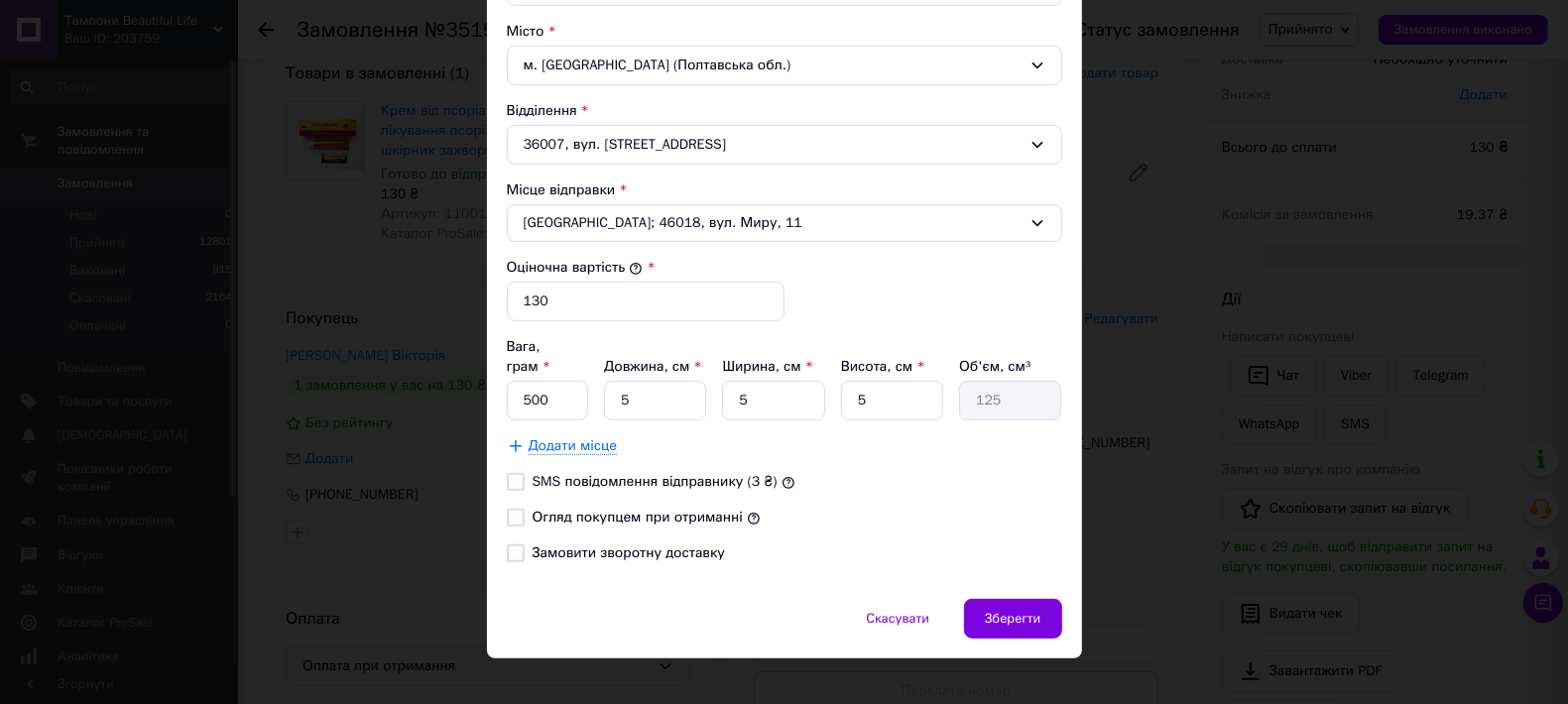 scroll, scrollTop: 607, scrollLeft: 0, axis: vertical 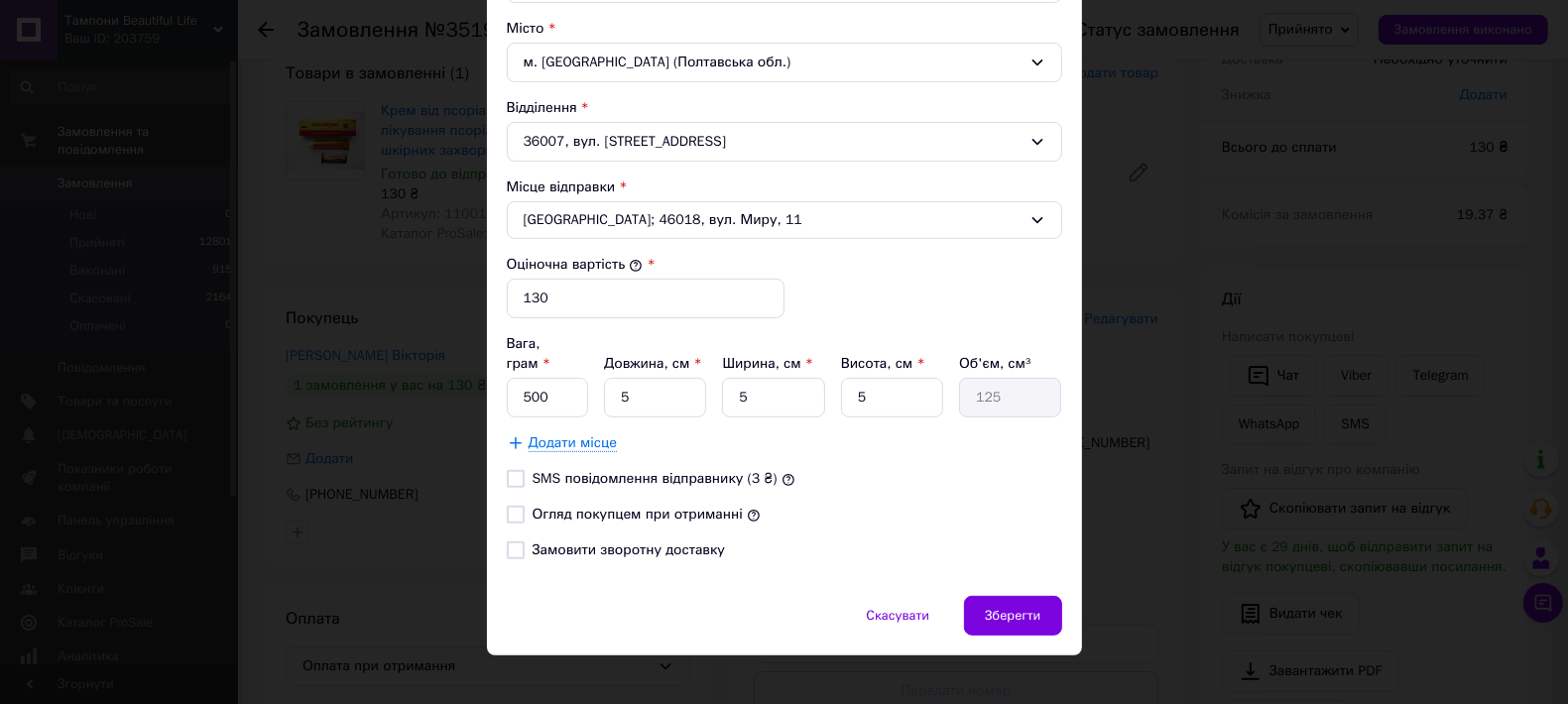 click on "SMS повідомлення відправнику (3 ₴)" at bounding box center (516, 479) 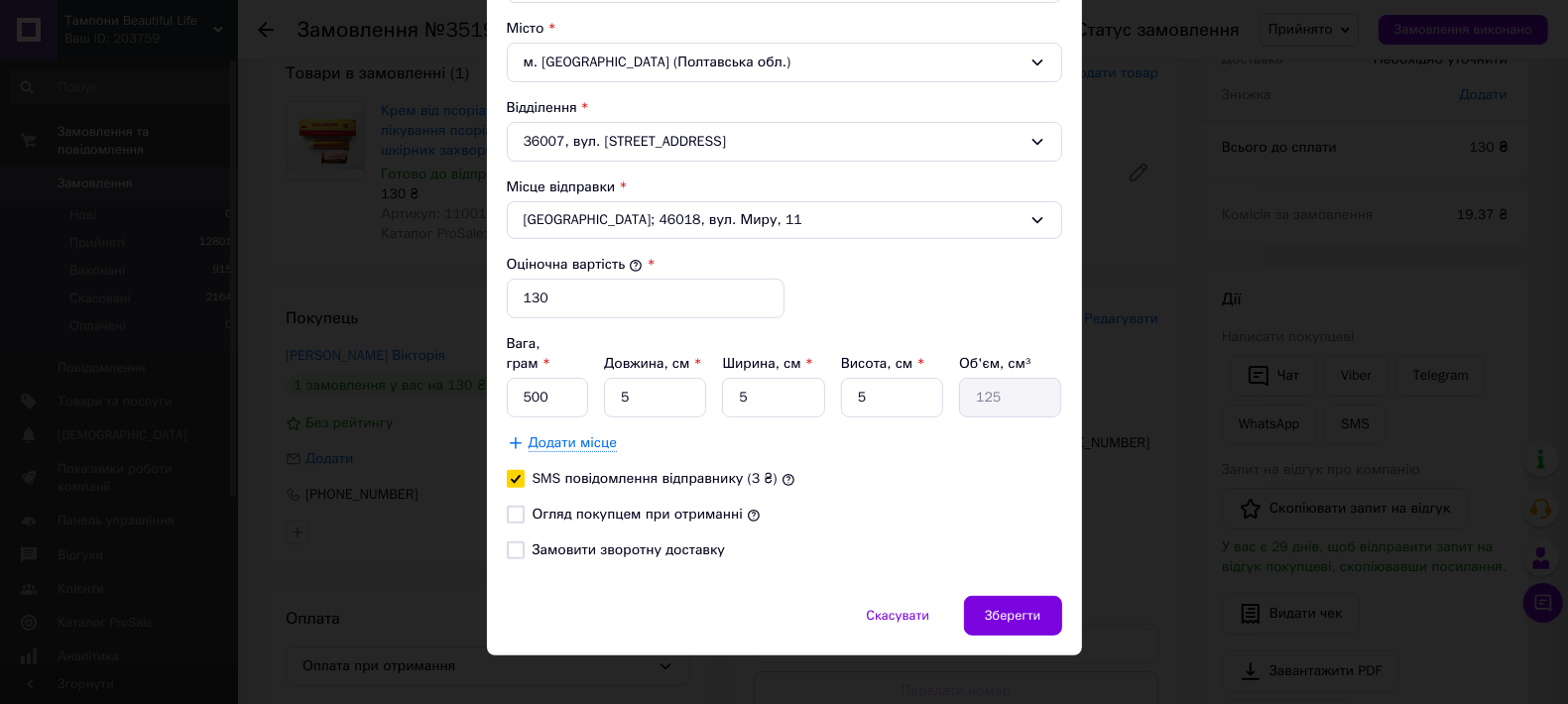 checkbox on "true" 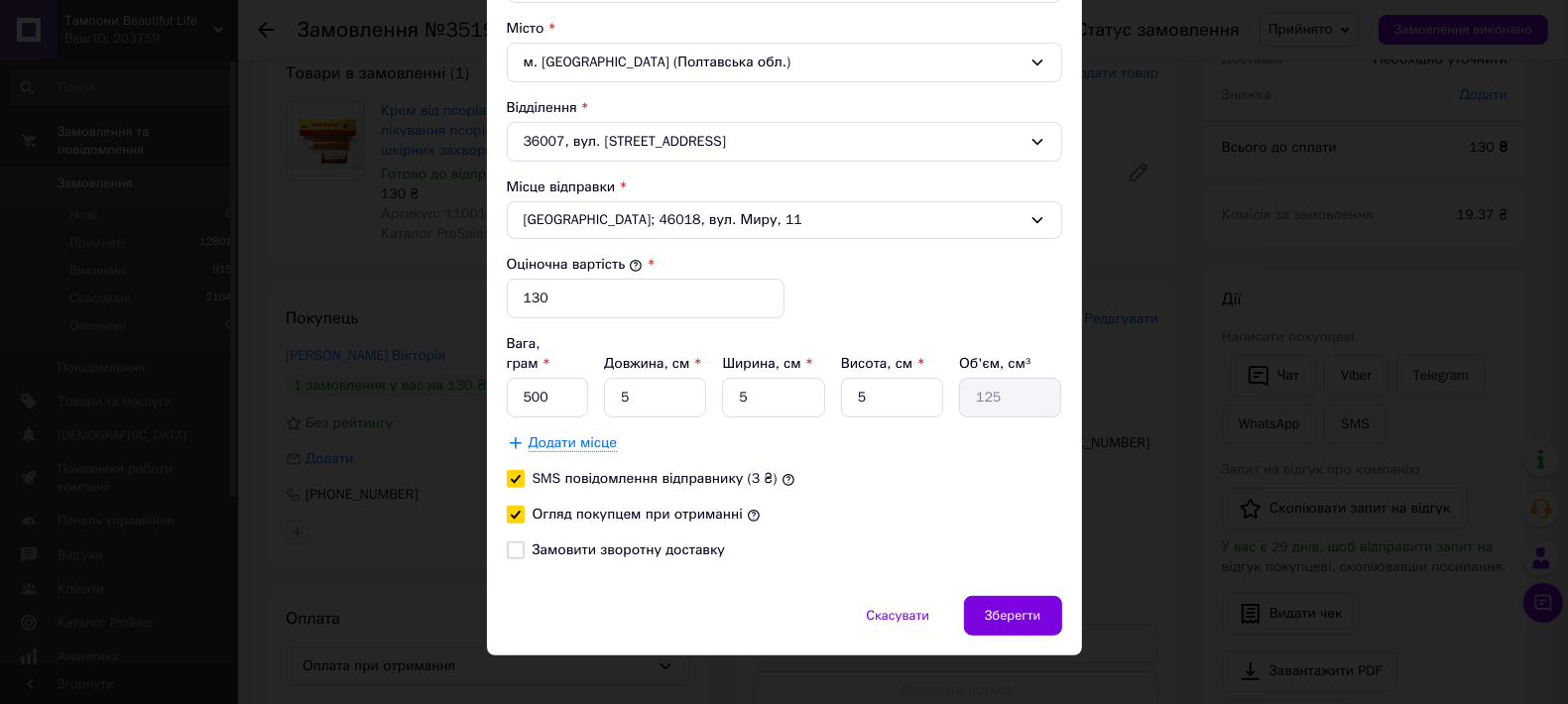 checkbox on "true" 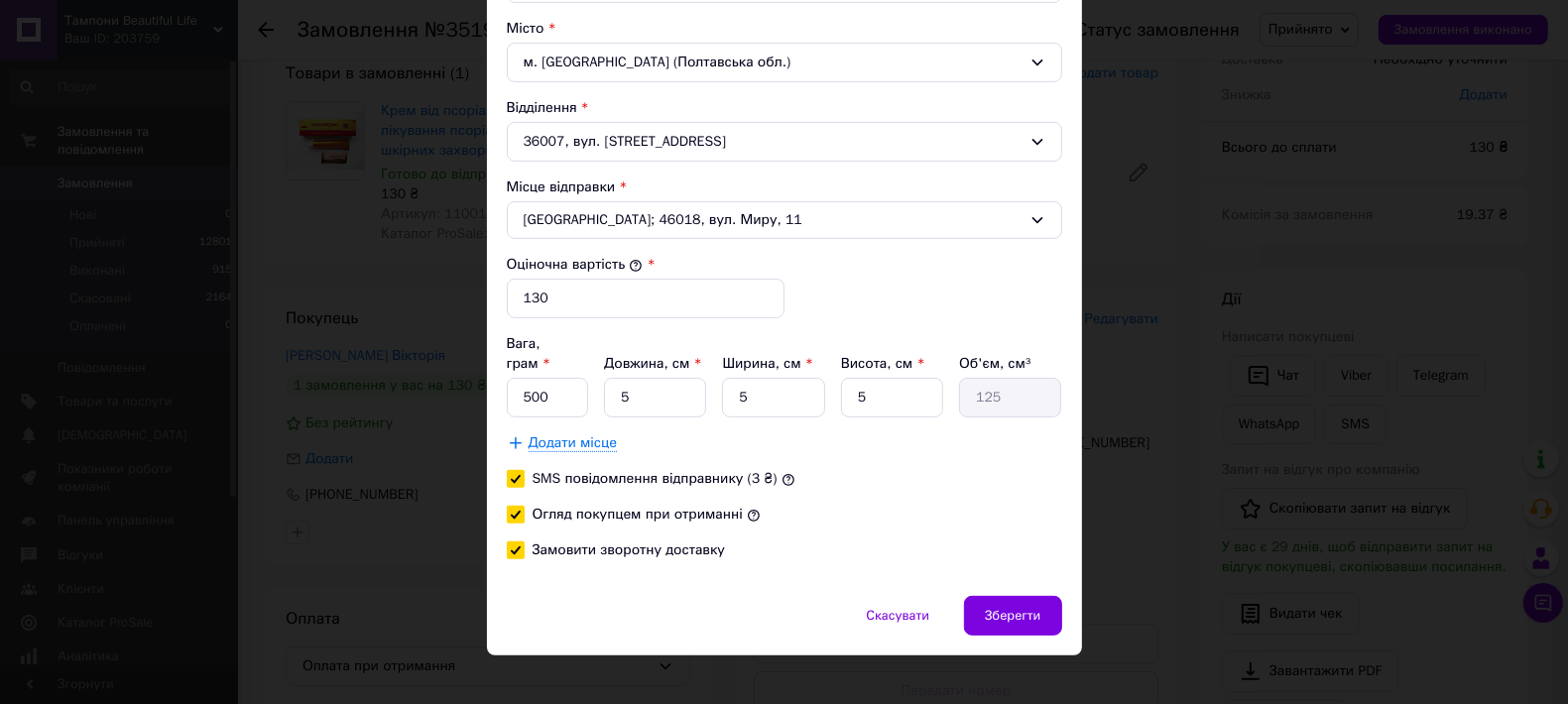 checkbox on "true" 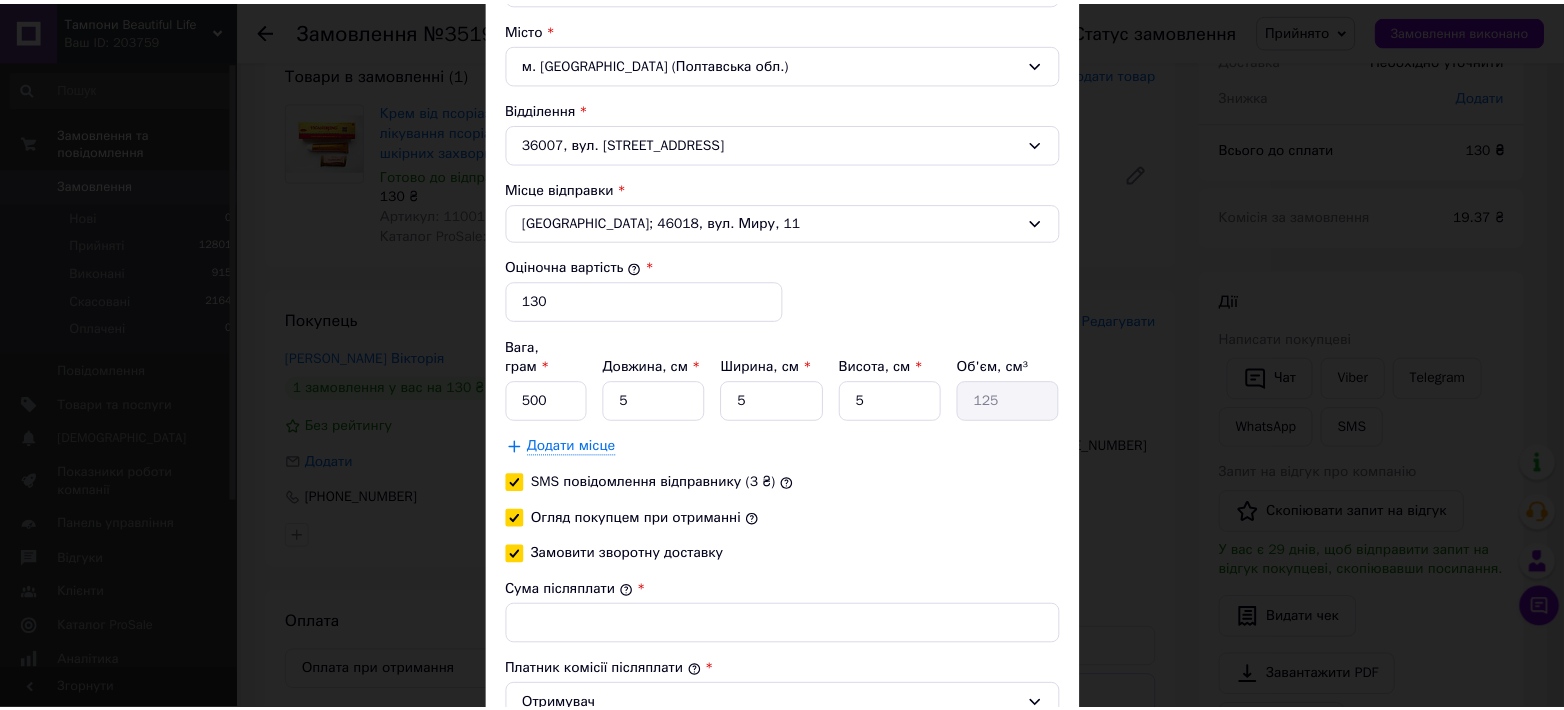 scroll, scrollTop: 760, scrollLeft: 0, axis: vertical 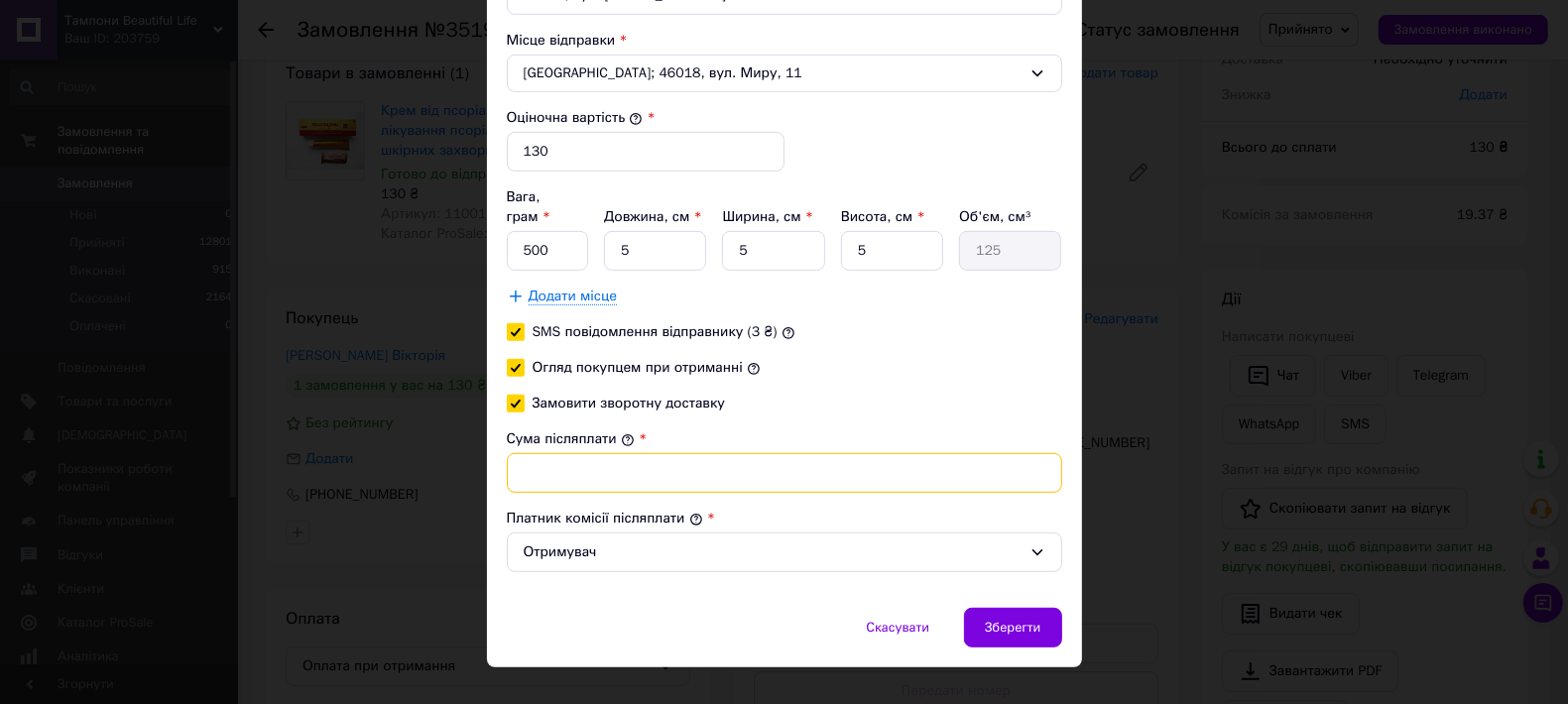 click on "Сума післяплати" at bounding box center [784, 473] 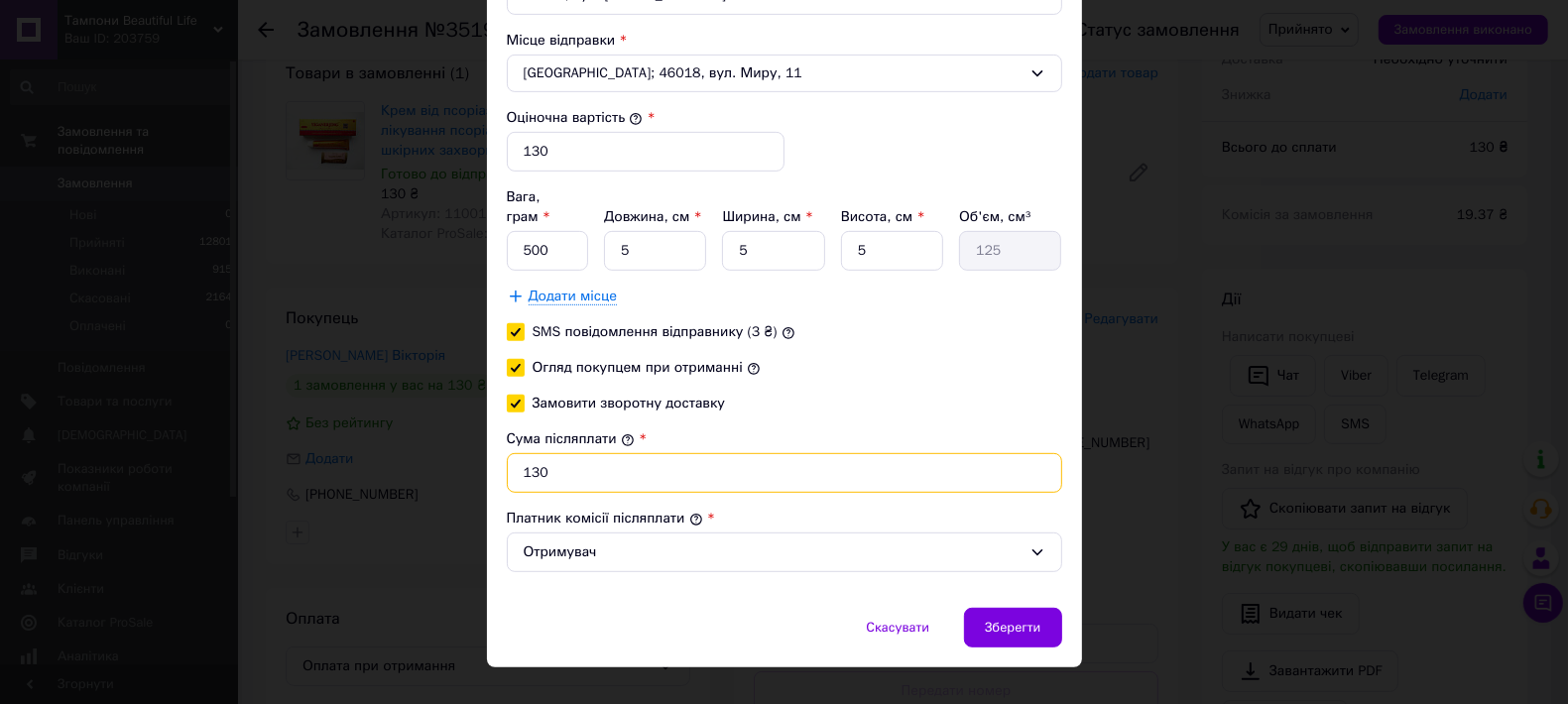 type on "130" 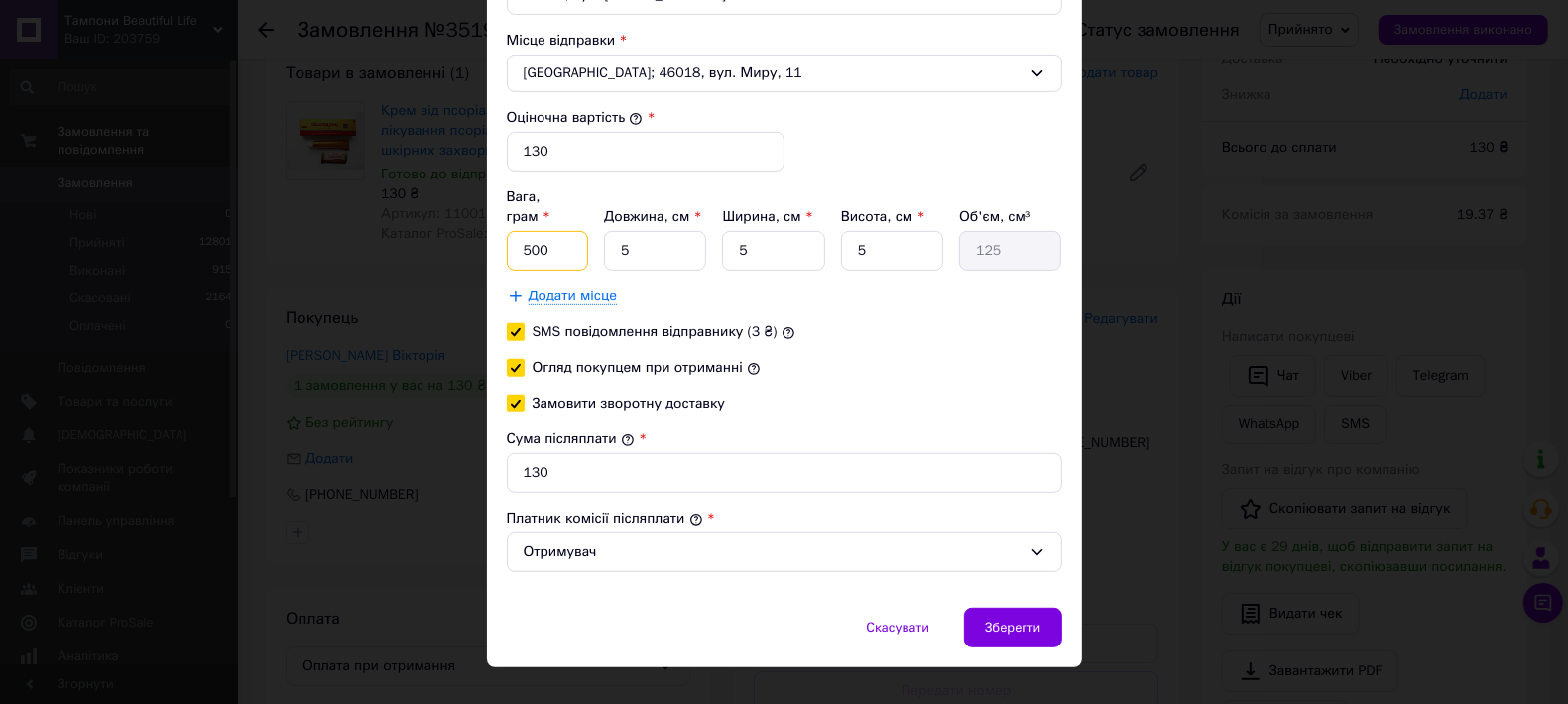 drag, startPoint x: 539, startPoint y: 233, endPoint x: 517, endPoint y: 235, distance: 22.090722 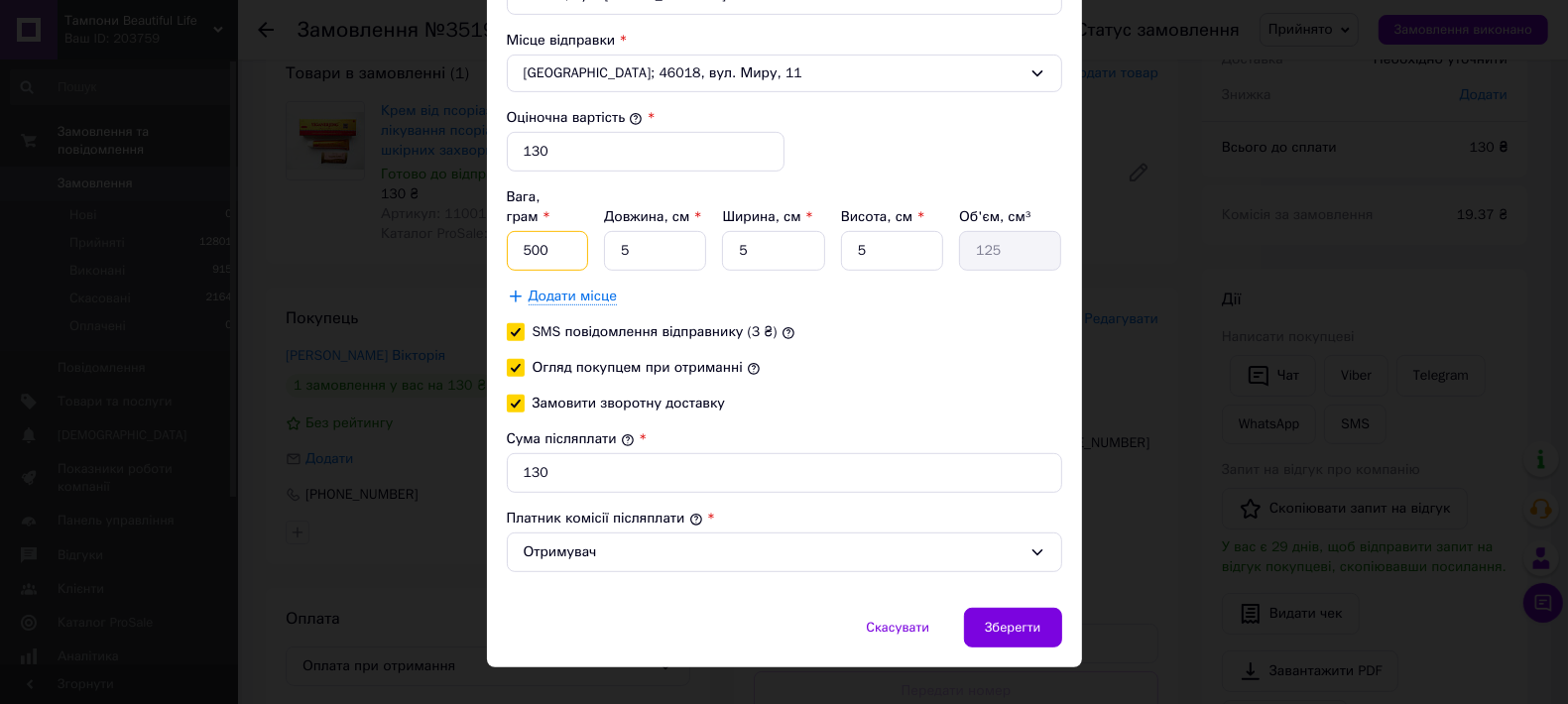 click on "500" at bounding box center (547, 251) 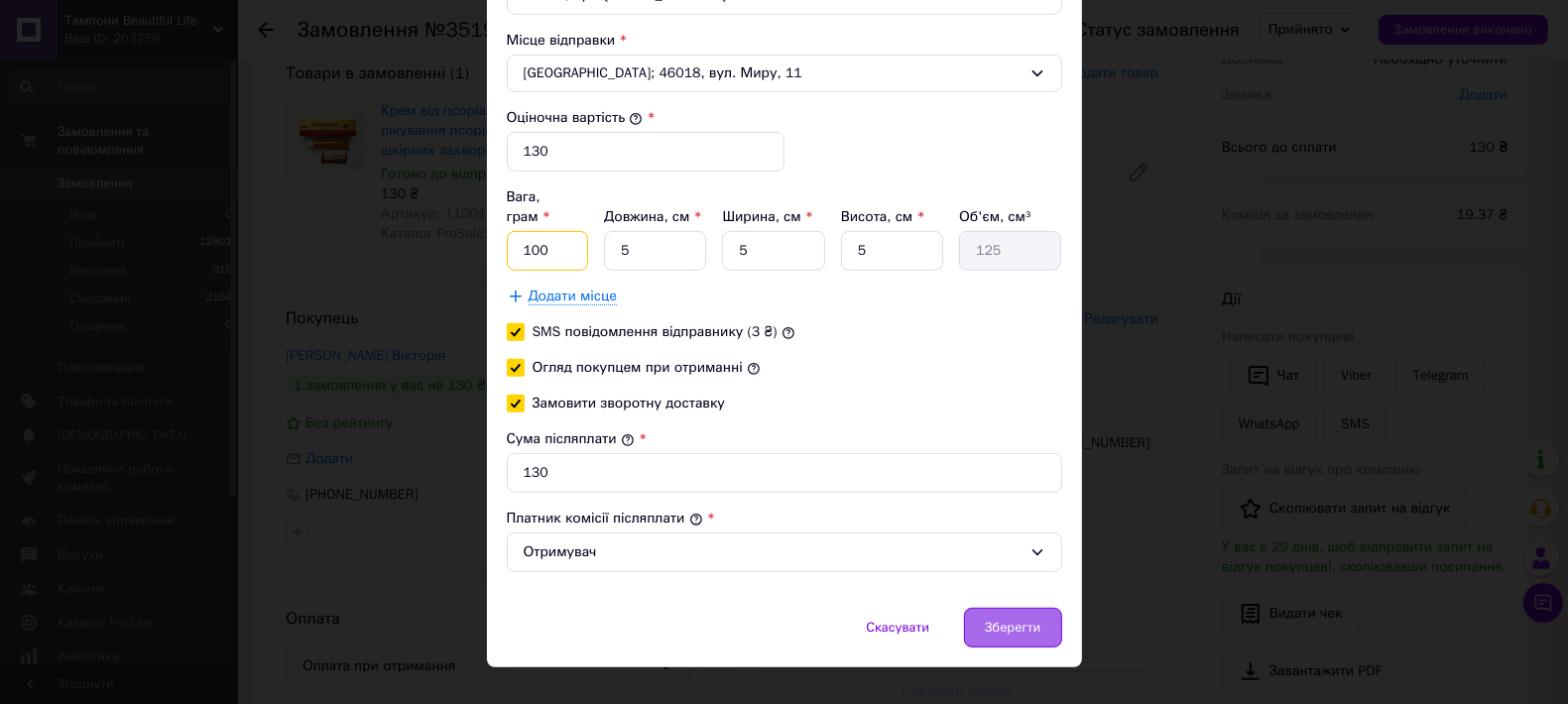 type on "100" 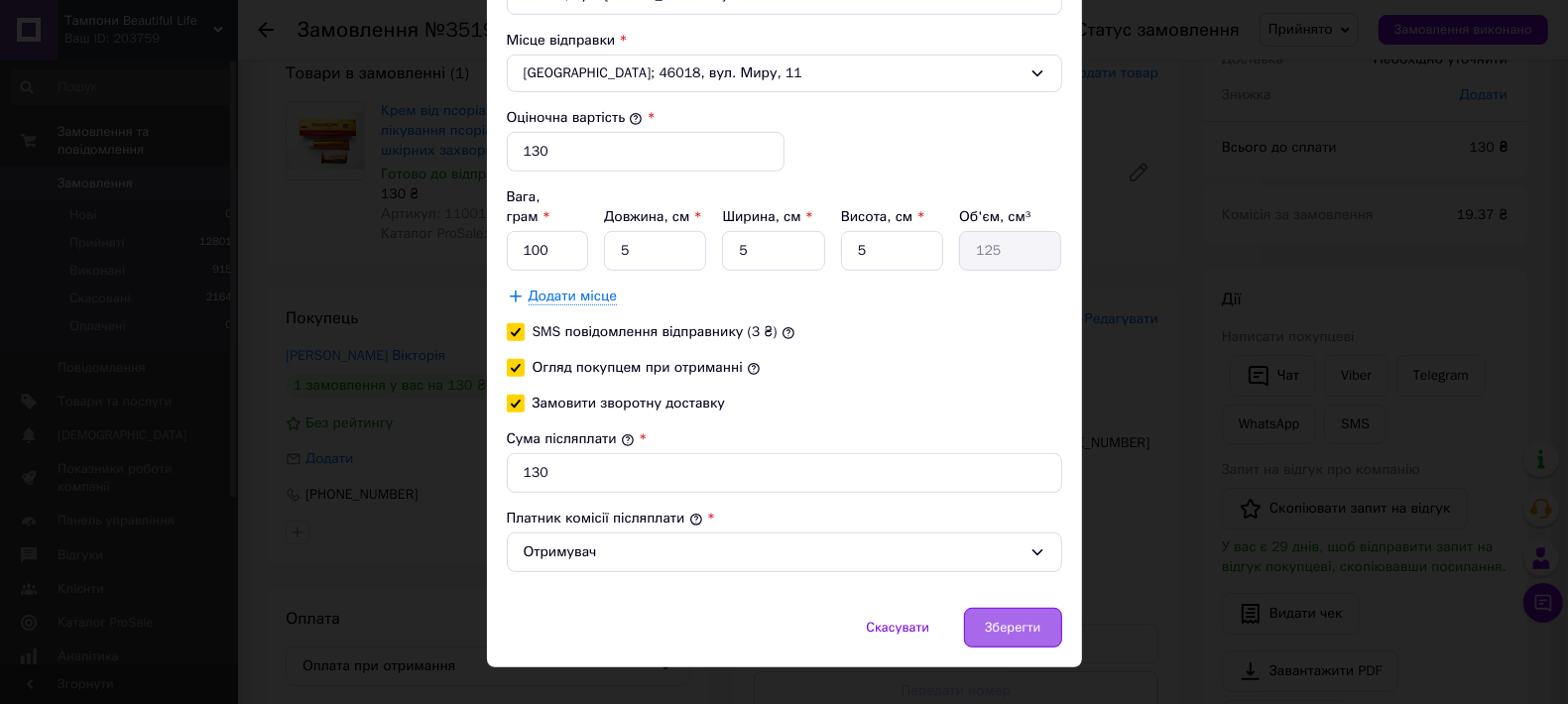 click on "Зберегти" at bounding box center (1013, 628) 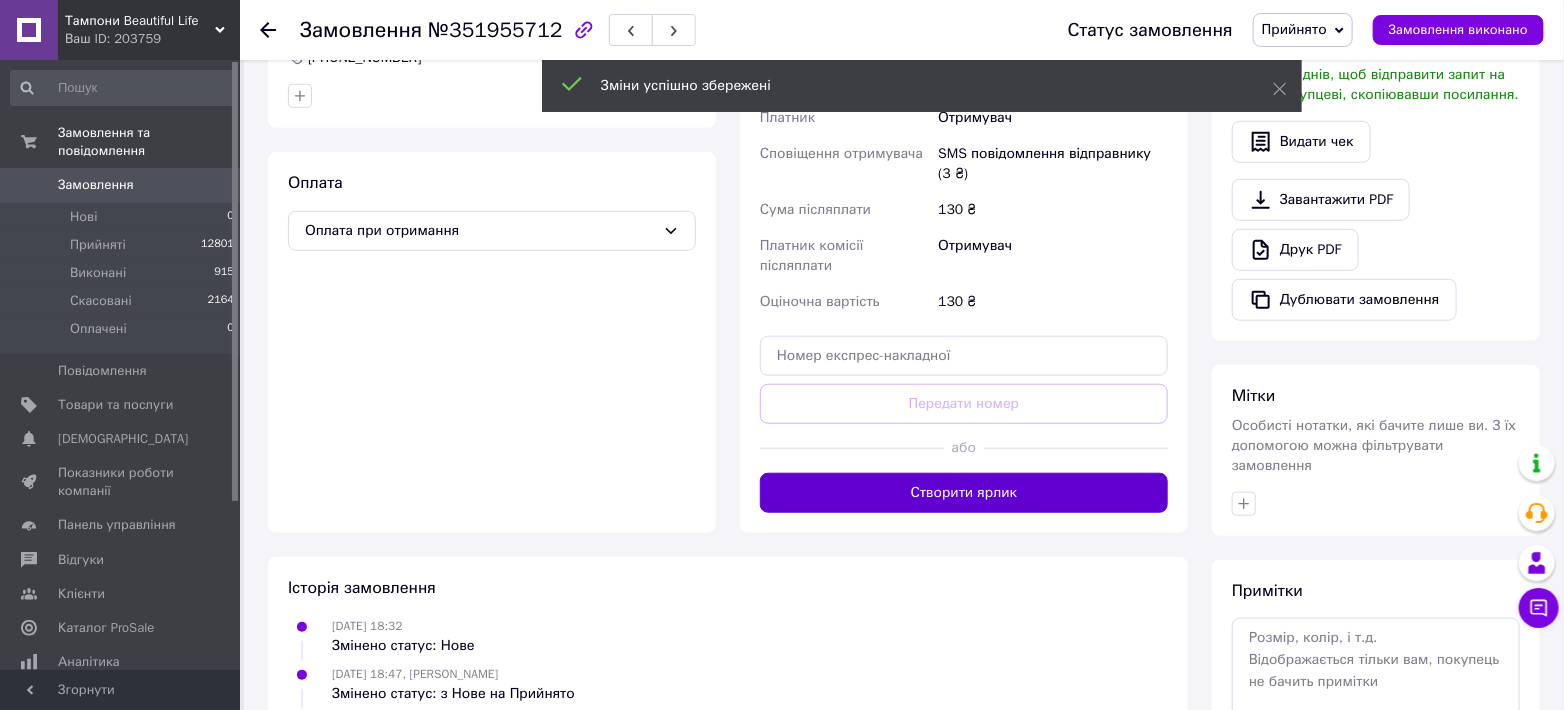 scroll, scrollTop: 573, scrollLeft: 0, axis: vertical 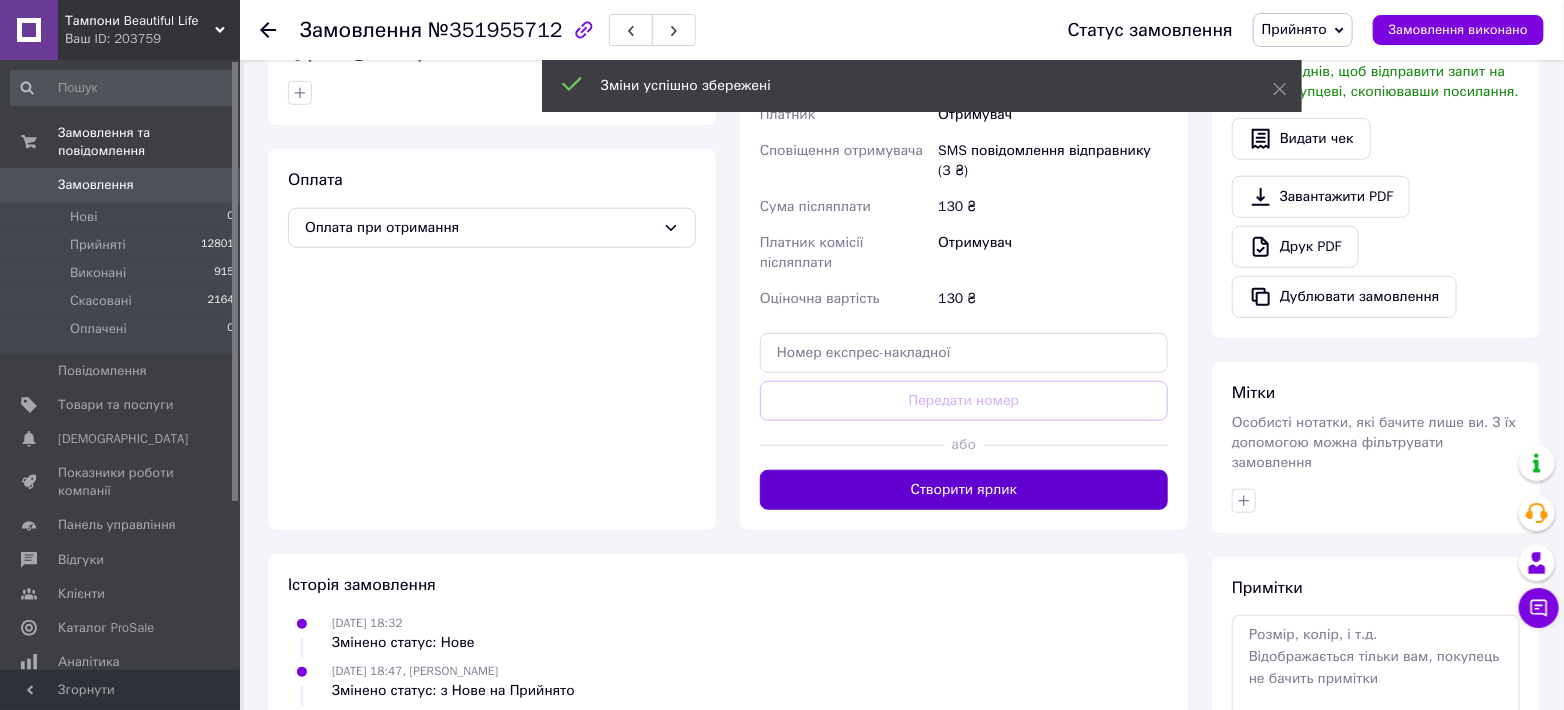 click on "Створити ярлик" at bounding box center (964, 490) 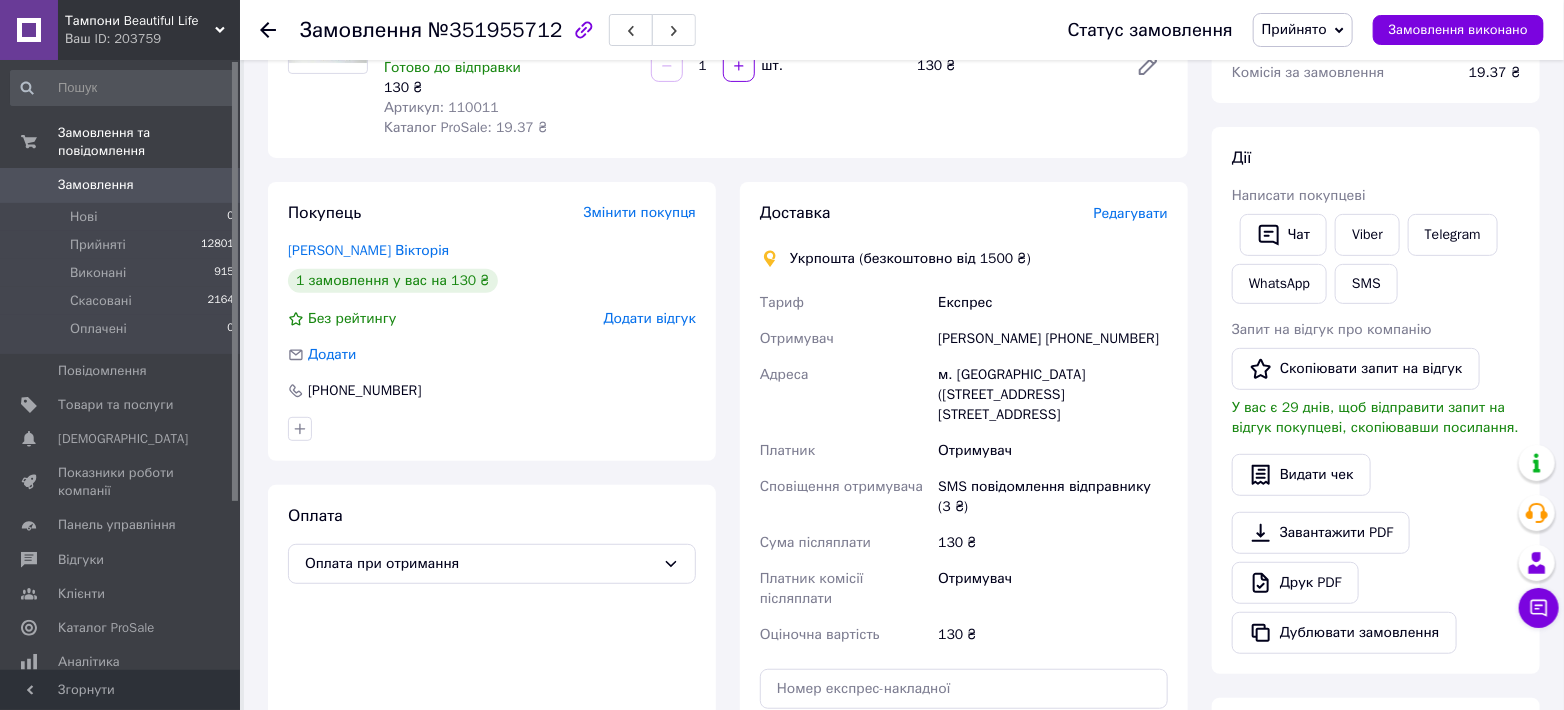scroll, scrollTop: 203, scrollLeft: 0, axis: vertical 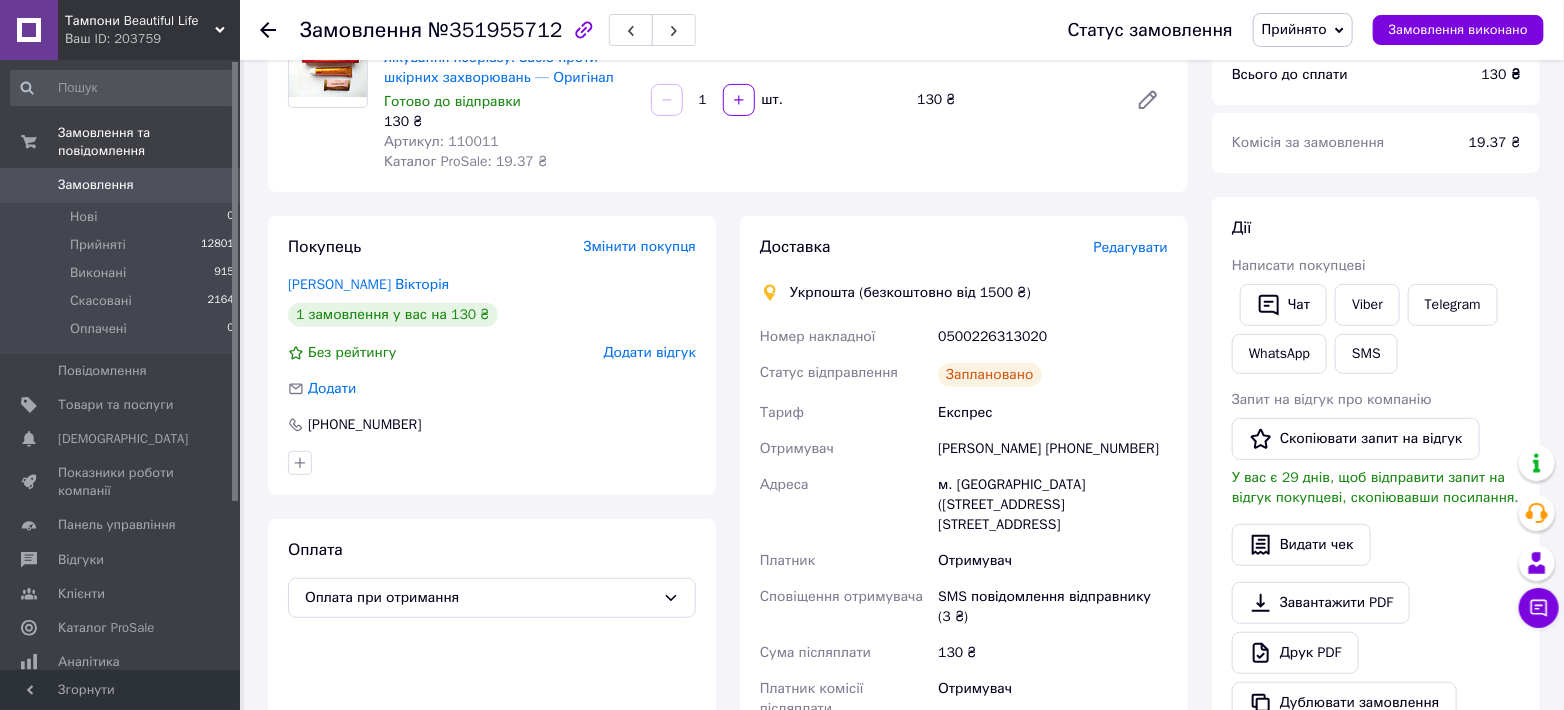 click on "0500226313020" at bounding box center [1053, 337] 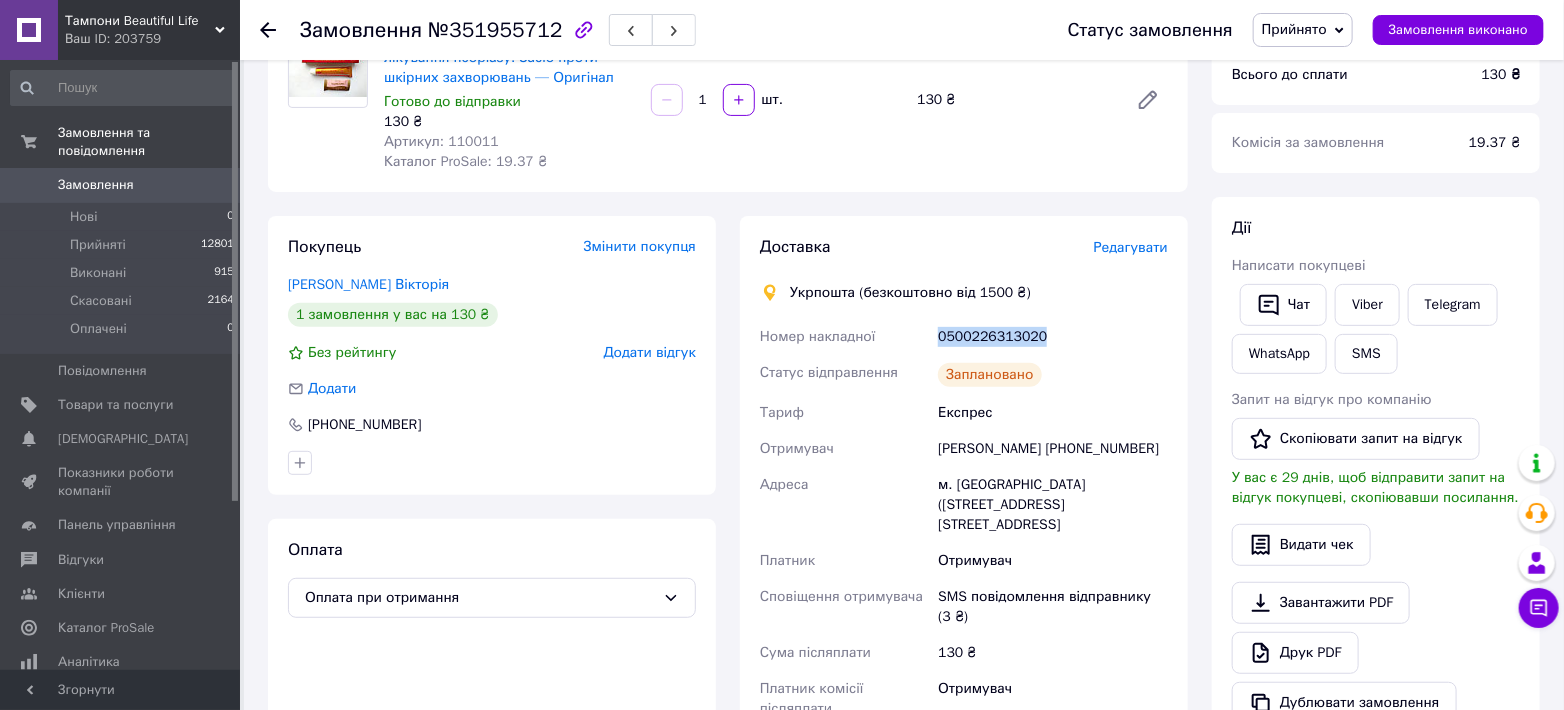 click on "0500226313020" at bounding box center [1053, 337] 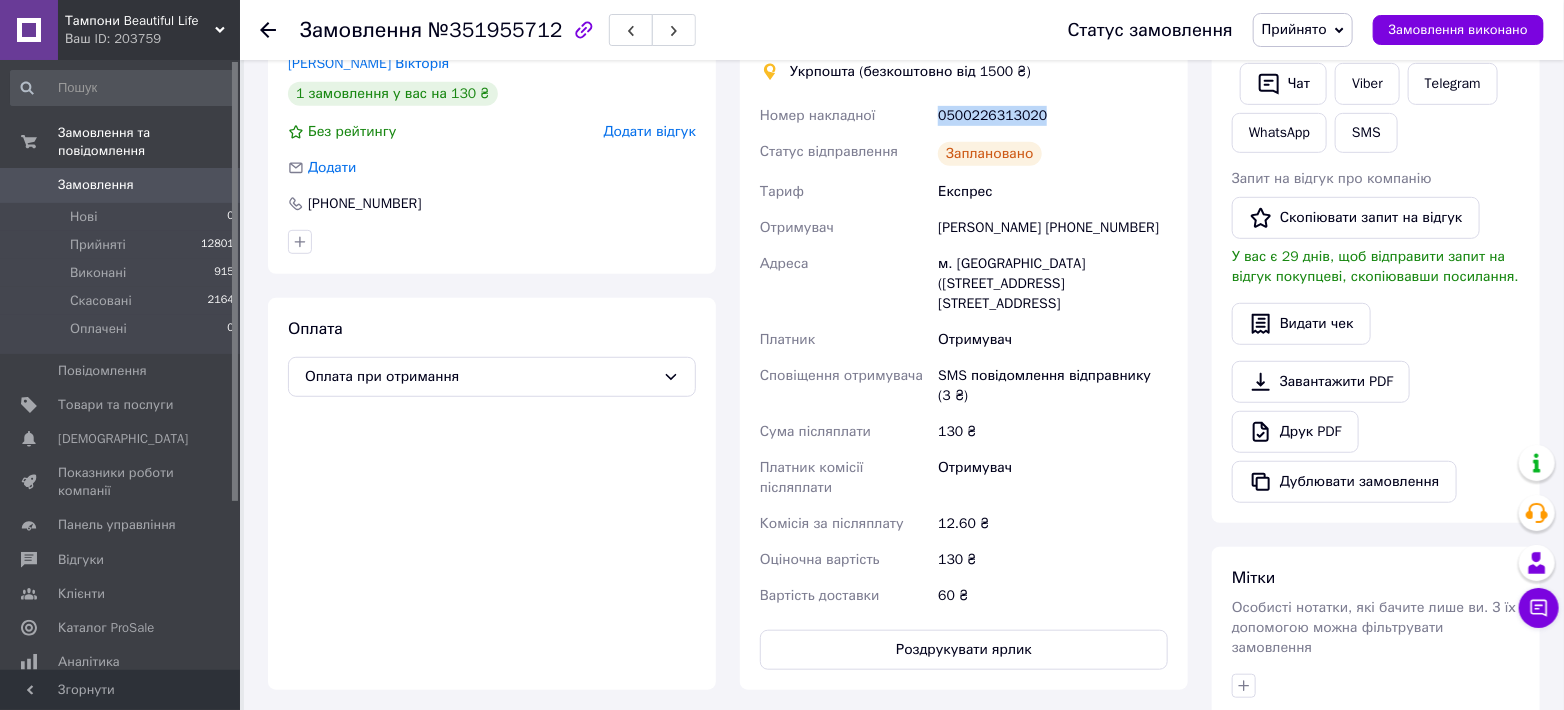 scroll, scrollTop: 425, scrollLeft: 0, axis: vertical 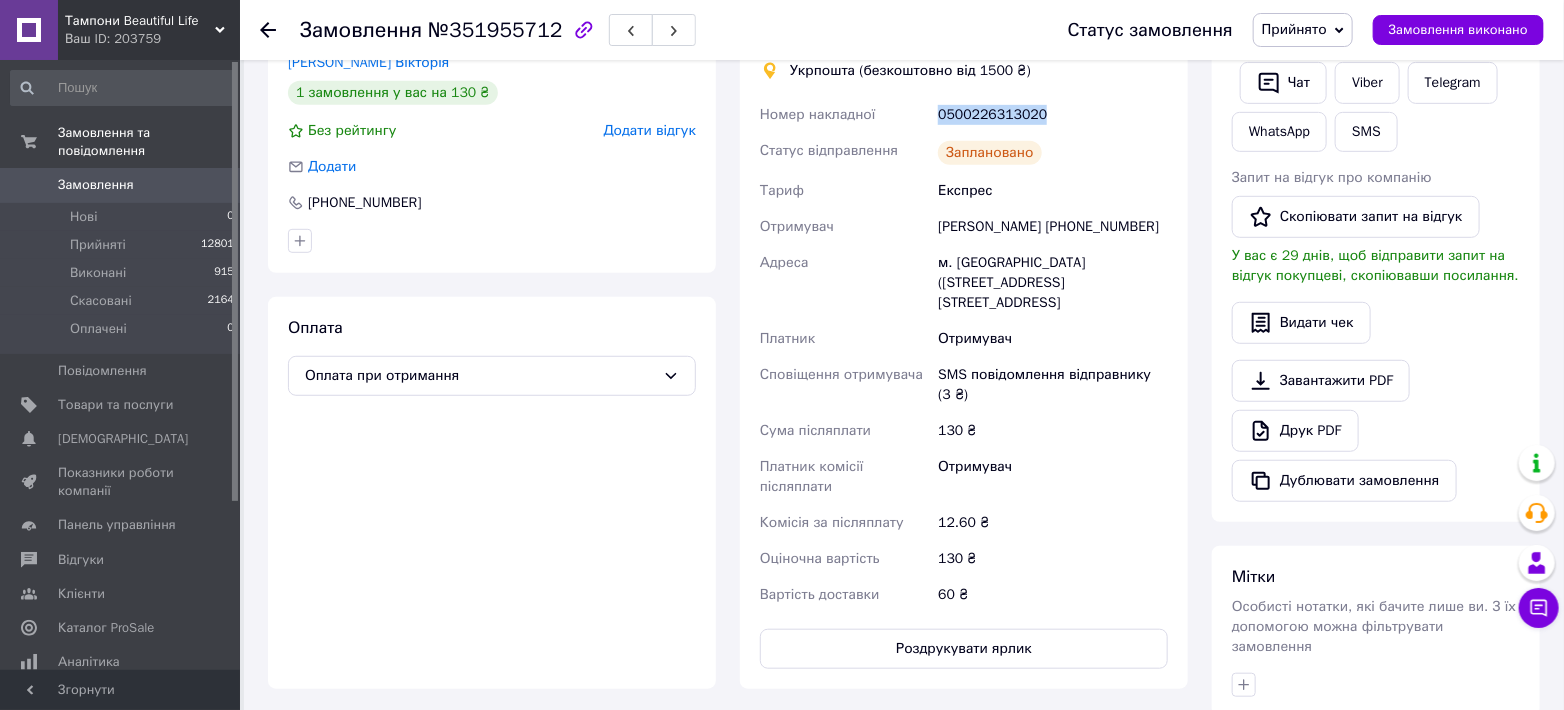 drag, startPoint x: 966, startPoint y: 250, endPoint x: 1073, endPoint y: 255, distance: 107.11676 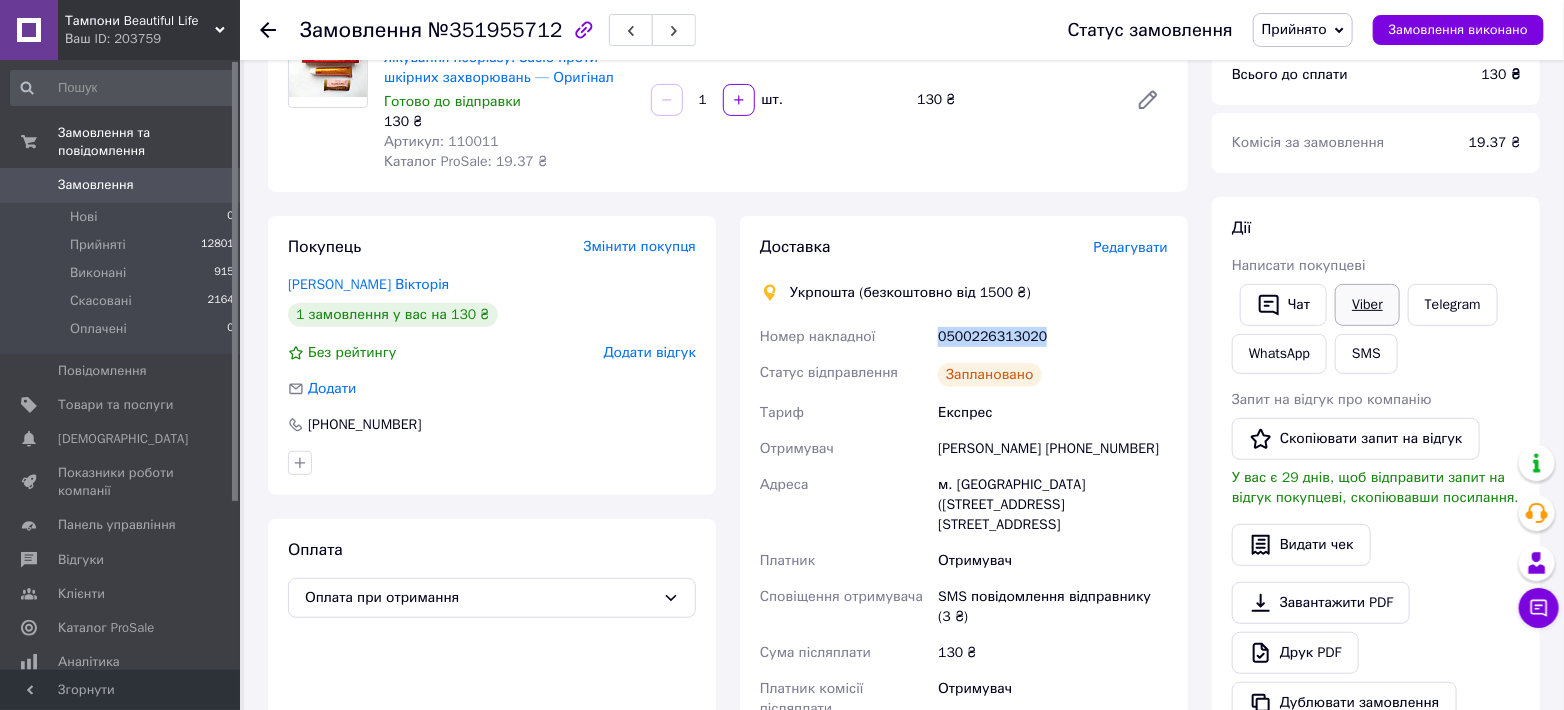 click on "Viber" at bounding box center (1367, 305) 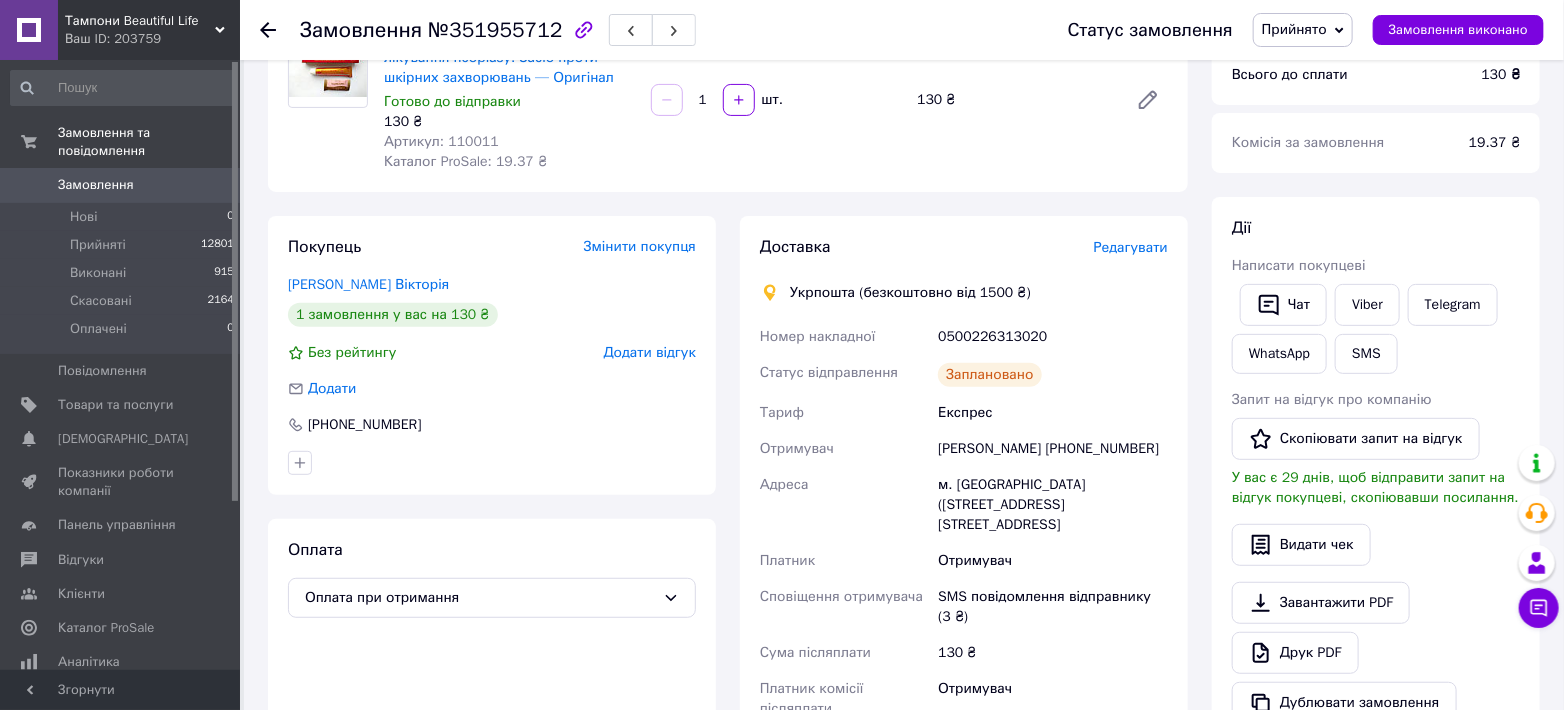 click on "0500226313020" at bounding box center [1053, 337] 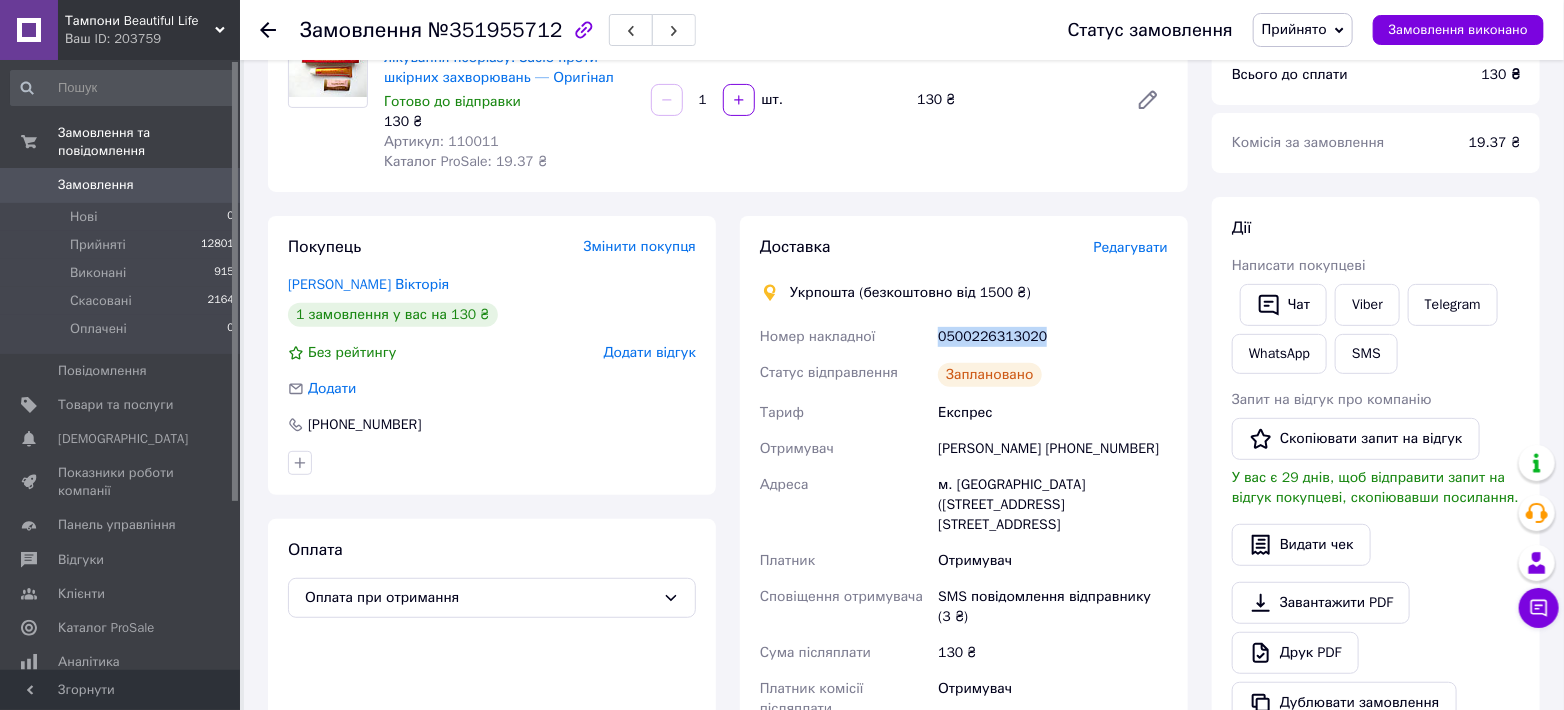 click on "0500226313020" at bounding box center (1053, 337) 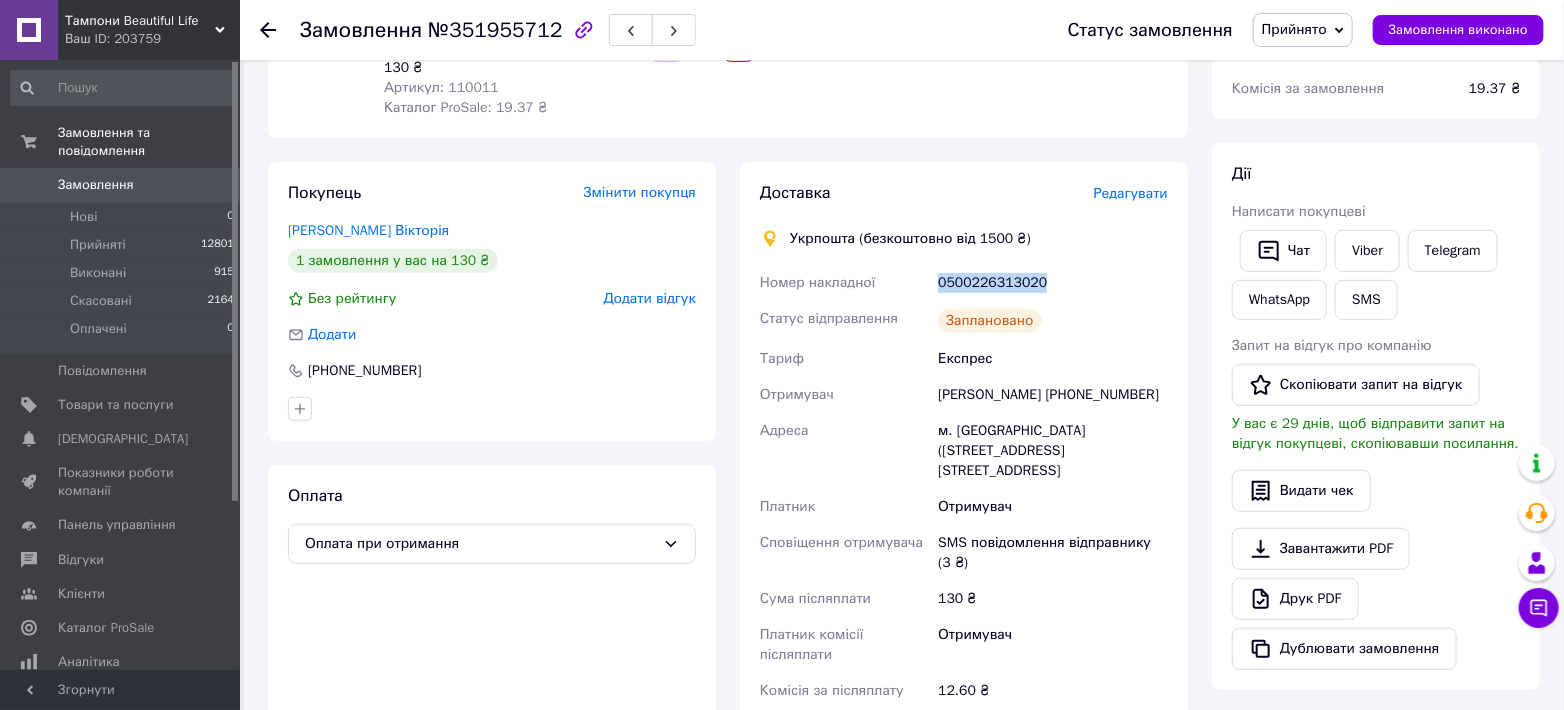 scroll, scrollTop: 277, scrollLeft: 0, axis: vertical 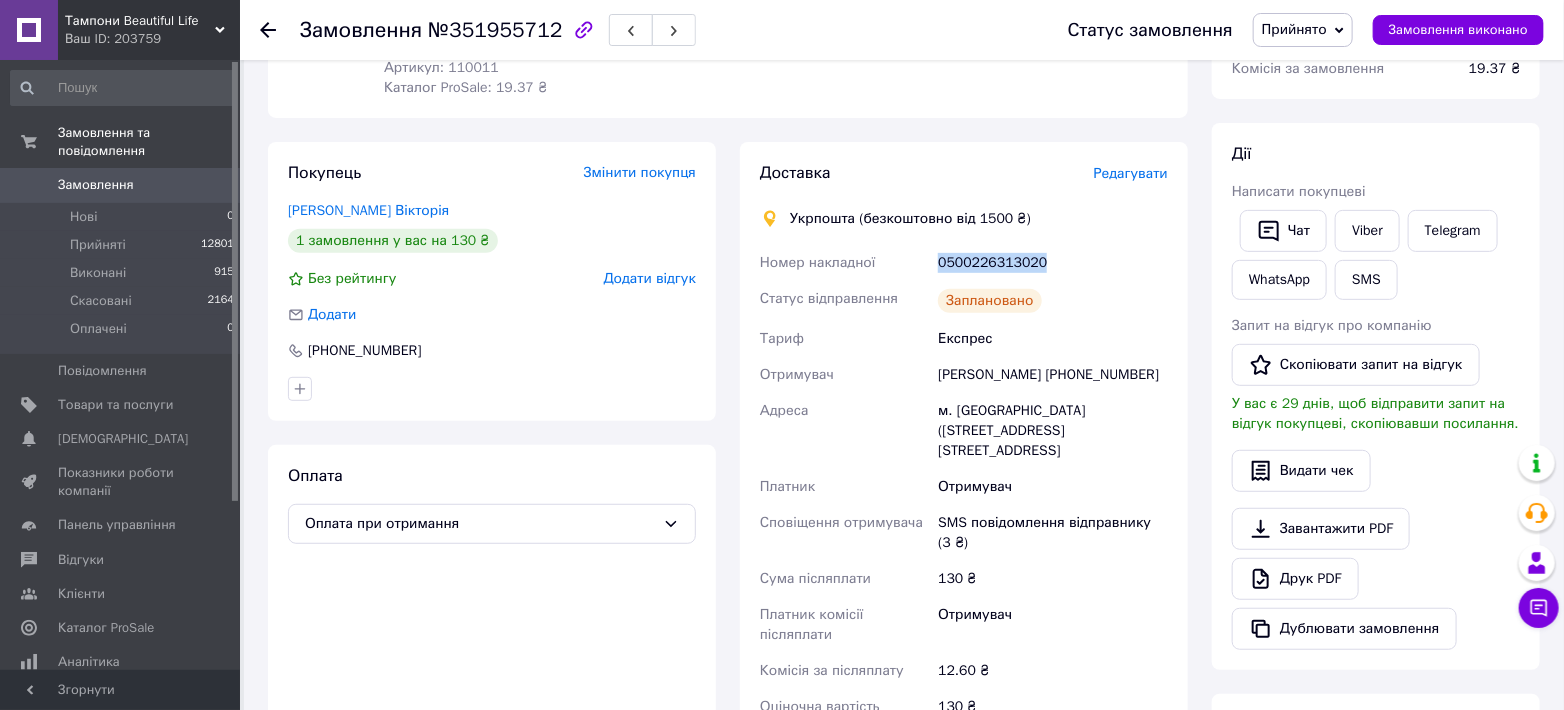 drag, startPoint x: 939, startPoint y: 428, endPoint x: 1152, endPoint y: 445, distance: 213.67732 